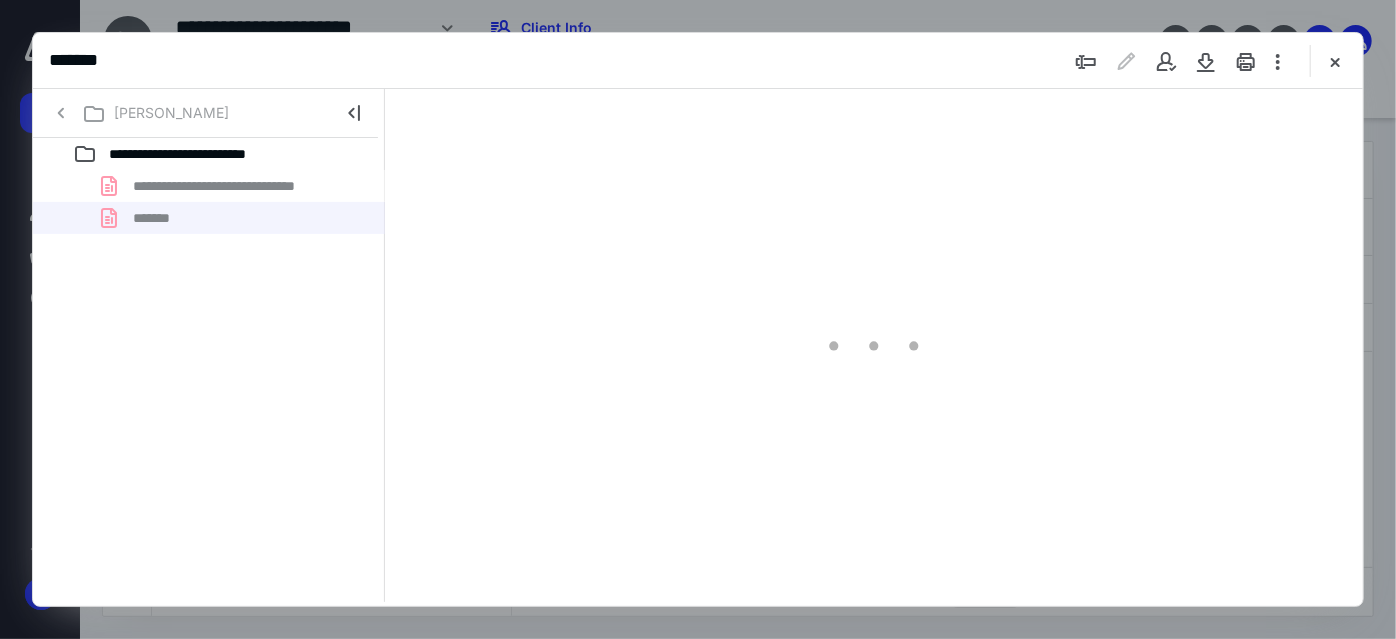 scroll, scrollTop: 0, scrollLeft: 0, axis: both 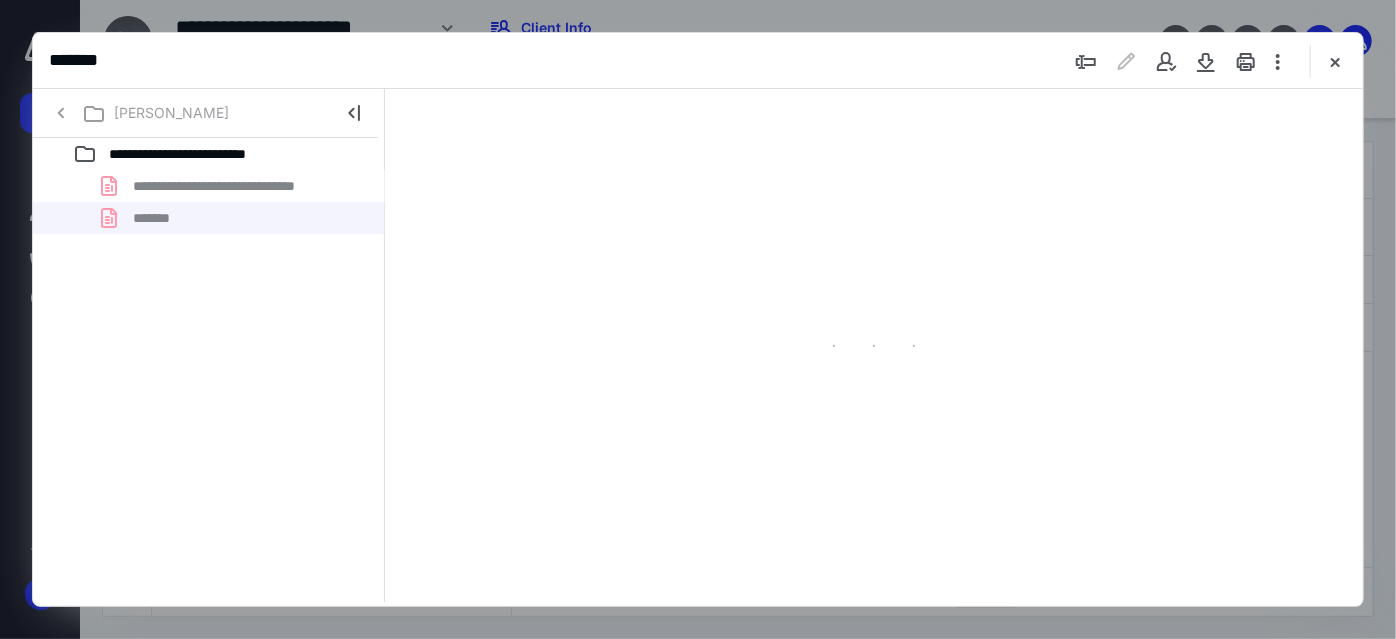 type on "55" 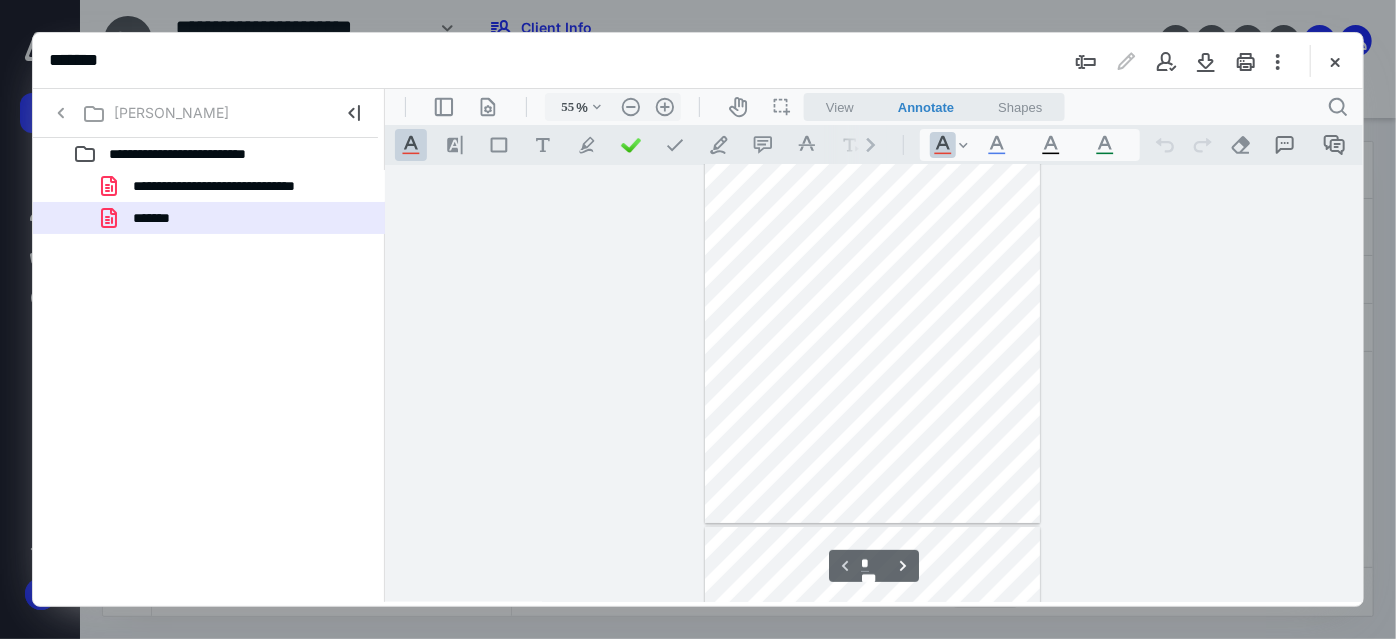 scroll, scrollTop: 0, scrollLeft: 0, axis: both 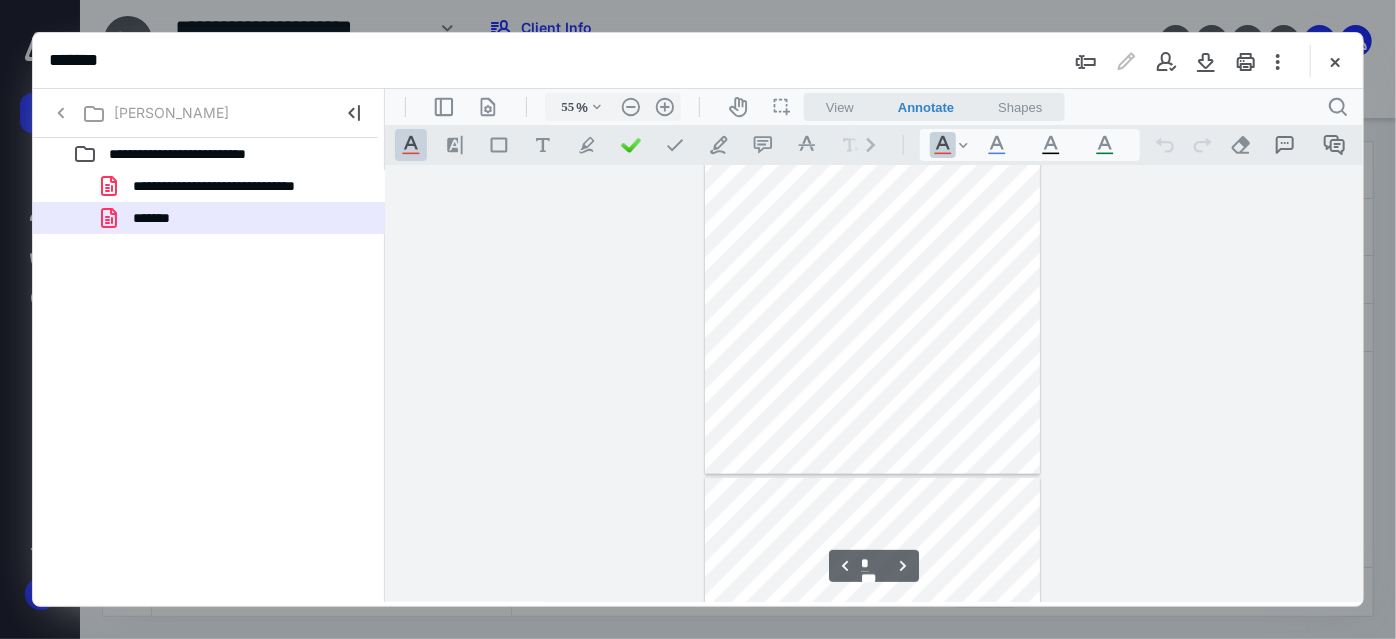 type on "*" 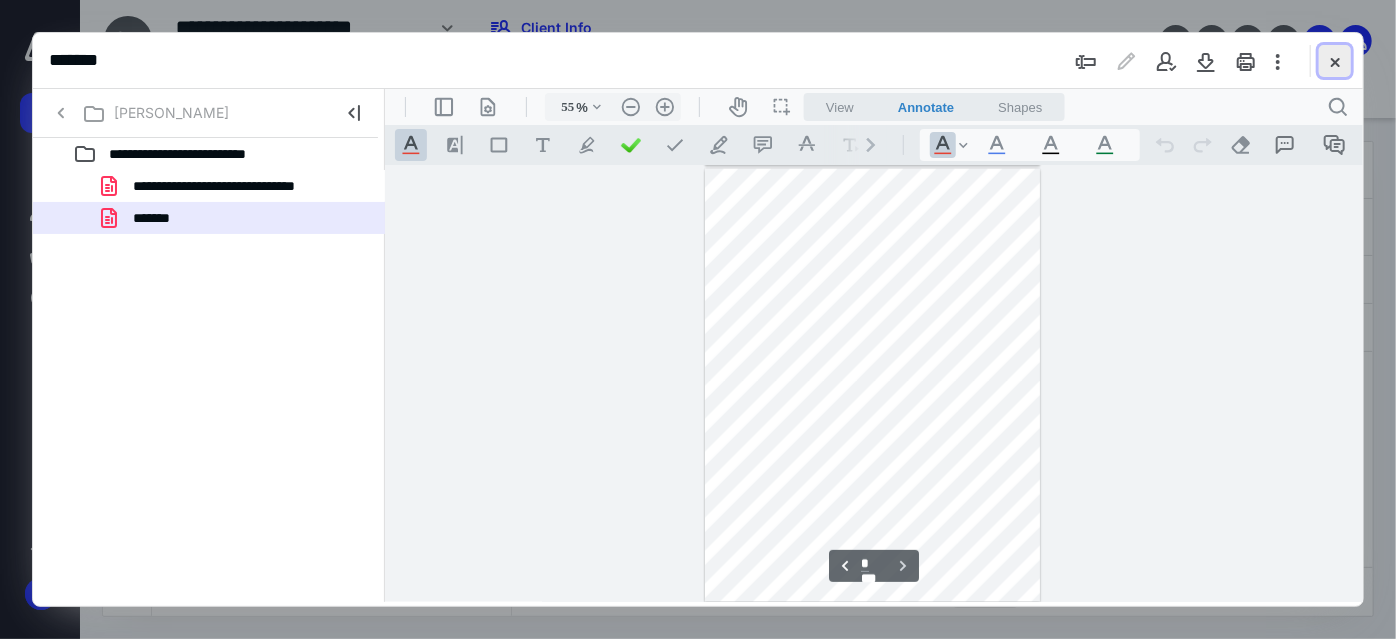 click at bounding box center [1335, 61] 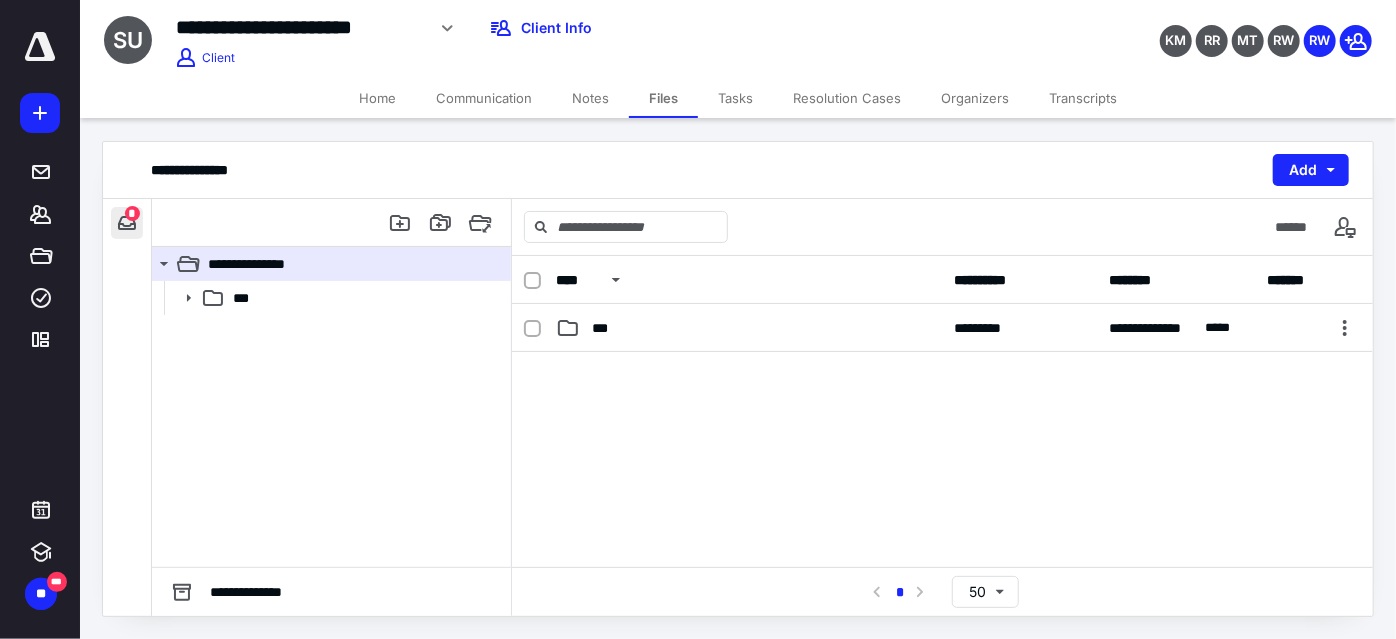 click at bounding box center [127, 223] 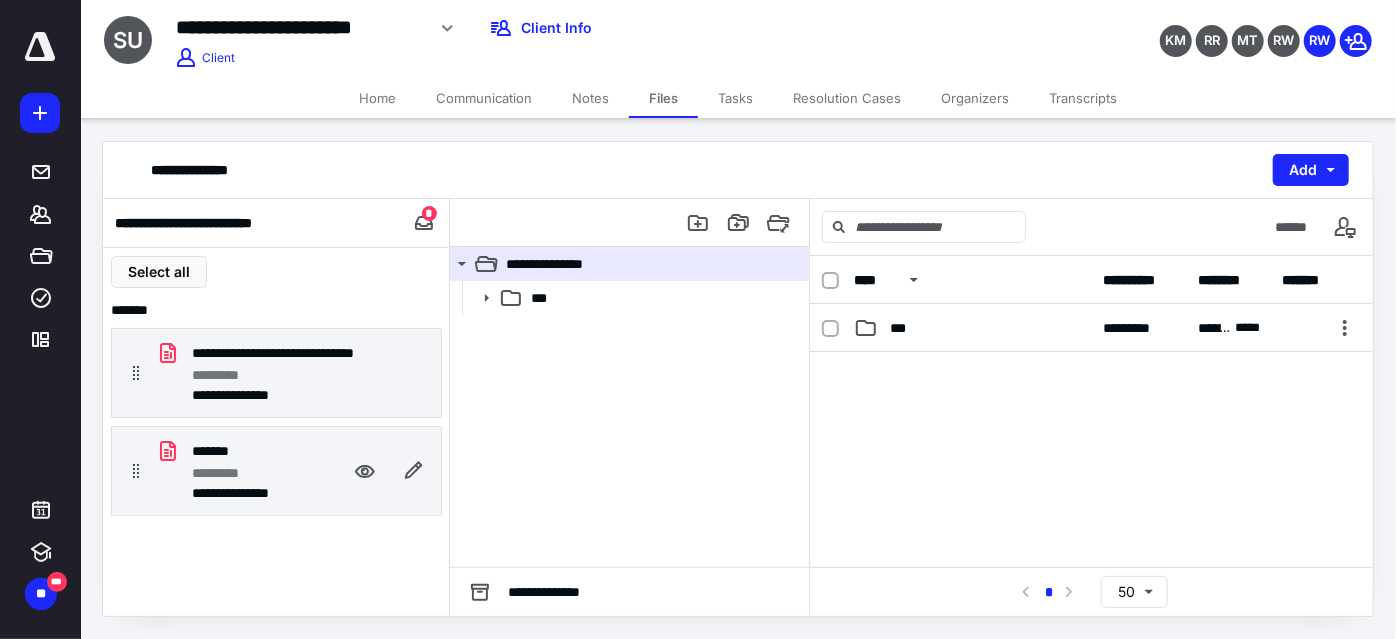 click on "*********" at bounding box center [248, 473] 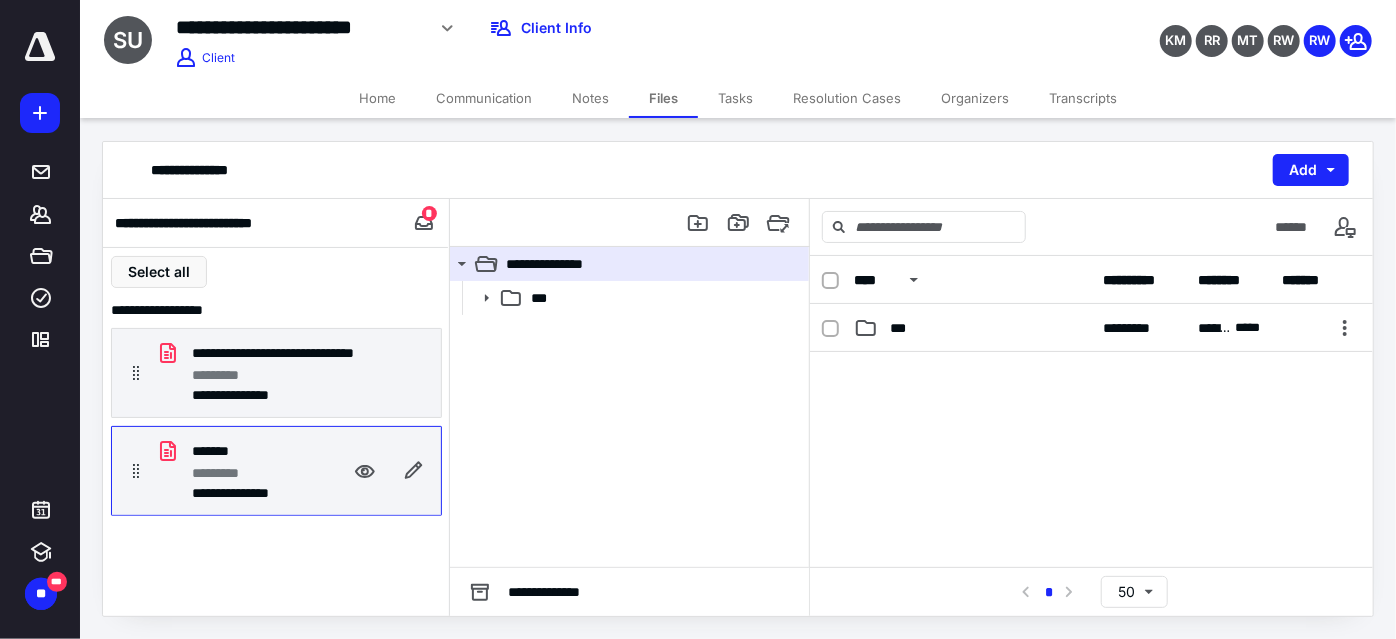 click on "*********" at bounding box center (248, 473) 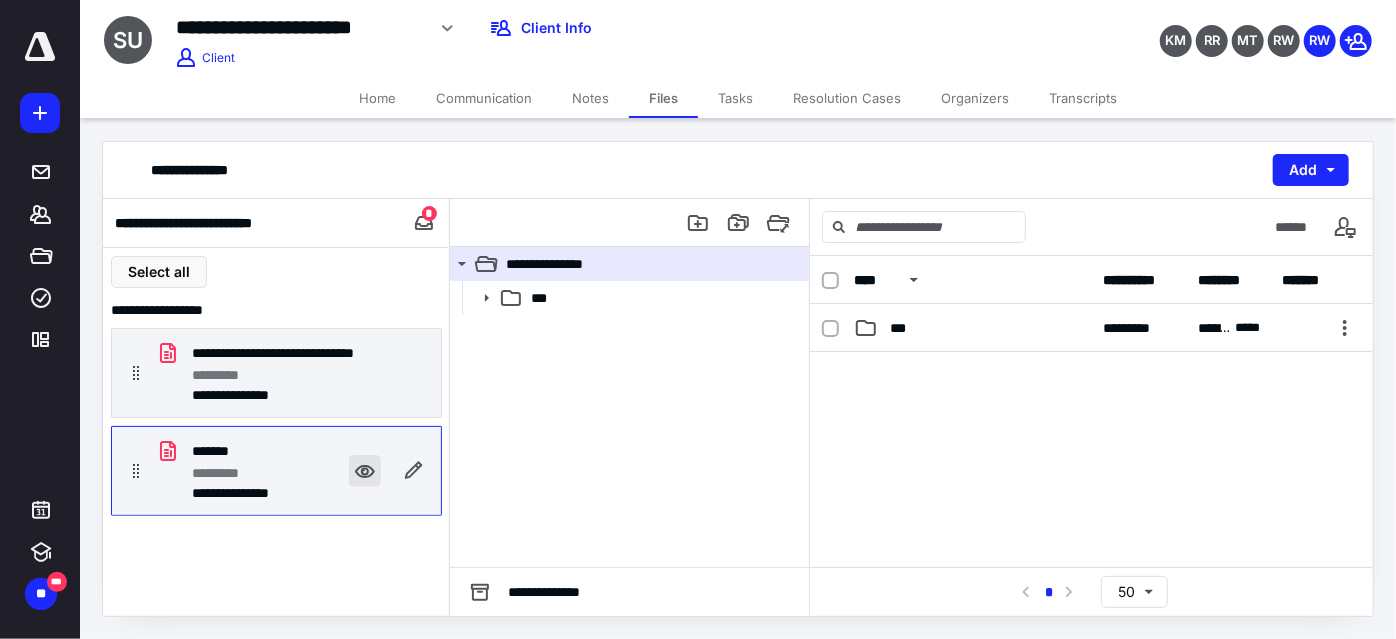 click at bounding box center [365, 471] 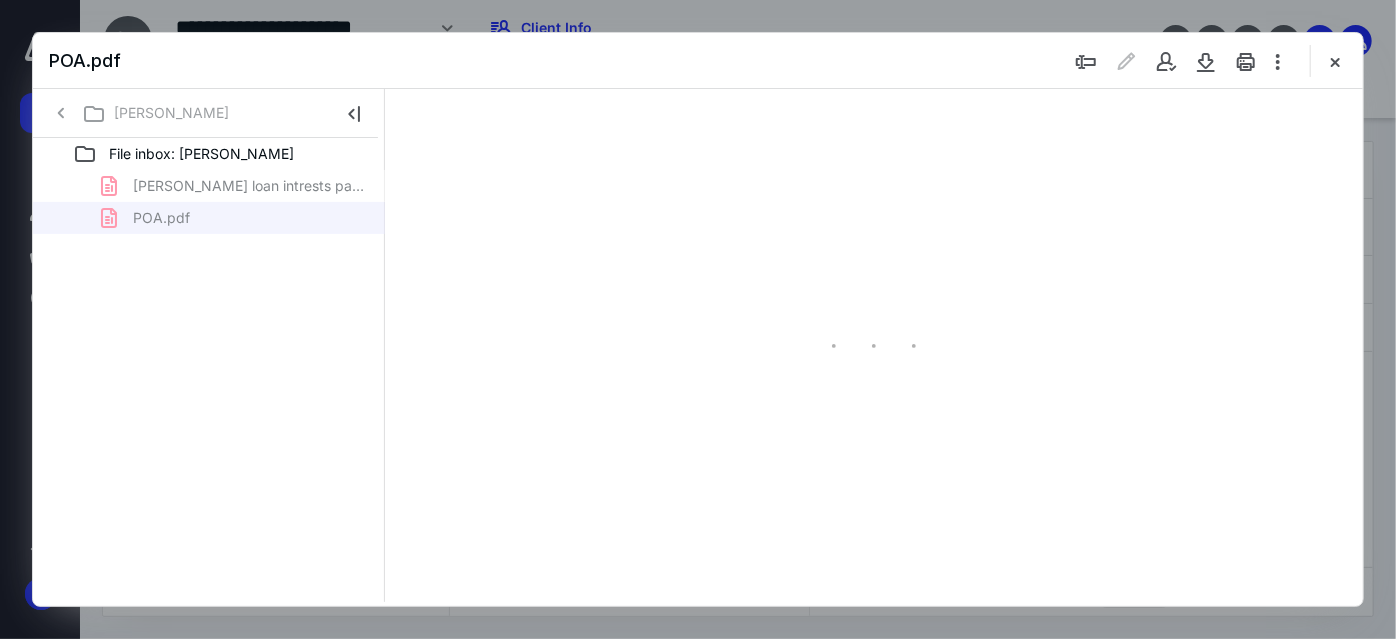 scroll, scrollTop: 0, scrollLeft: 0, axis: both 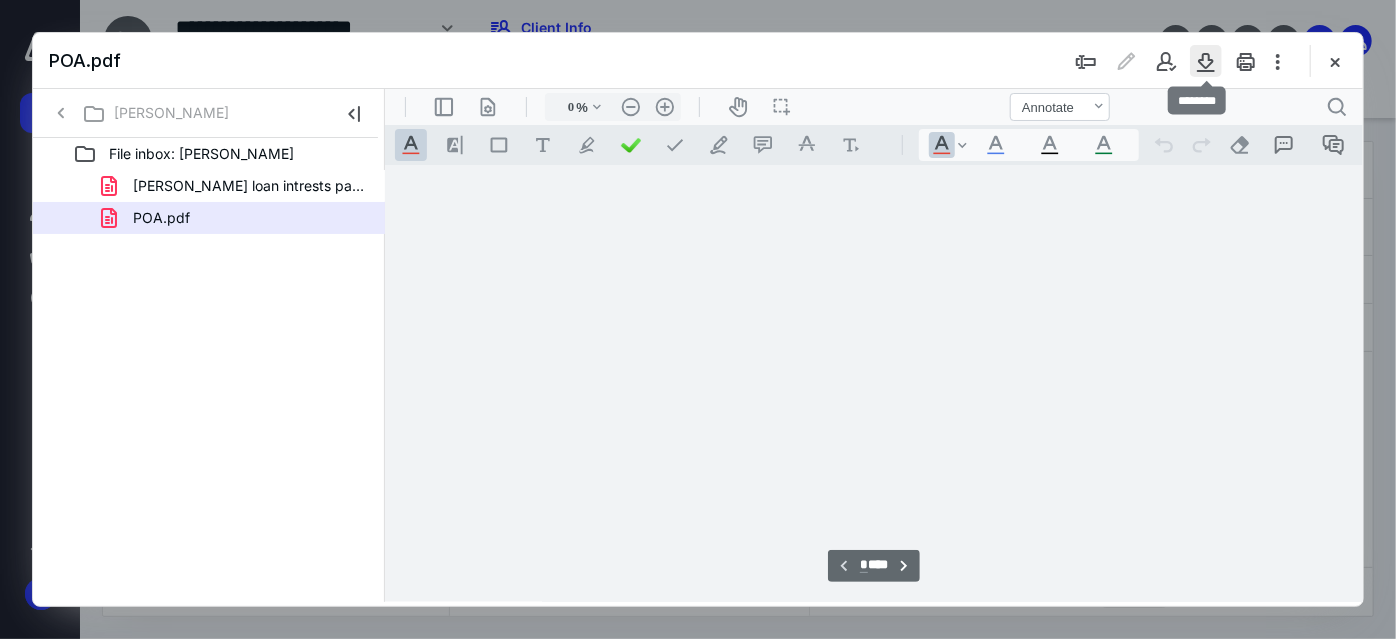 type on "55" 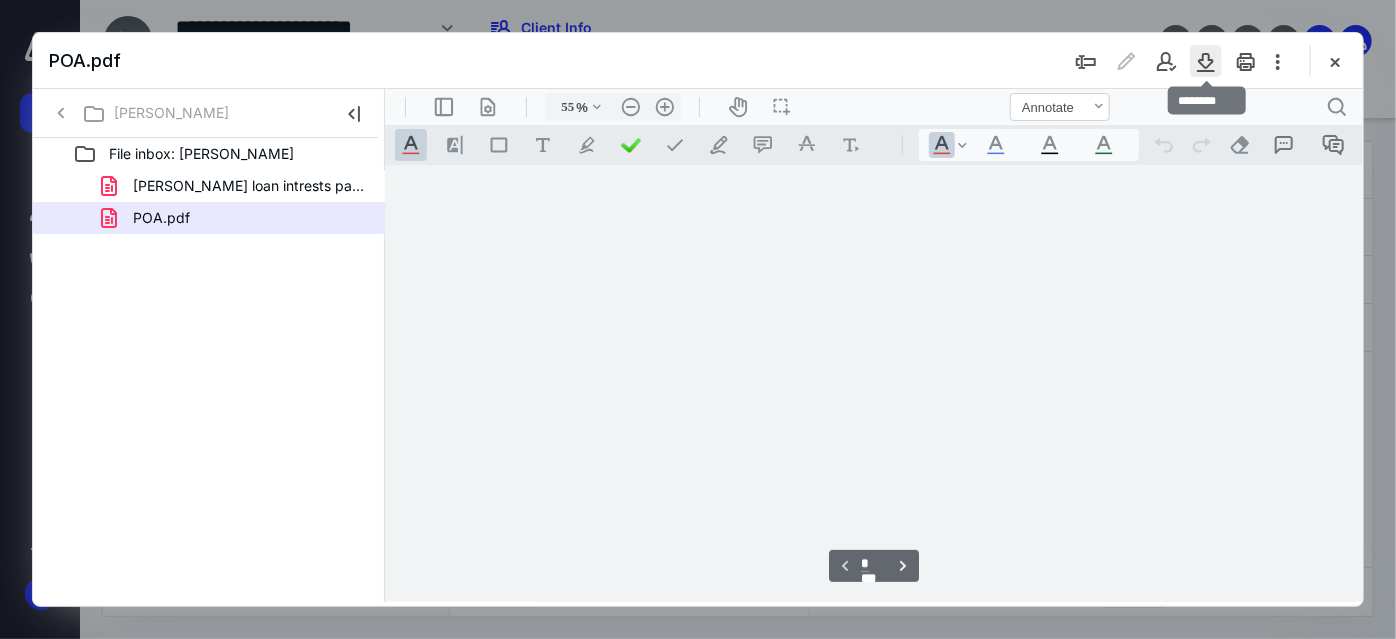 scroll, scrollTop: 77, scrollLeft: 0, axis: vertical 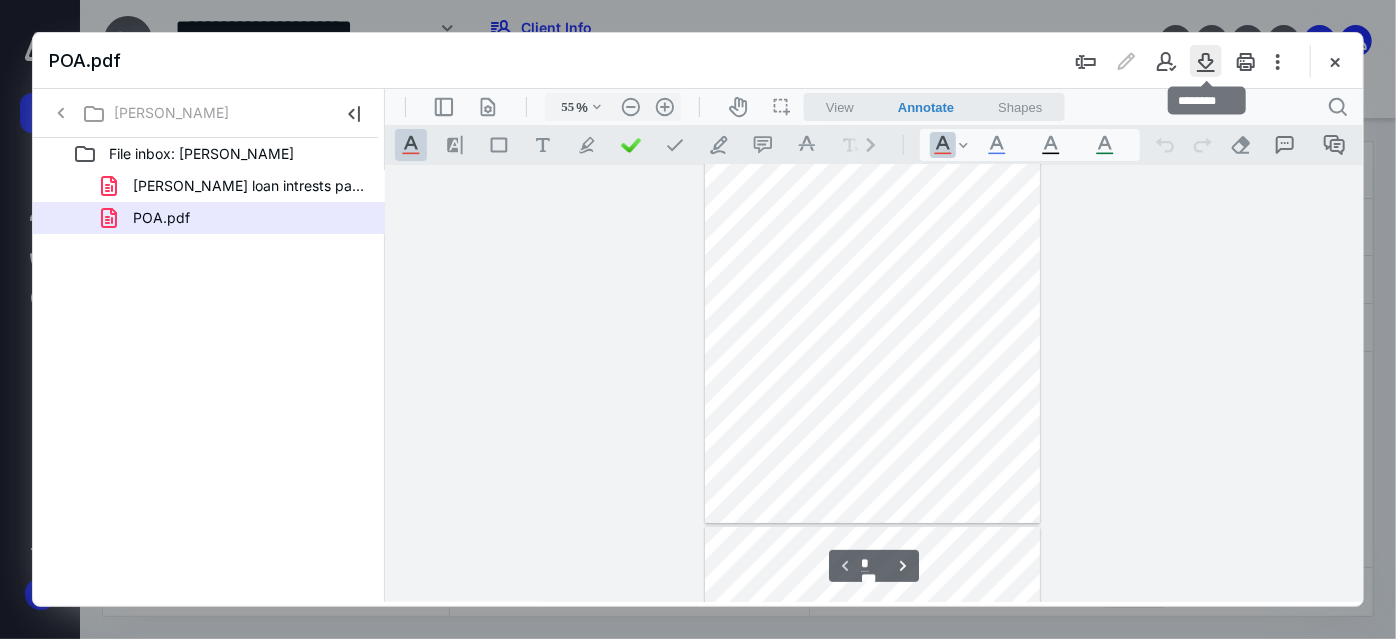 click at bounding box center [1206, 61] 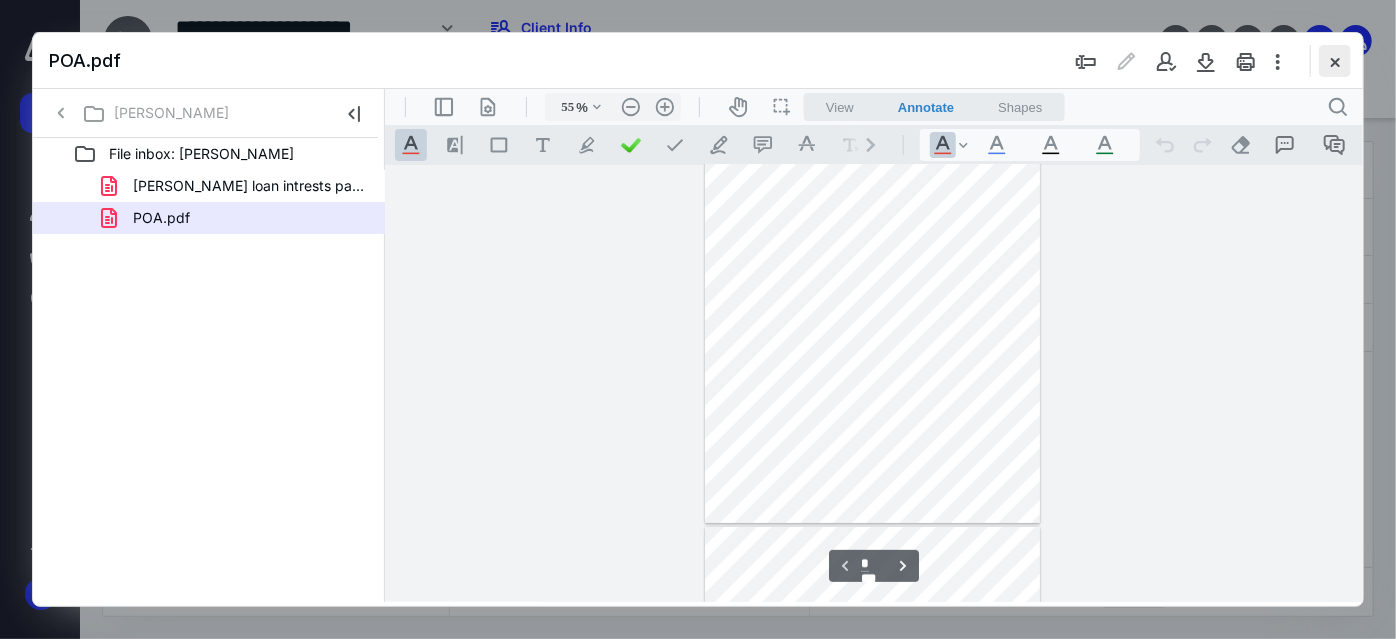 click at bounding box center [1335, 61] 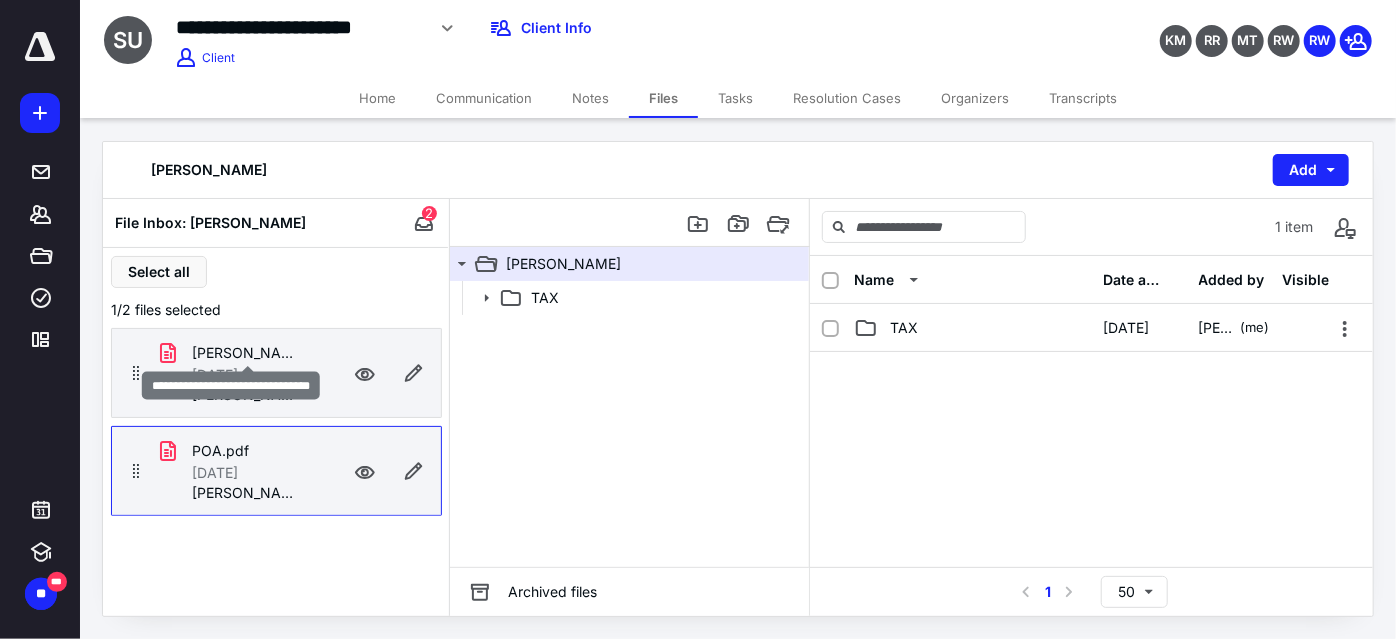 click on "Underwood loan intrests paid.pdf" at bounding box center [248, 353] 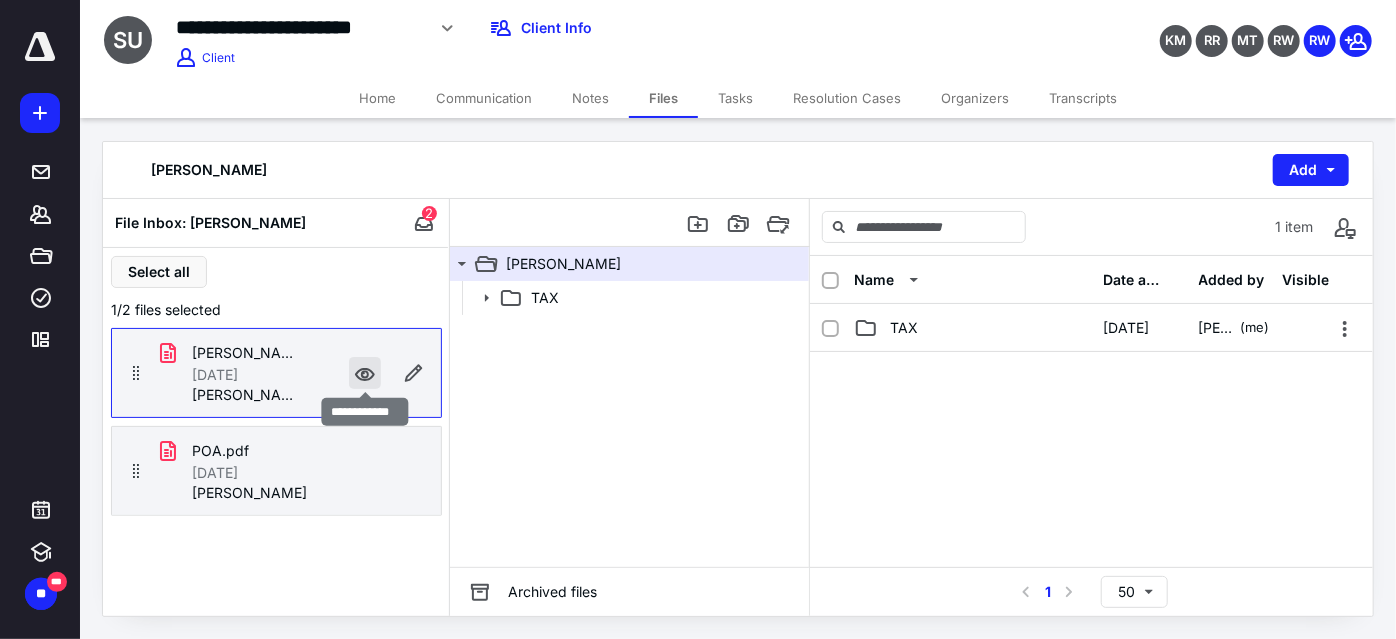 click at bounding box center (365, 373) 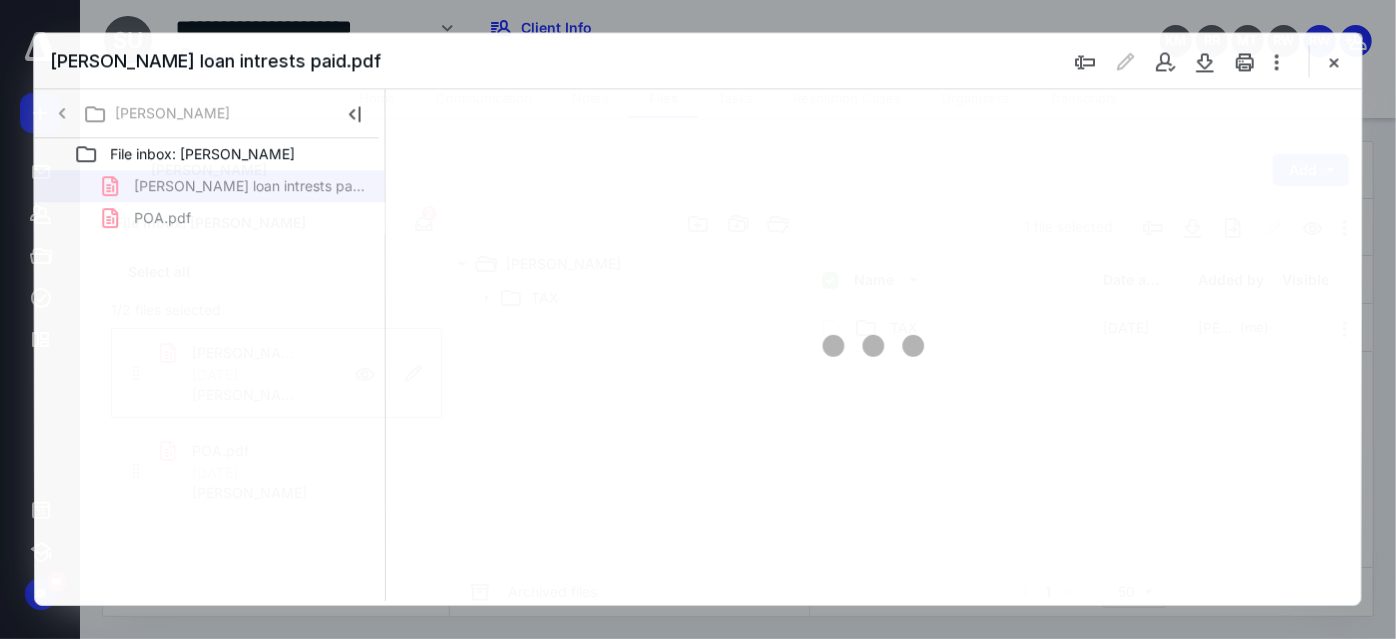 scroll, scrollTop: 0, scrollLeft: 0, axis: both 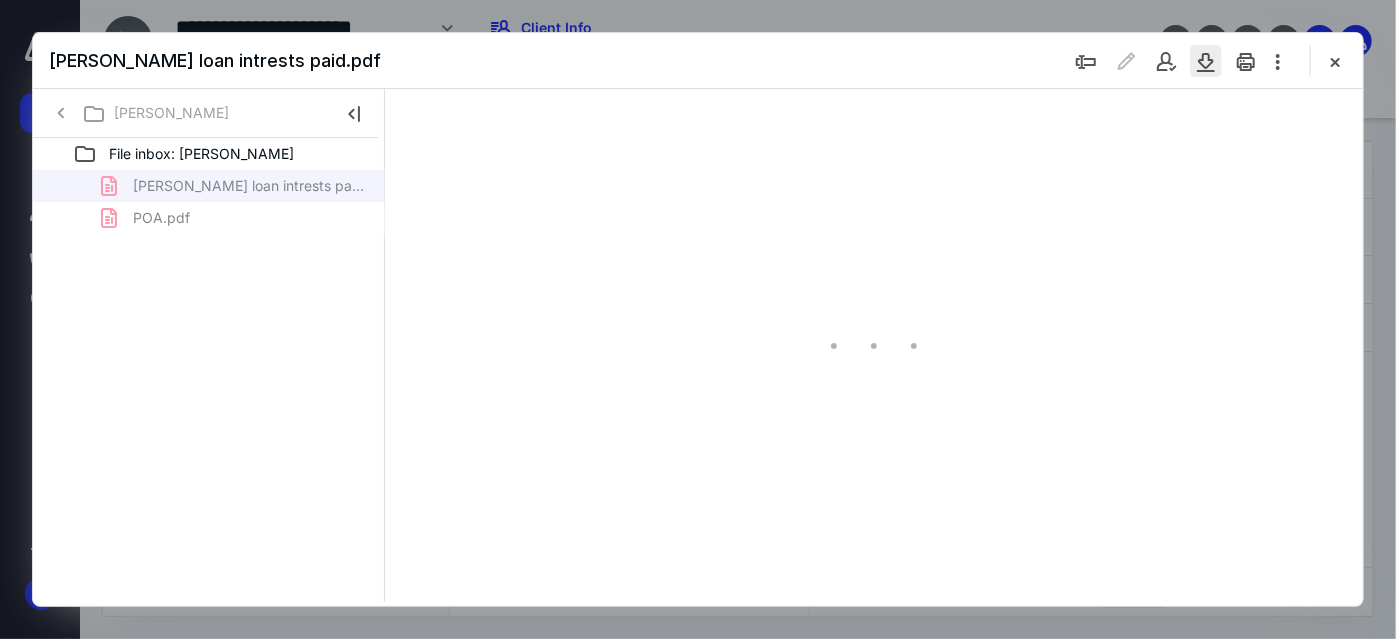 type on "55" 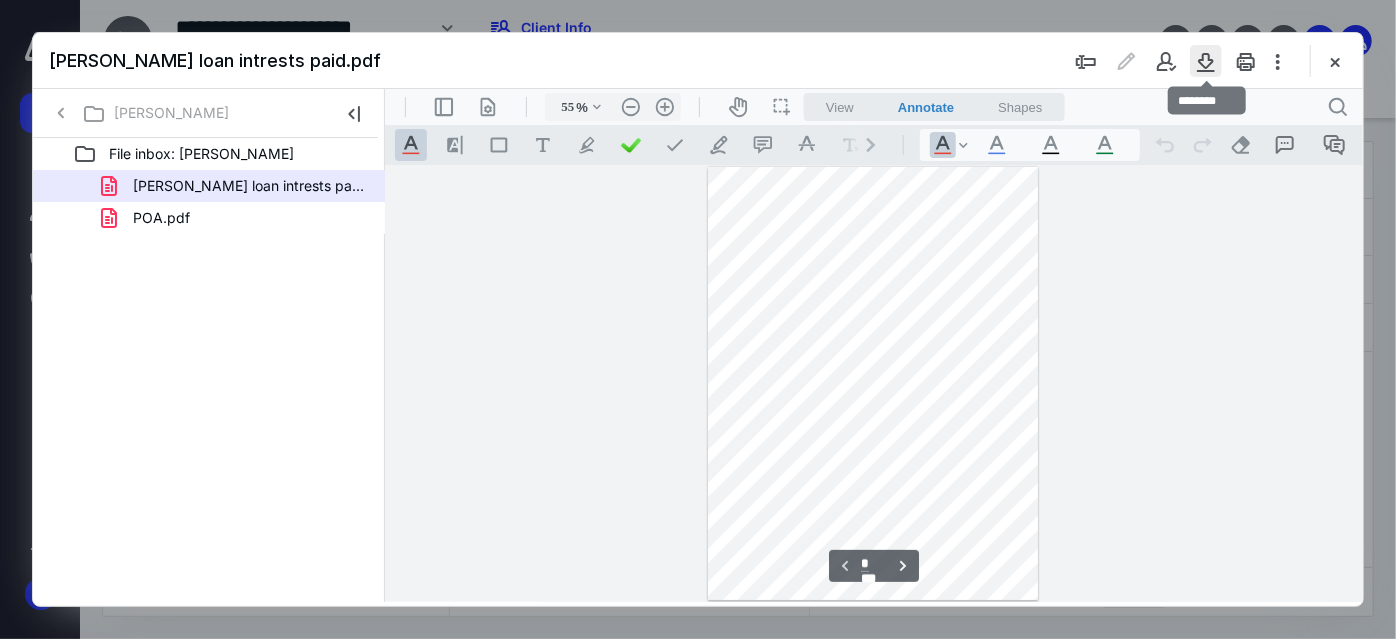 click at bounding box center (1206, 61) 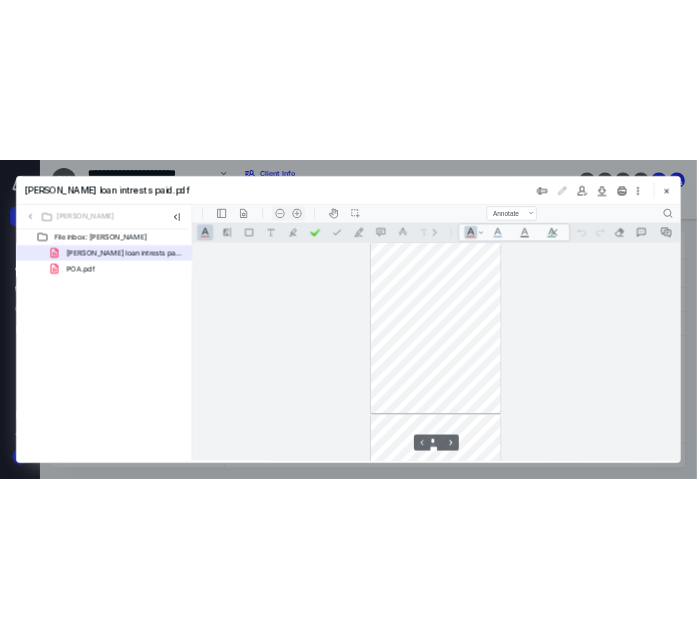 scroll, scrollTop: 28, scrollLeft: 0, axis: vertical 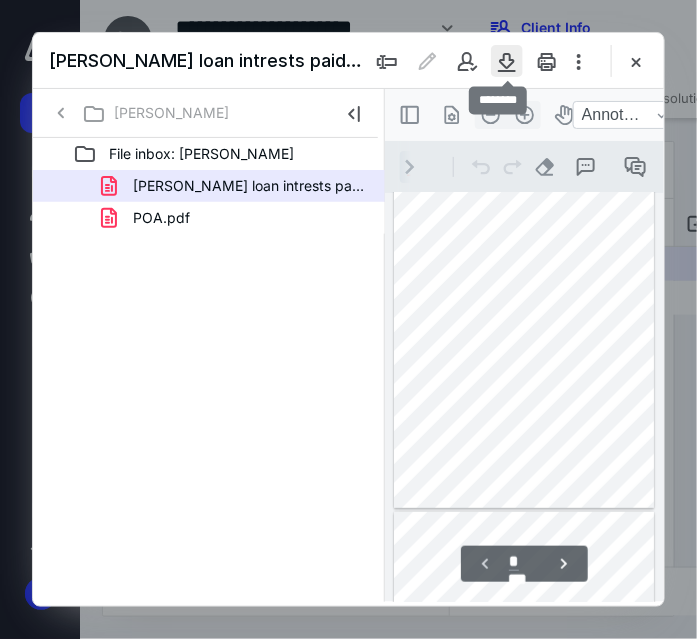 click at bounding box center [507, 61] 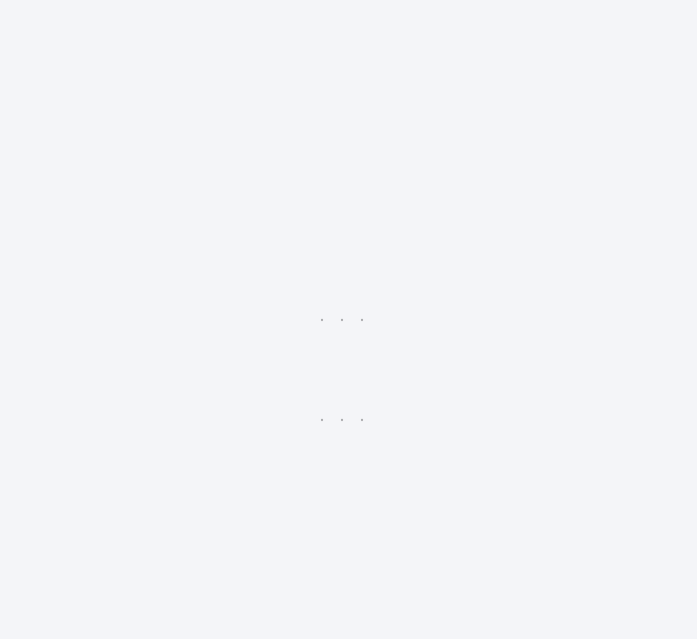 scroll, scrollTop: 0, scrollLeft: 0, axis: both 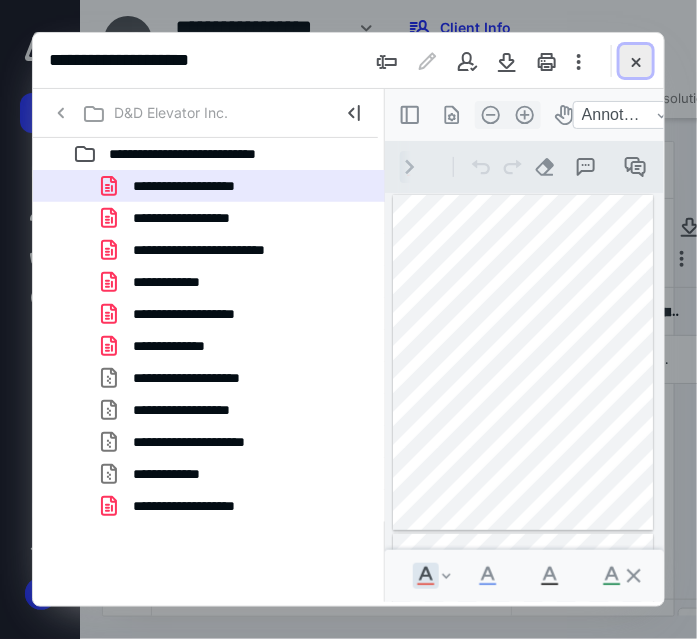 click at bounding box center [636, 61] 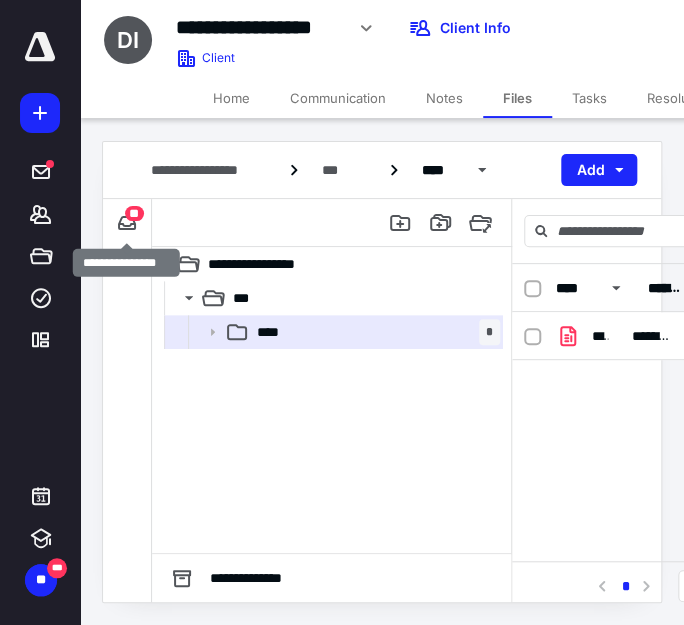 click on "**" at bounding box center (134, 213) 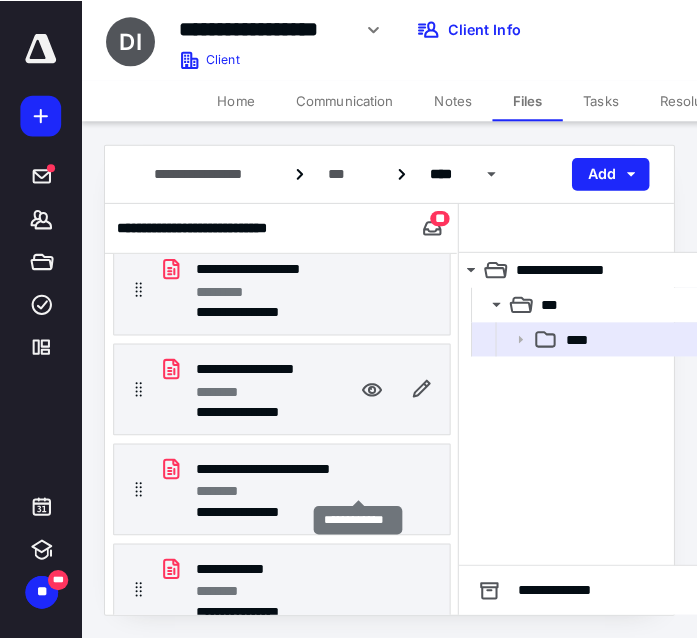 scroll, scrollTop: 0, scrollLeft: 0, axis: both 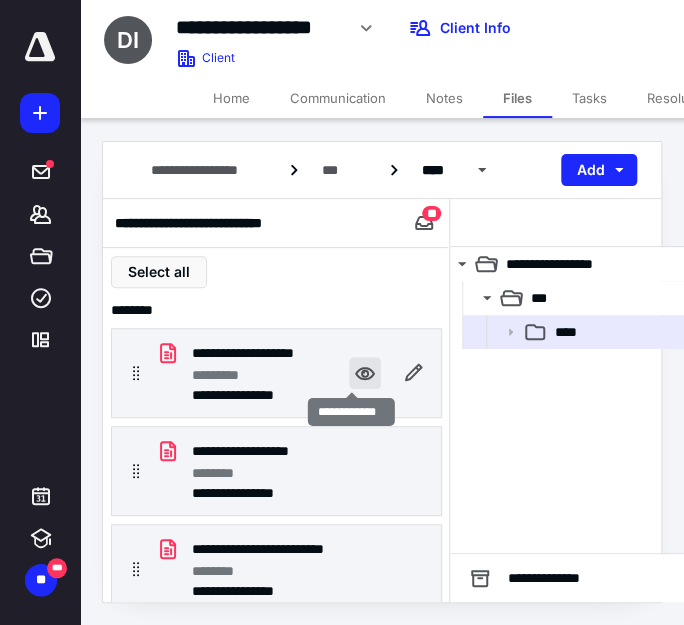 click at bounding box center (365, 373) 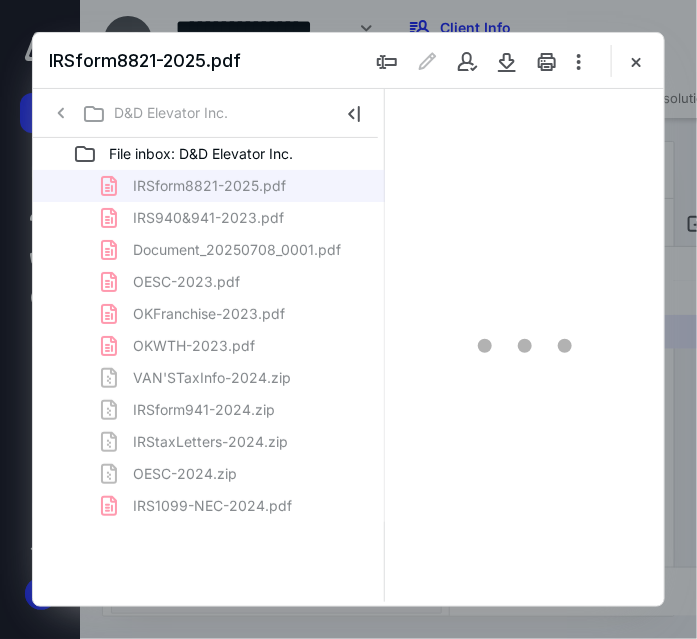 scroll, scrollTop: 0, scrollLeft: 0, axis: both 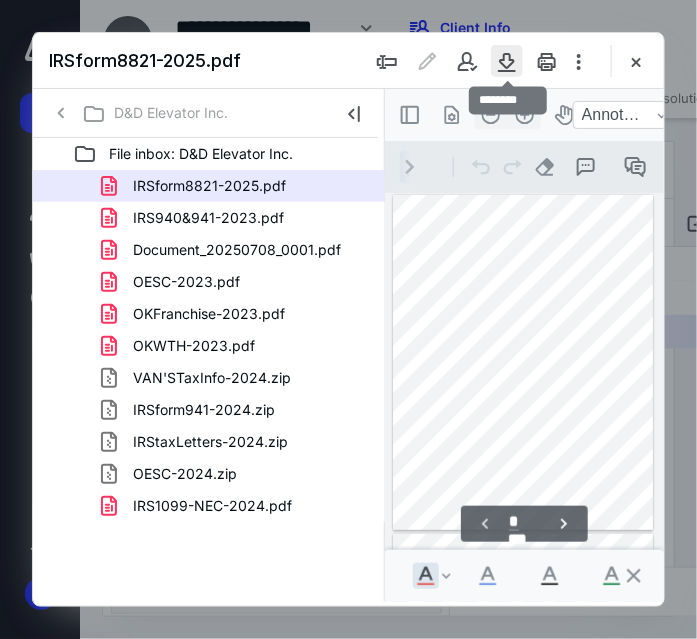 click at bounding box center (507, 61) 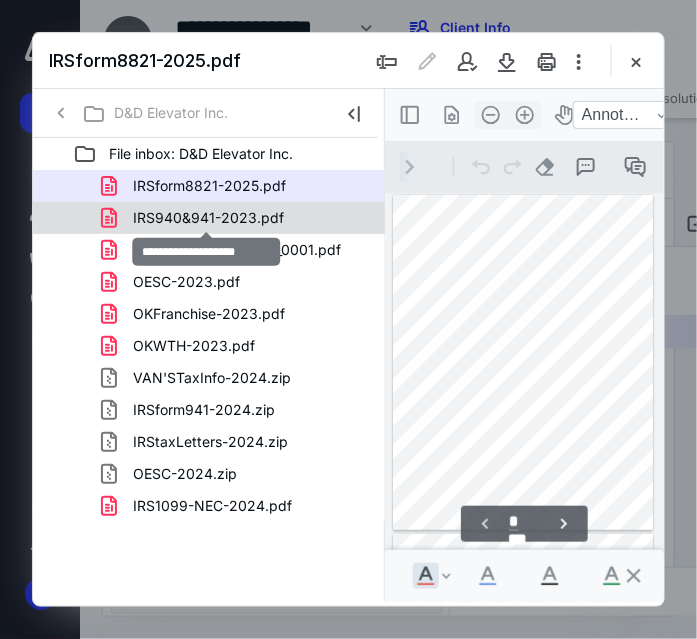 click on "IRS940&941-2023.pdf" at bounding box center [208, 218] 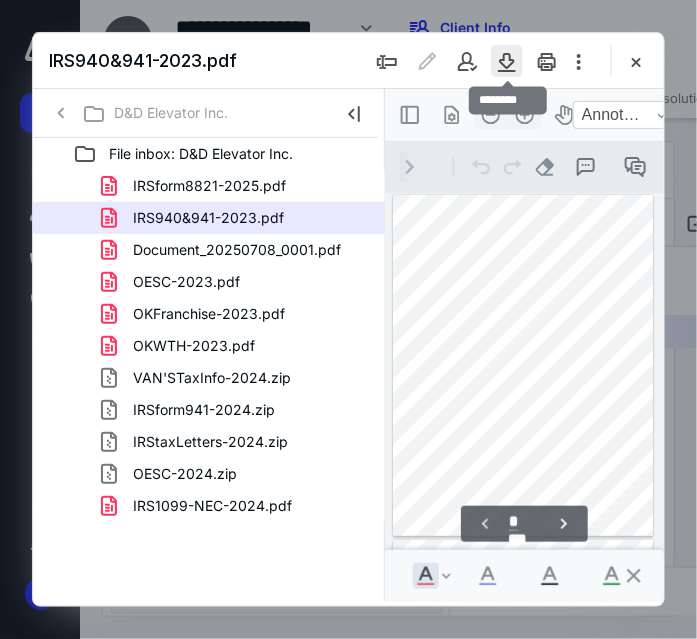 click at bounding box center [507, 61] 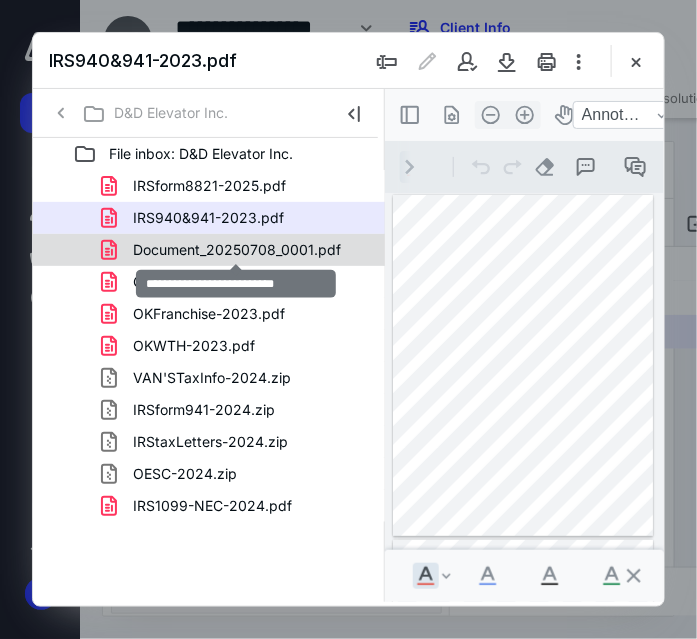 click on "Document_20250708_0001.pdf" at bounding box center [237, 250] 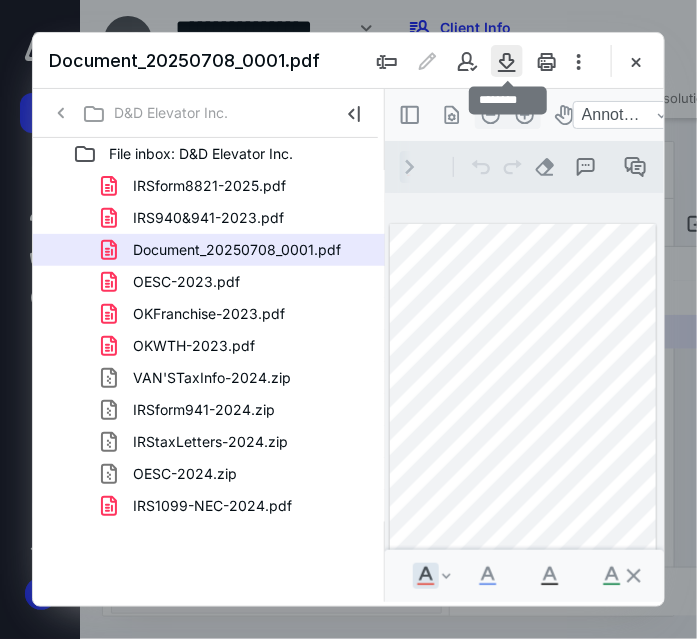 click at bounding box center [507, 61] 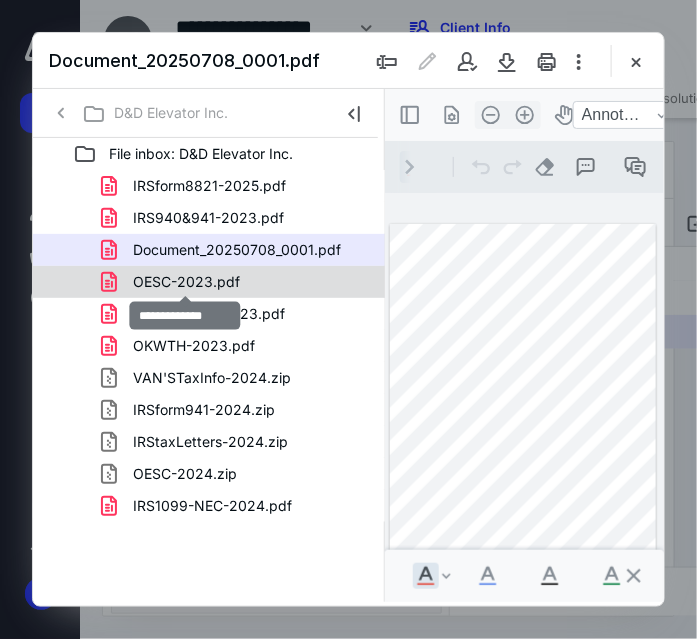 click on "OESC-2023.pdf" at bounding box center [186, 282] 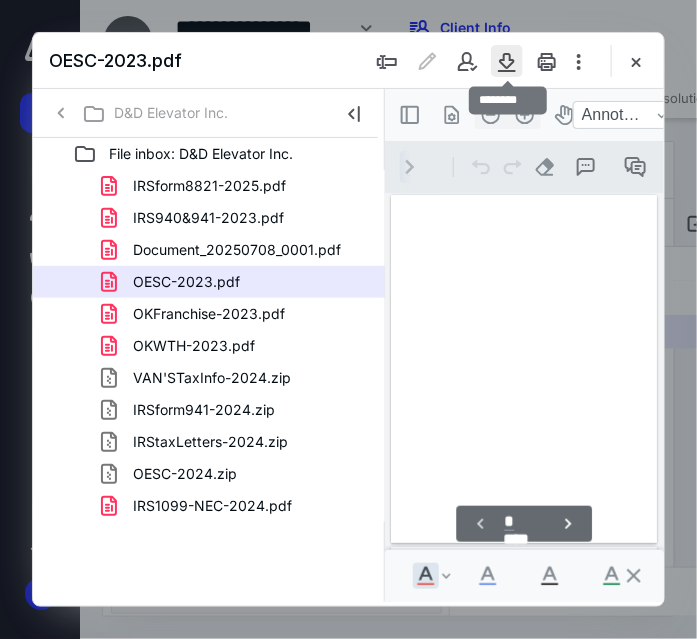 scroll, scrollTop: 106, scrollLeft: 0, axis: vertical 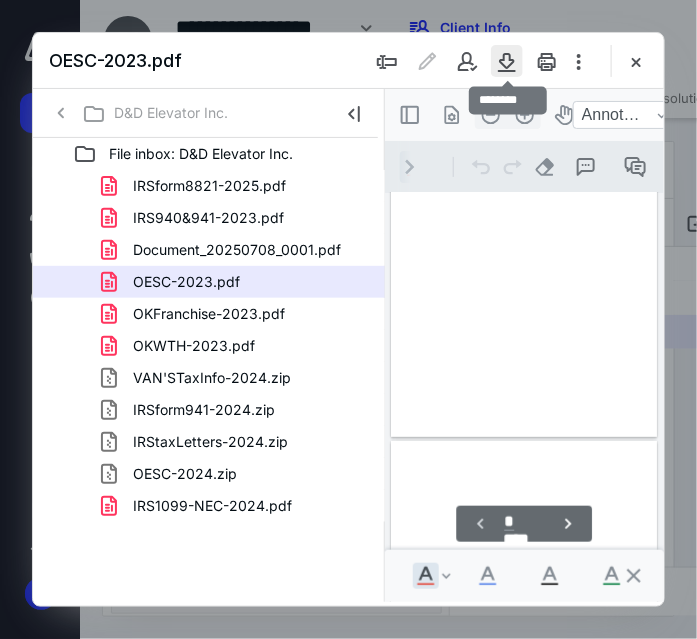 click at bounding box center [507, 61] 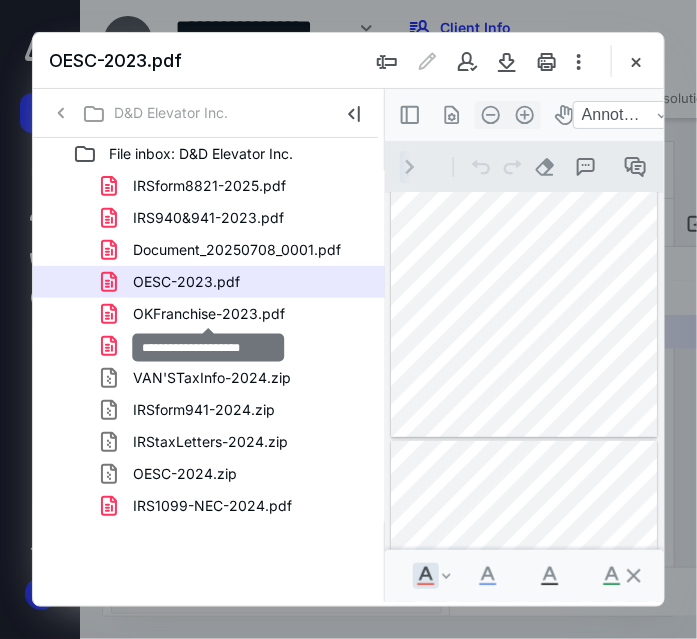 click on "OKFranchise-2023.pdf" at bounding box center [209, 314] 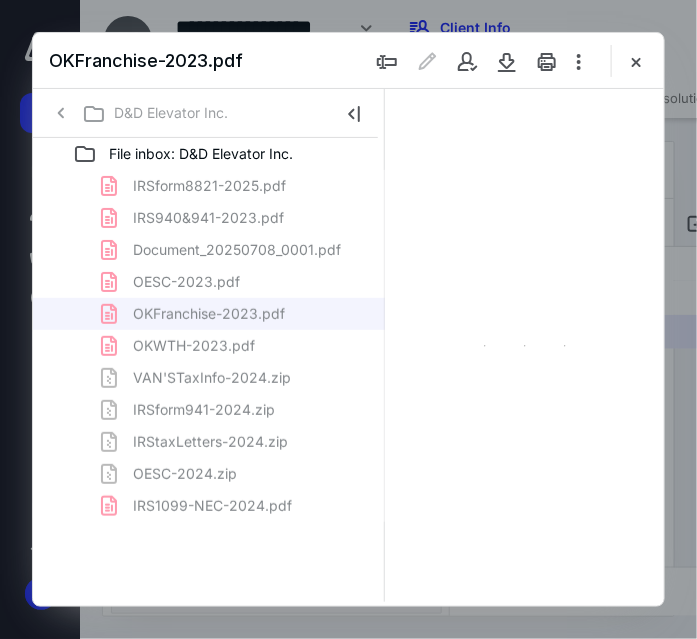 scroll, scrollTop: 0, scrollLeft: 0, axis: both 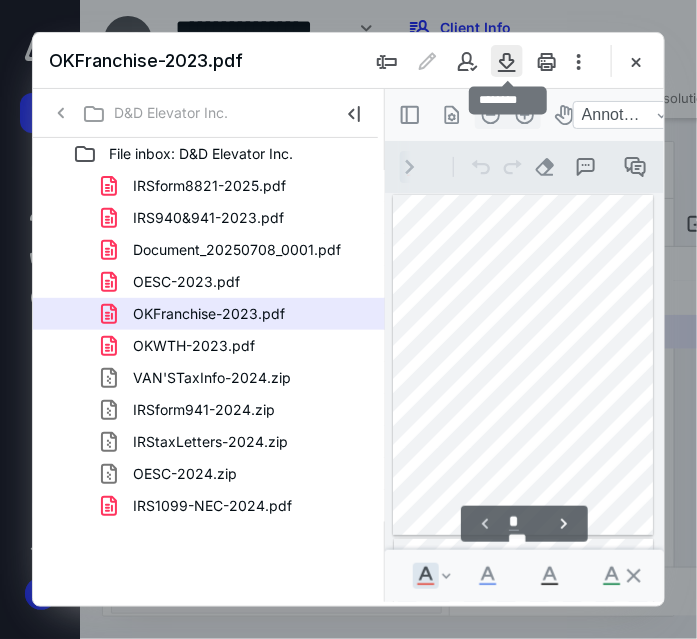 click at bounding box center (507, 61) 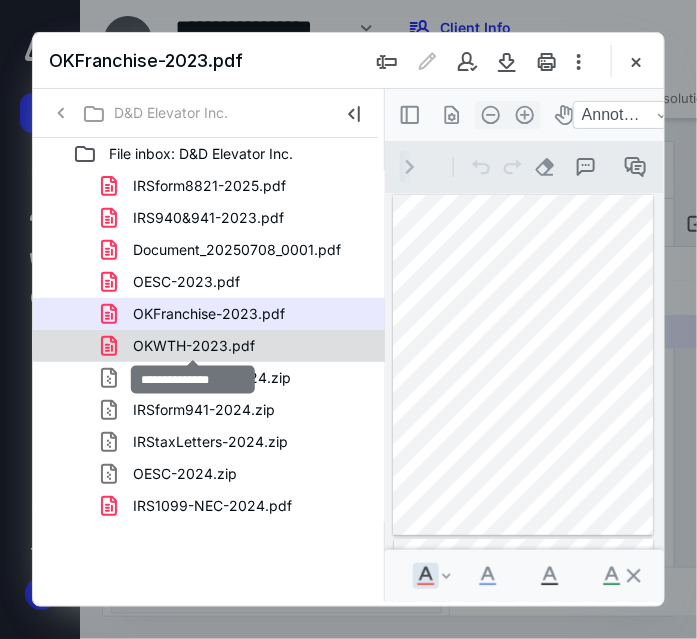 click on "OKWTH-2023.pdf" at bounding box center [194, 346] 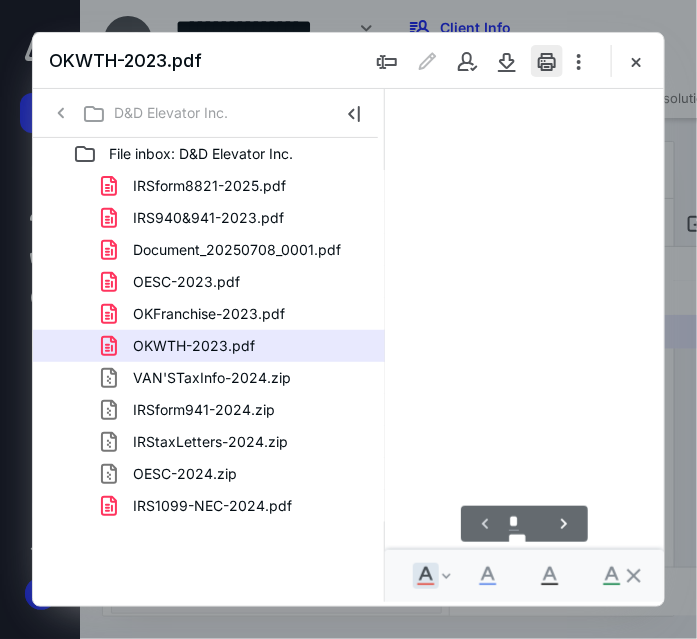 scroll, scrollTop: 106, scrollLeft: 0, axis: vertical 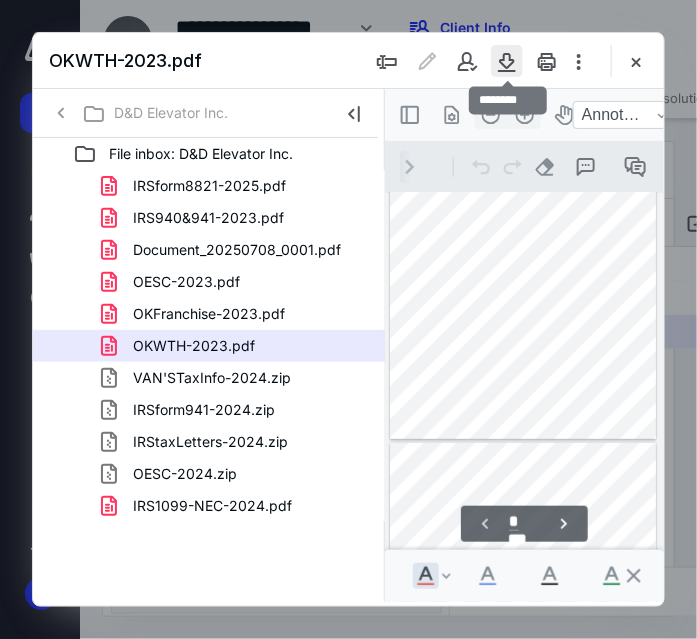 click at bounding box center [507, 61] 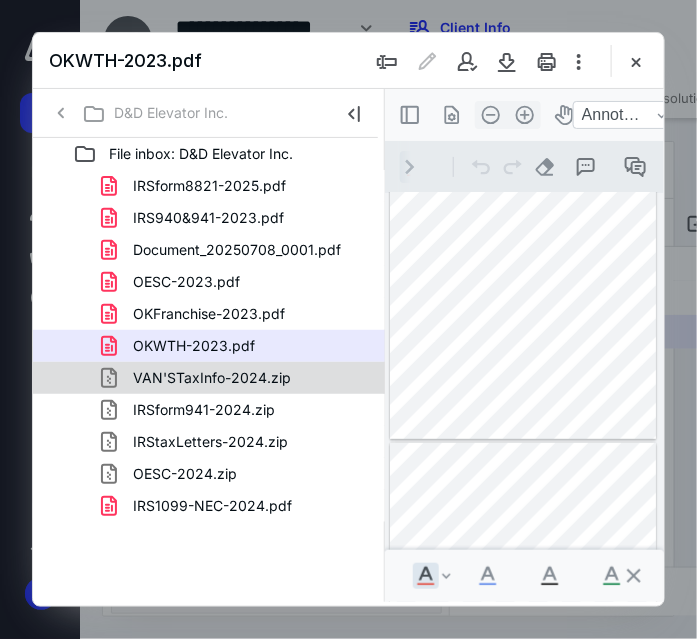 click on "VAN'STaxInfo-2024.zip" at bounding box center [212, 378] 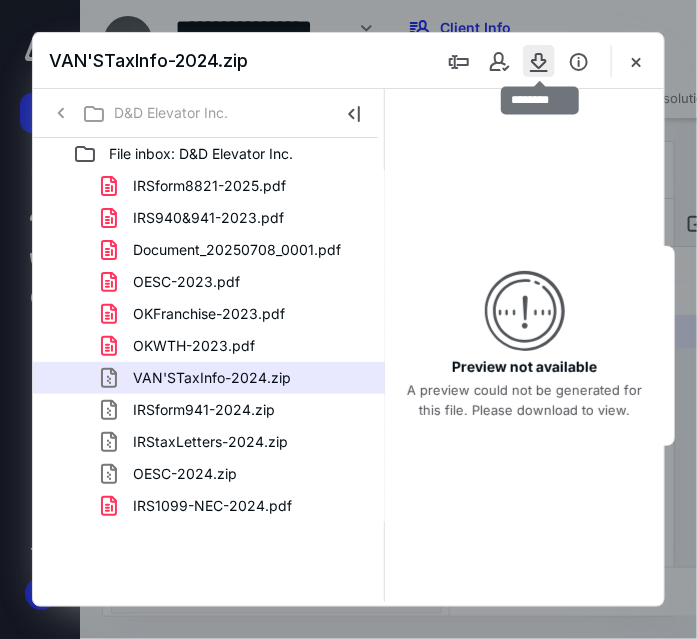 click at bounding box center (539, 61) 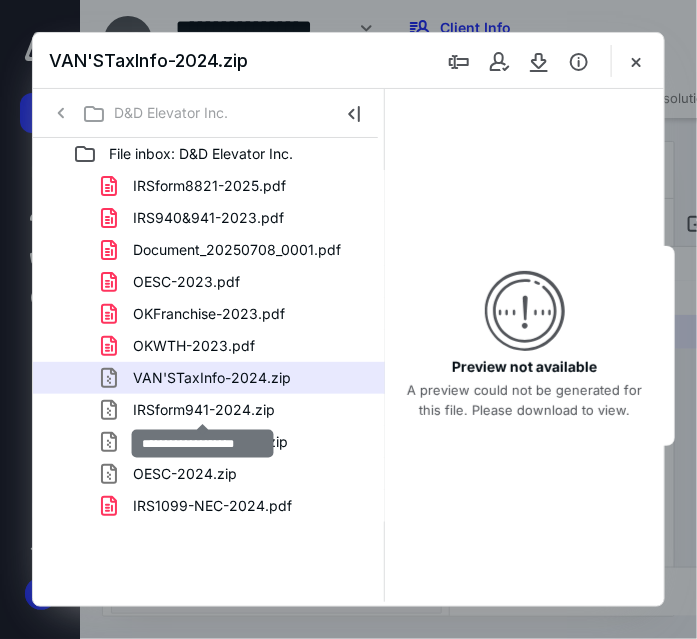 drag, startPoint x: 190, startPoint y: 402, endPoint x: 260, endPoint y: 388, distance: 71.38628 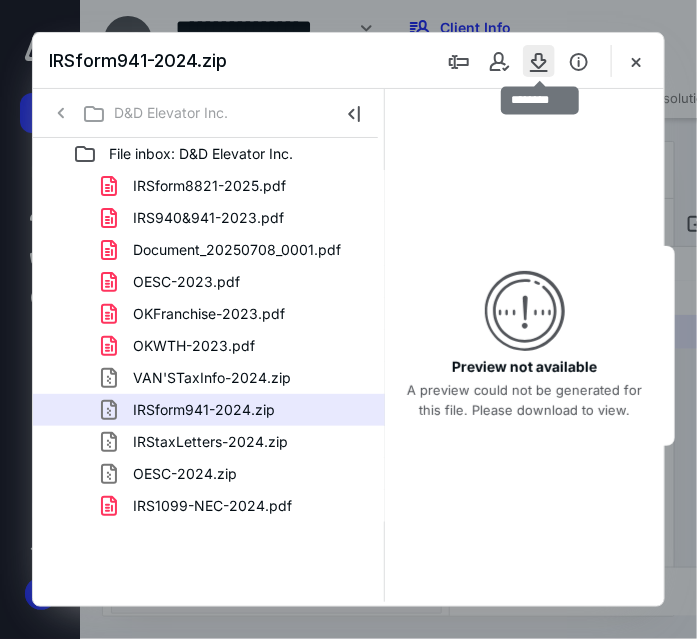 click at bounding box center [539, 61] 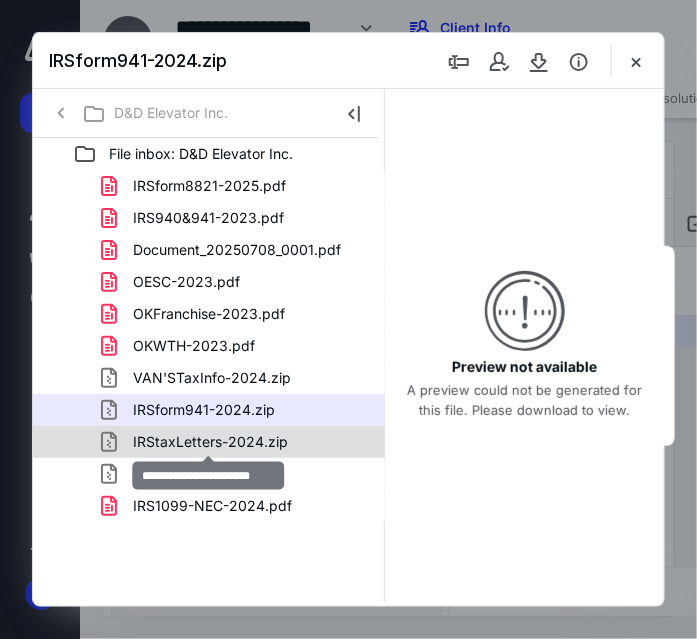 click on "IRStaxLetters-2024.zip" at bounding box center [210, 442] 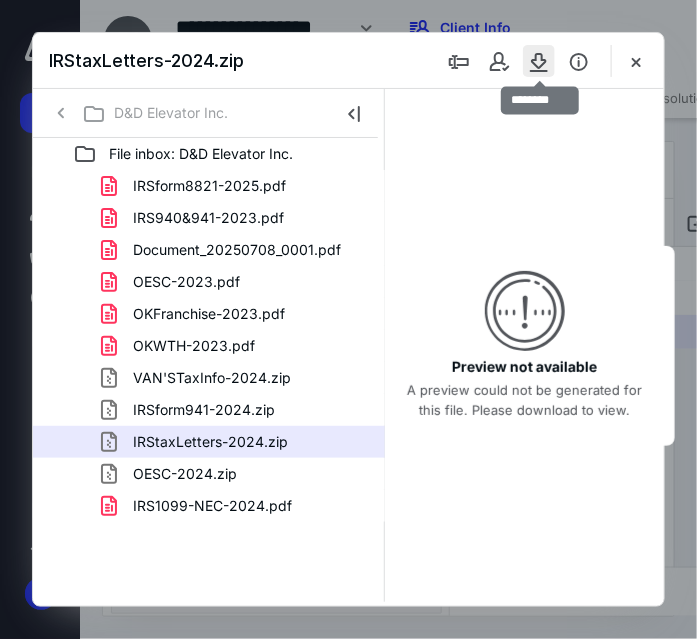 click at bounding box center [539, 61] 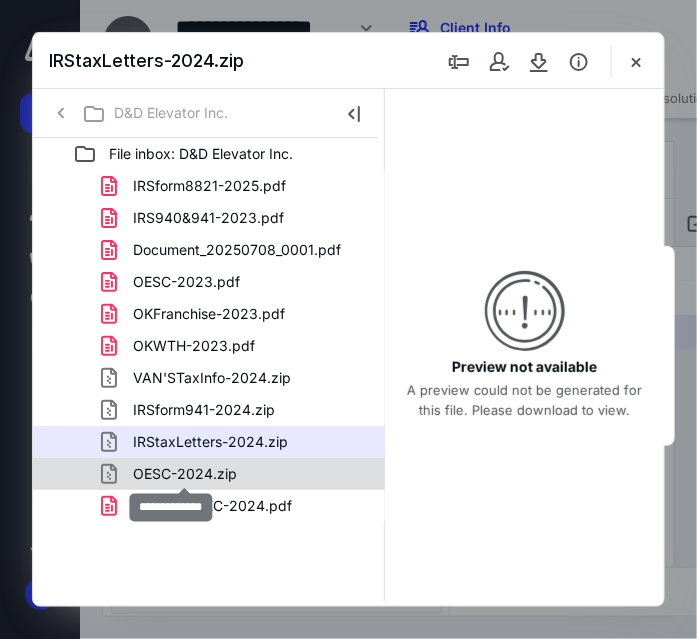 click on "OESC-2024.zip" at bounding box center [185, 474] 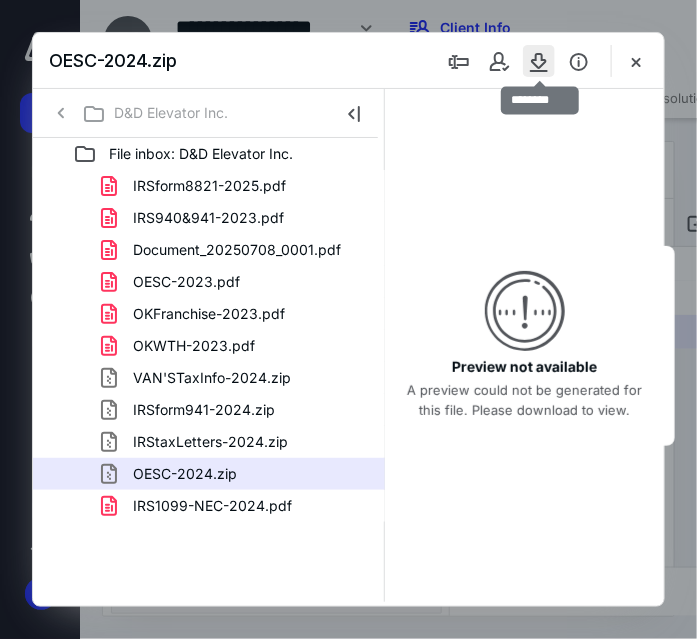 click at bounding box center (539, 61) 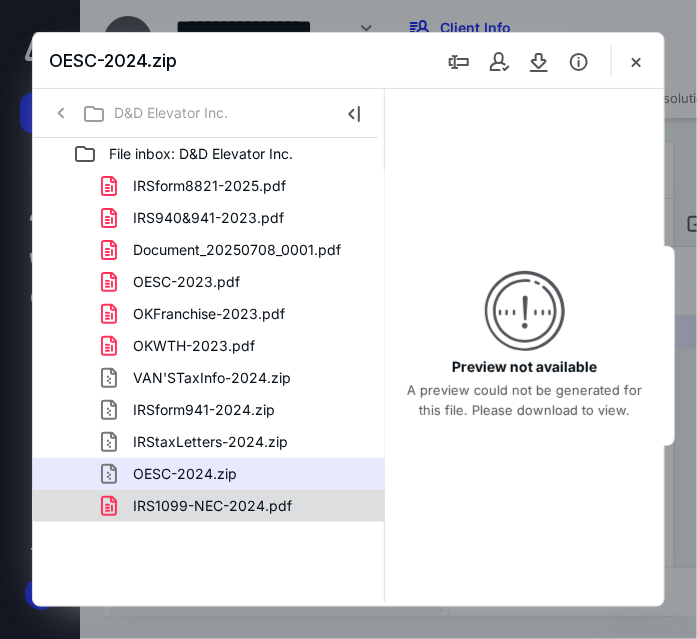 click on "IRS1099-NEC-2024.pdf" at bounding box center [212, 506] 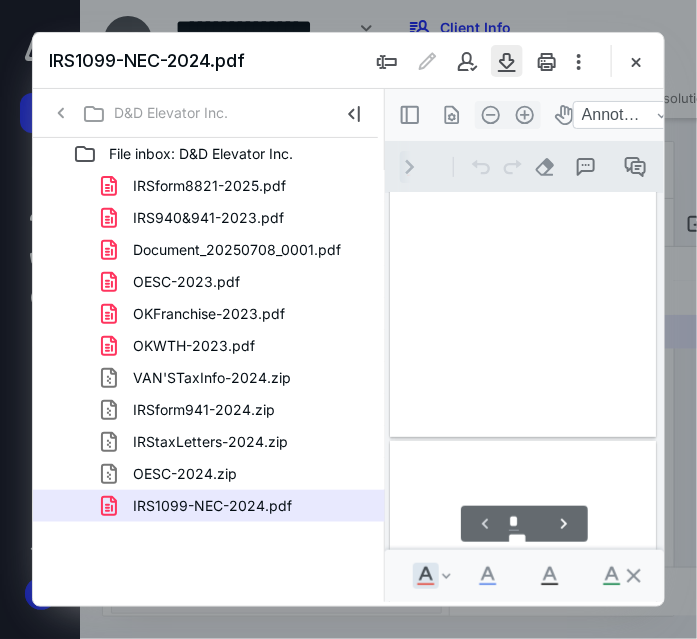scroll, scrollTop: 106, scrollLeft: 0, axis: vertical 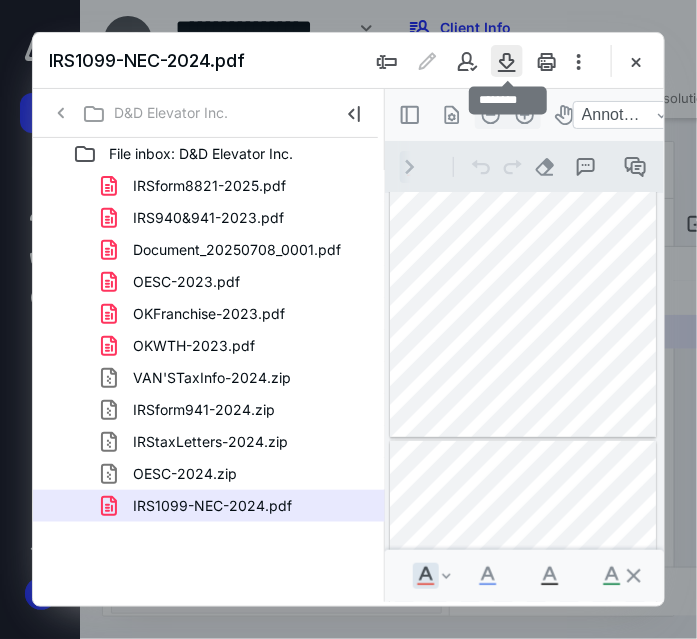 click at bounding box center [507, 61] 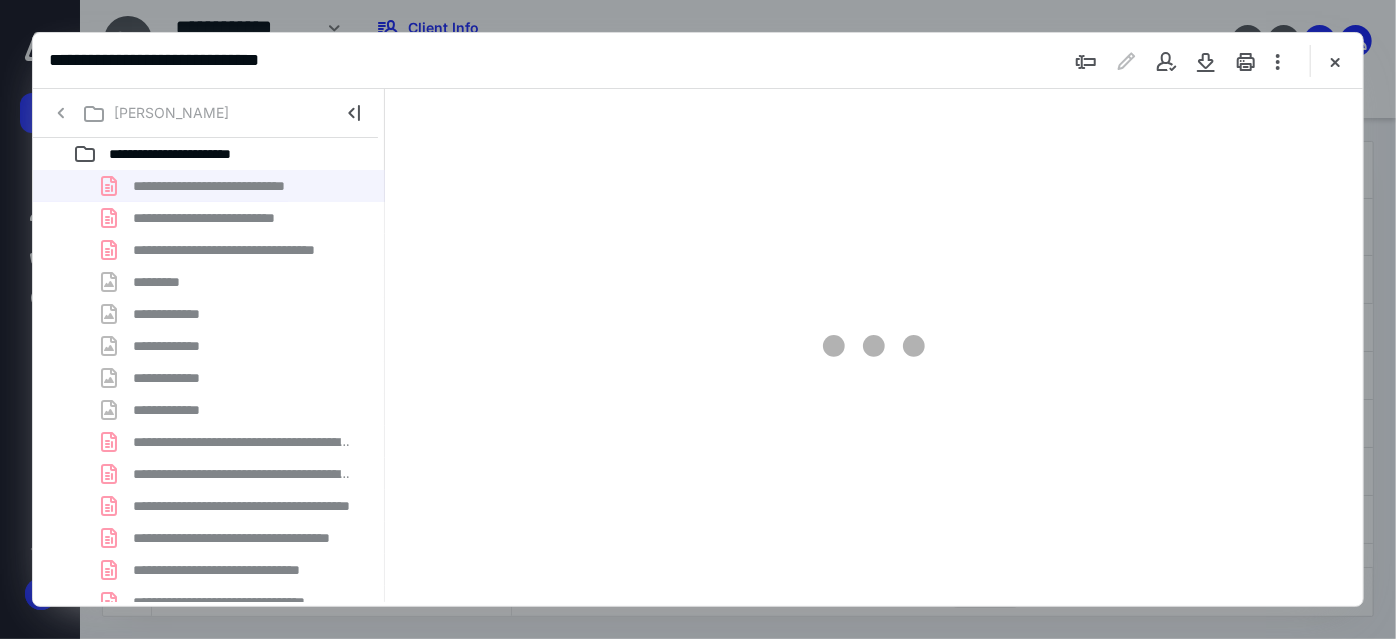 scroll, scrollTop: 0, scrollLeft: 0, axis: both 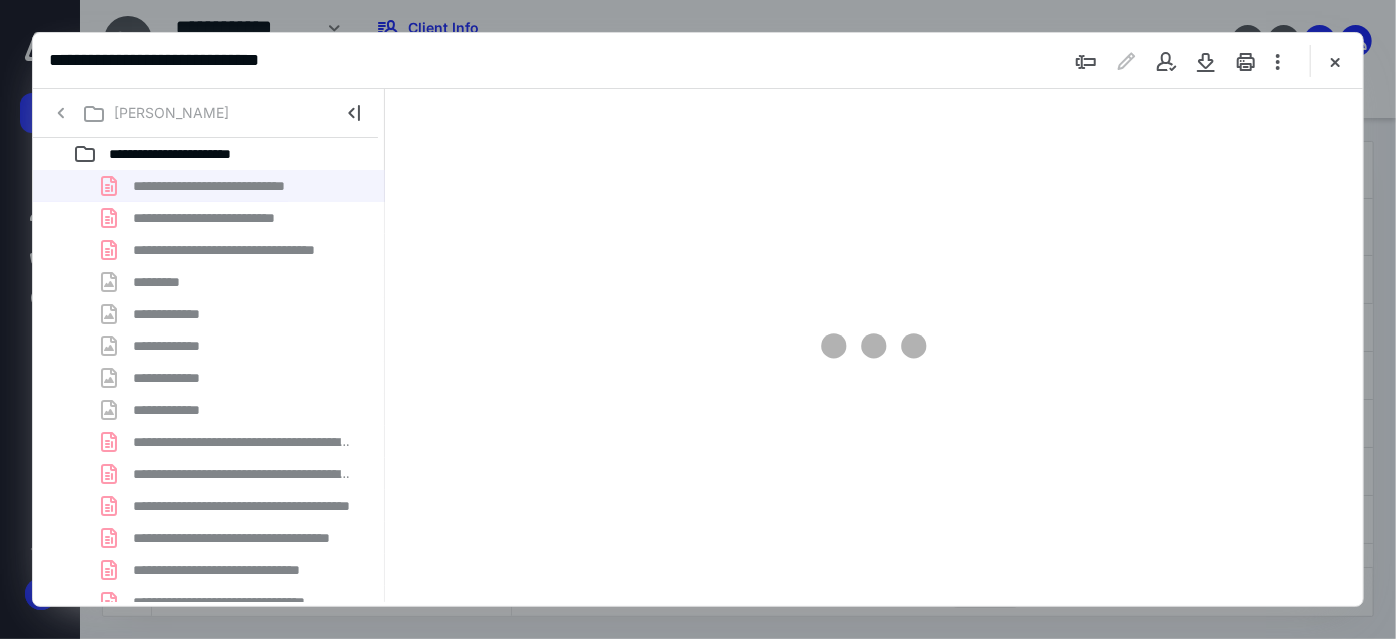 type on "73" 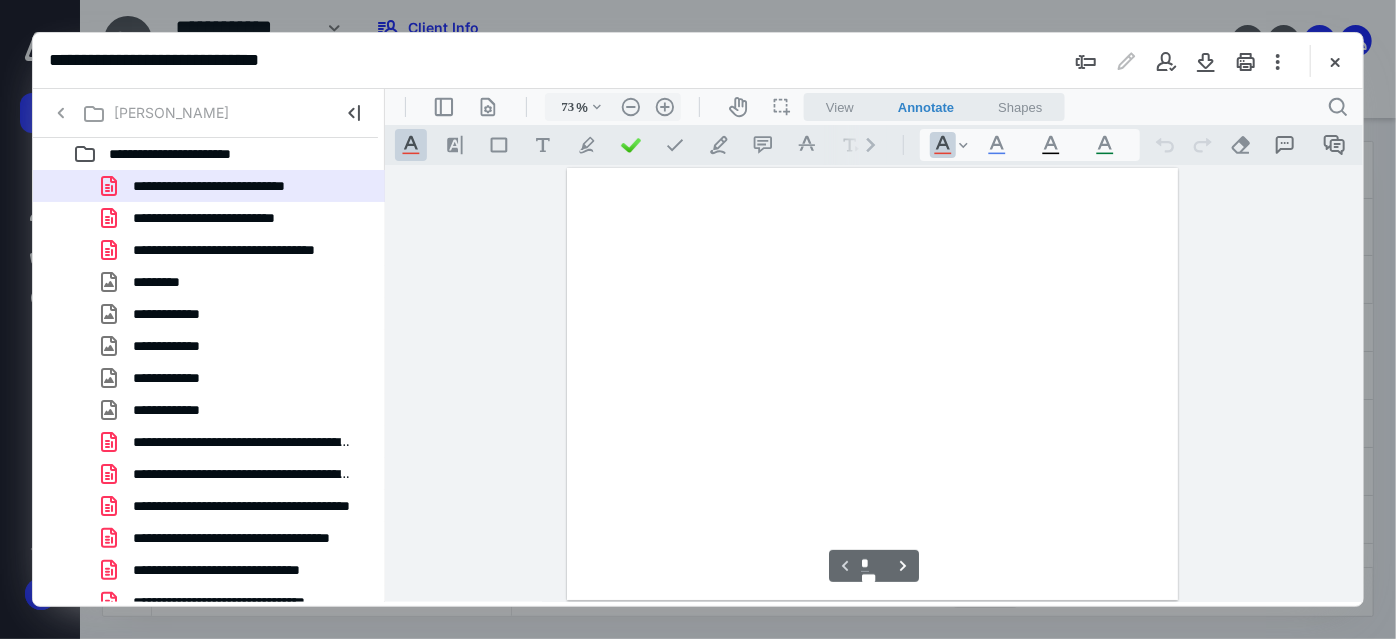 scroll, scrollTop: 79, scrollLeft: 0, axis: vertical 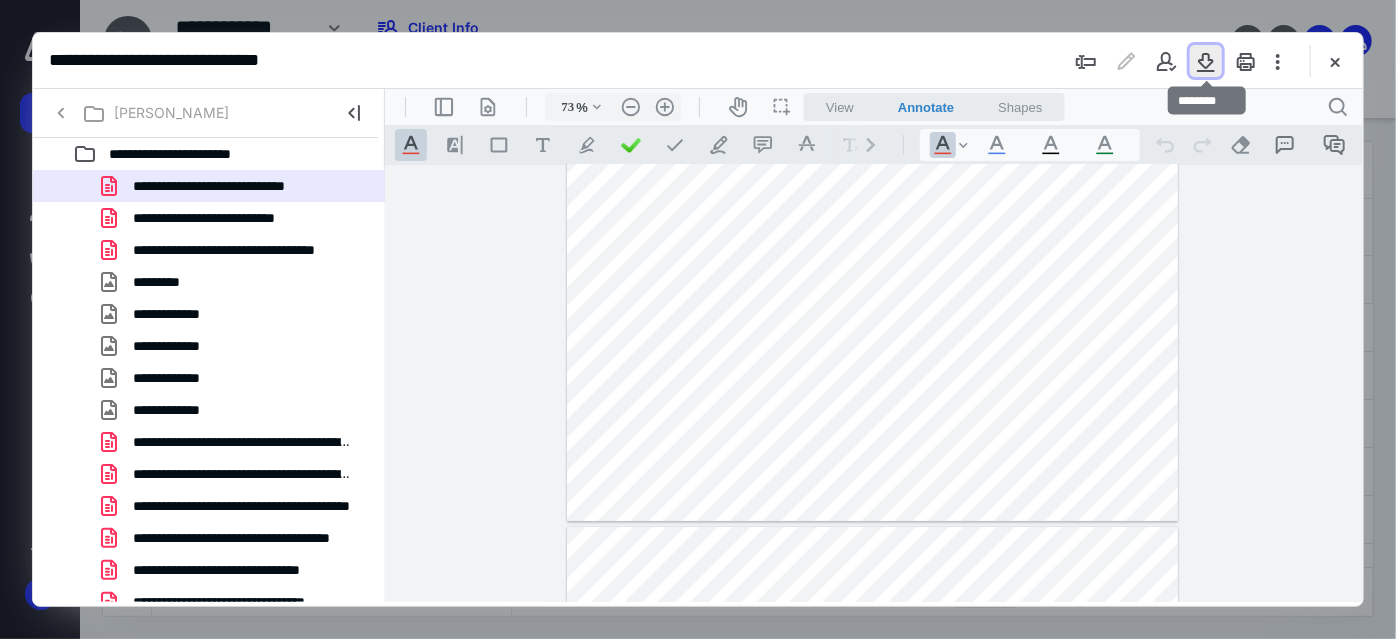 click at bounding box center (1206, 61) 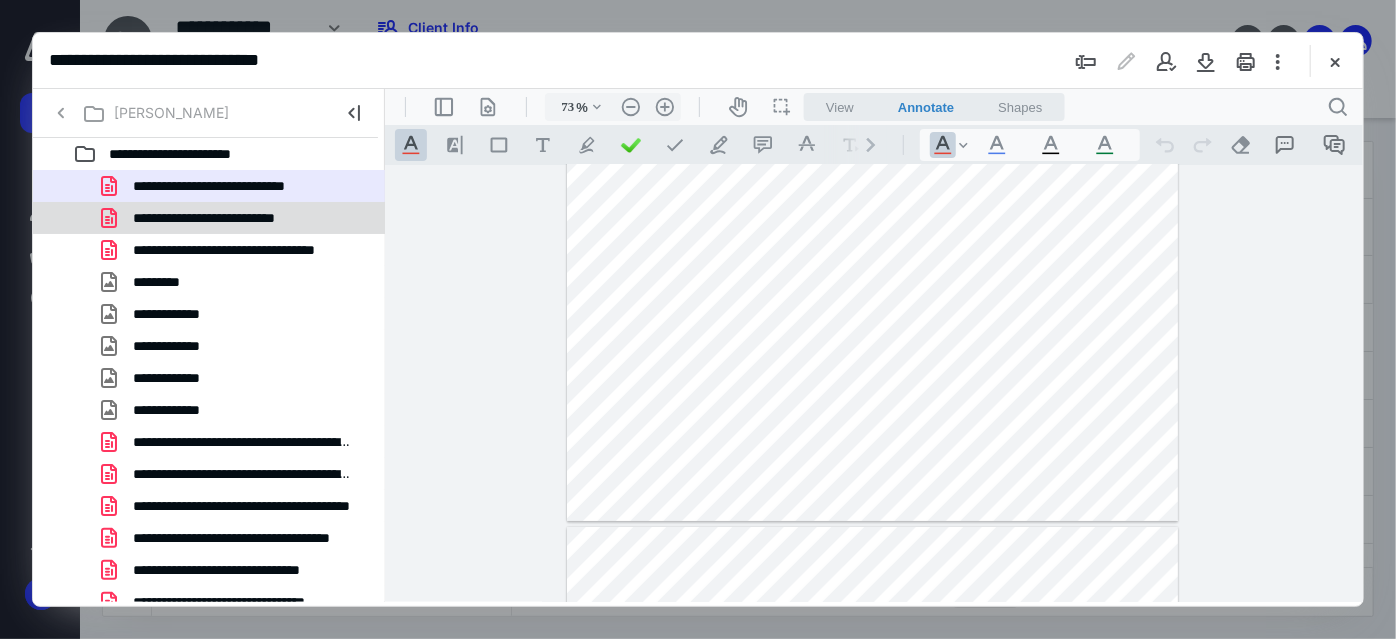 click on "**********" at bounding box center [237, 218] 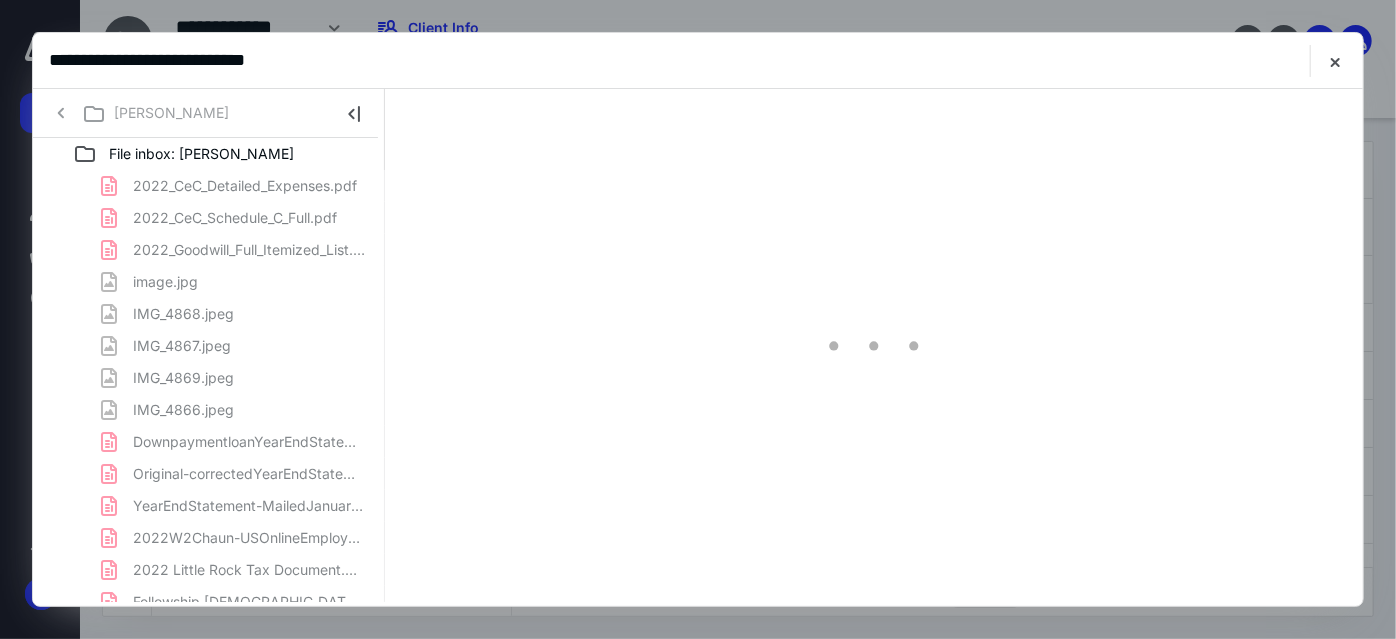 scroll, scrollTop: 0, scrollLeft: 0, axis: both 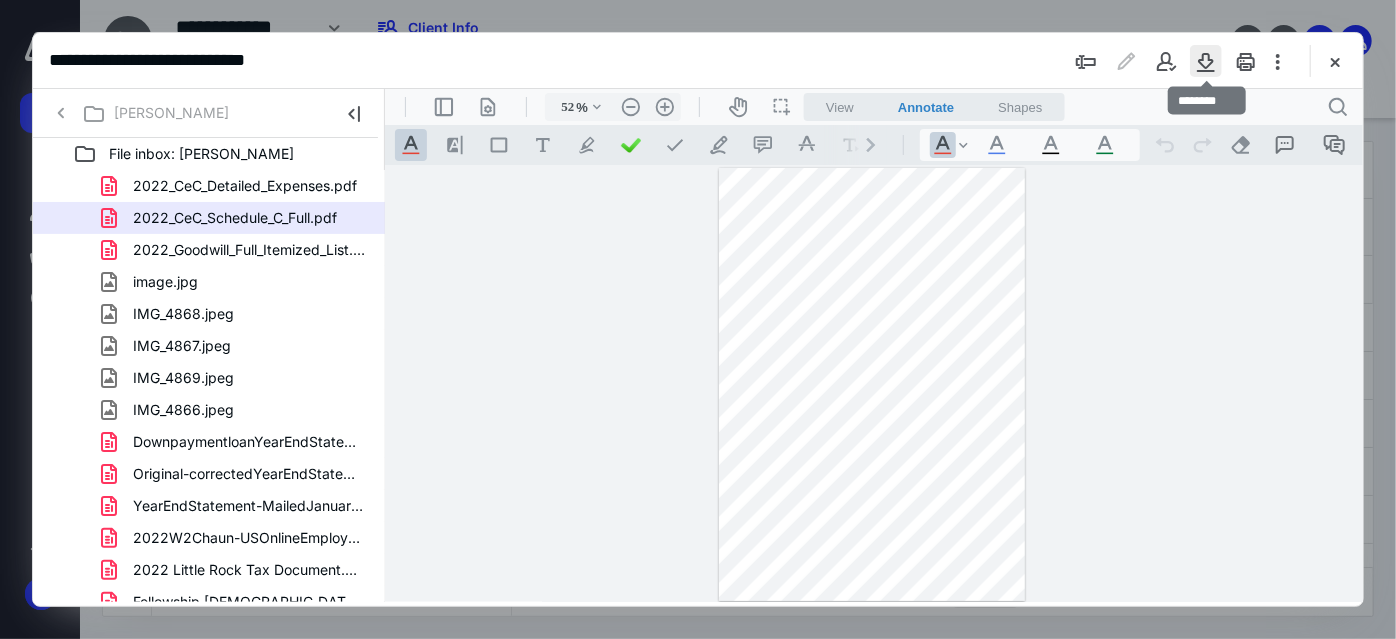 click at bounding box center (1206, 61) 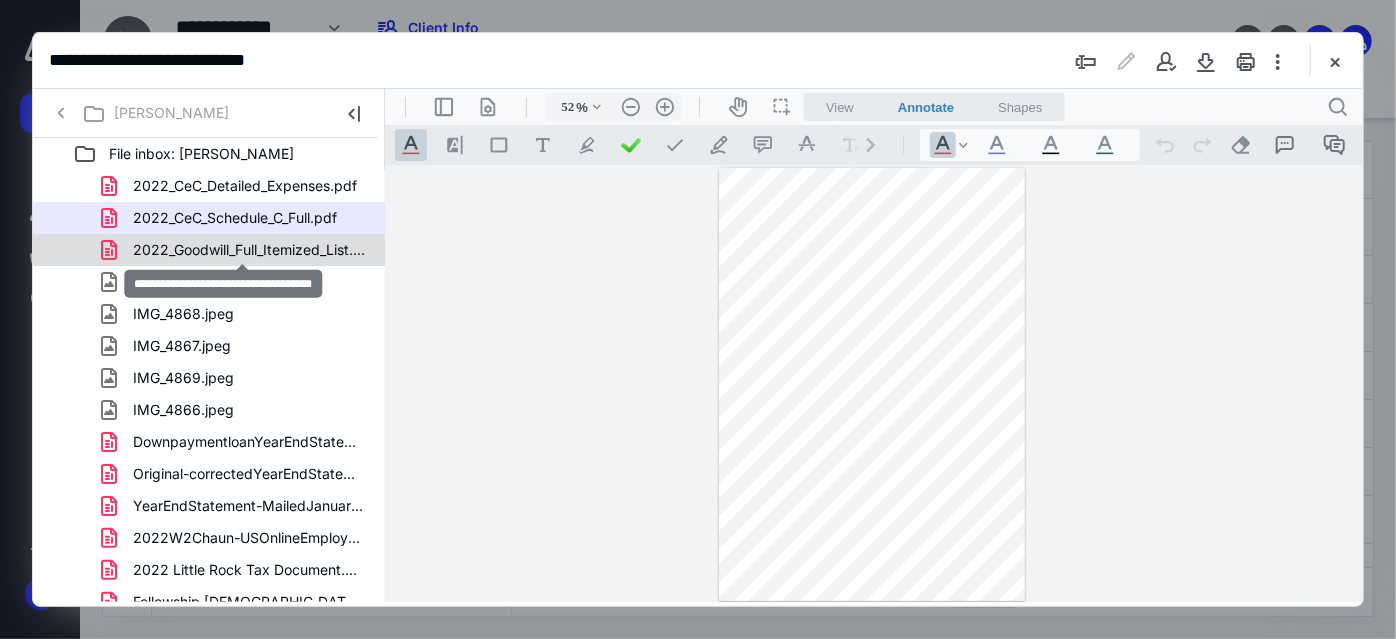 click on "2022_Goodwill_Full_Itemized_List.pdf" at bounding box center [249, 250] 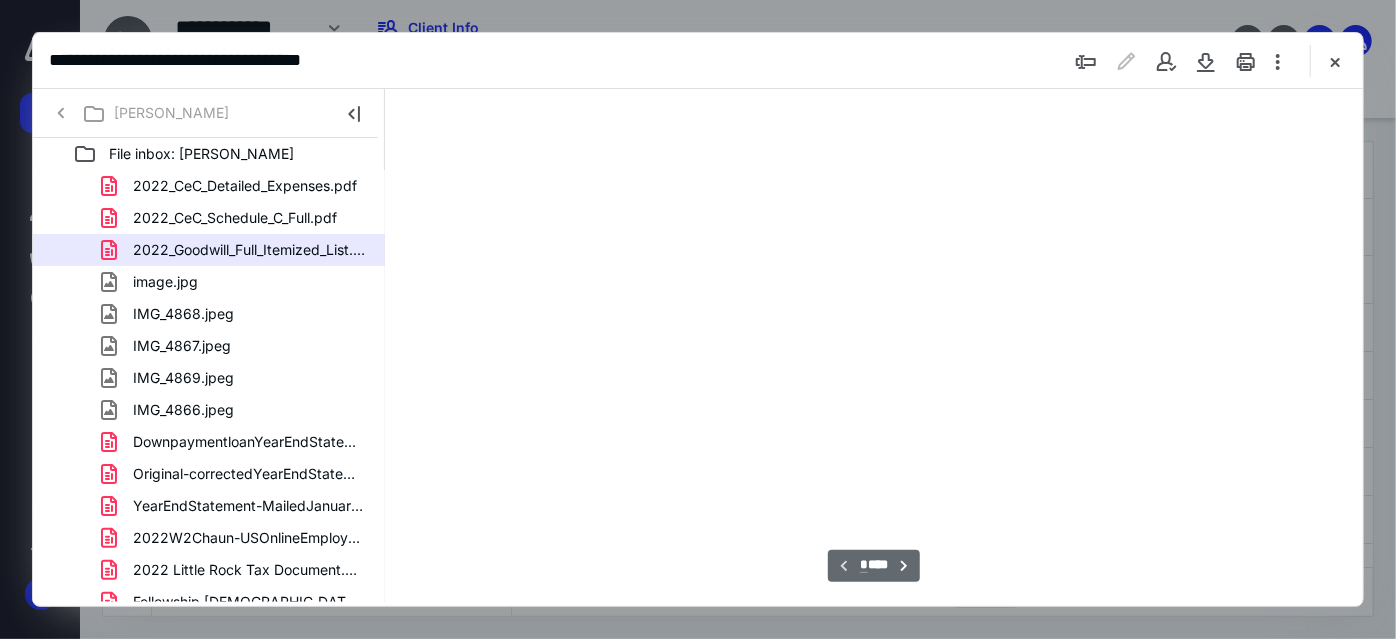 scroll, scrollTop: 77, scrollLeft: 0, axis: vertical 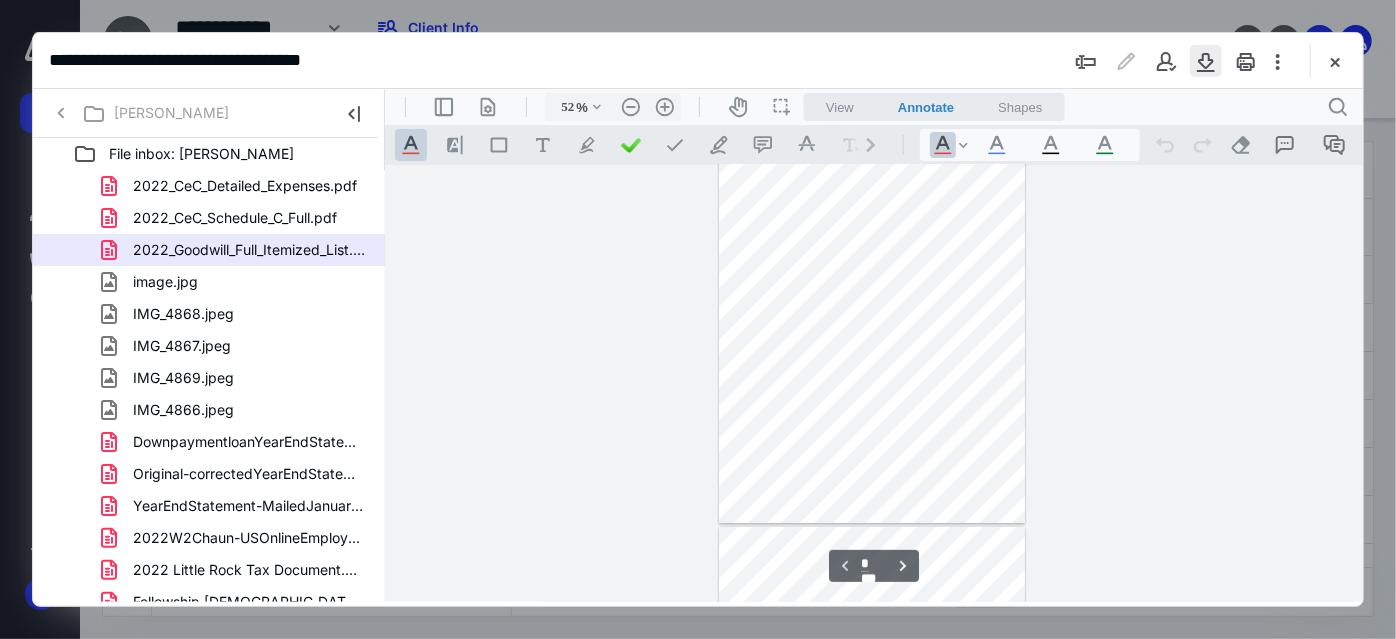 click at bounding box center [1206, 61] 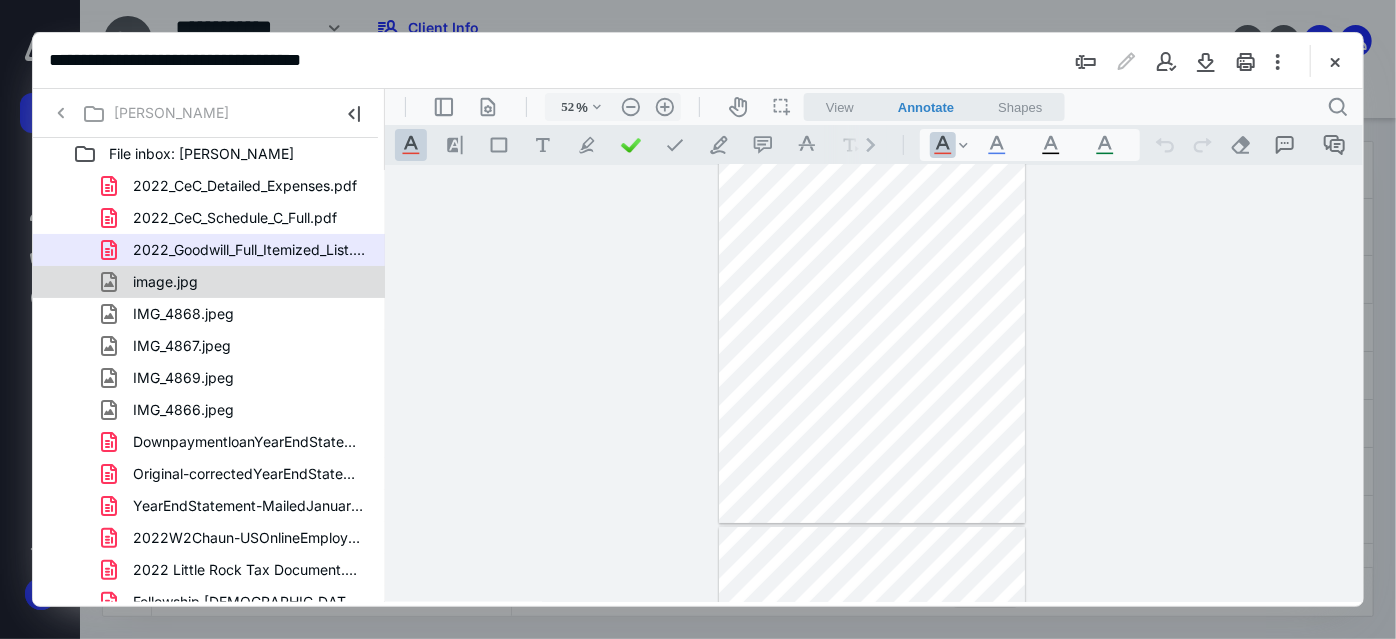 click on "image.jpg" at bounding box center [165, 282] 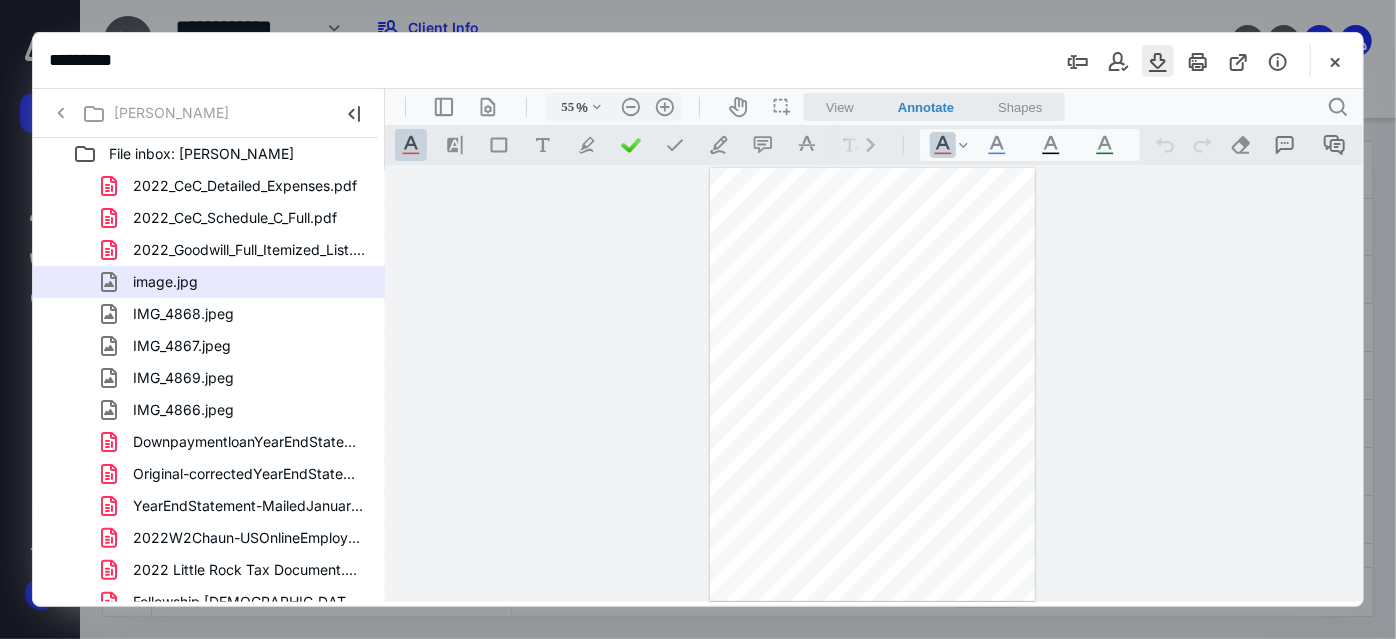 scroll, scrollTop: 0, scrollLeft: 0, axis: both 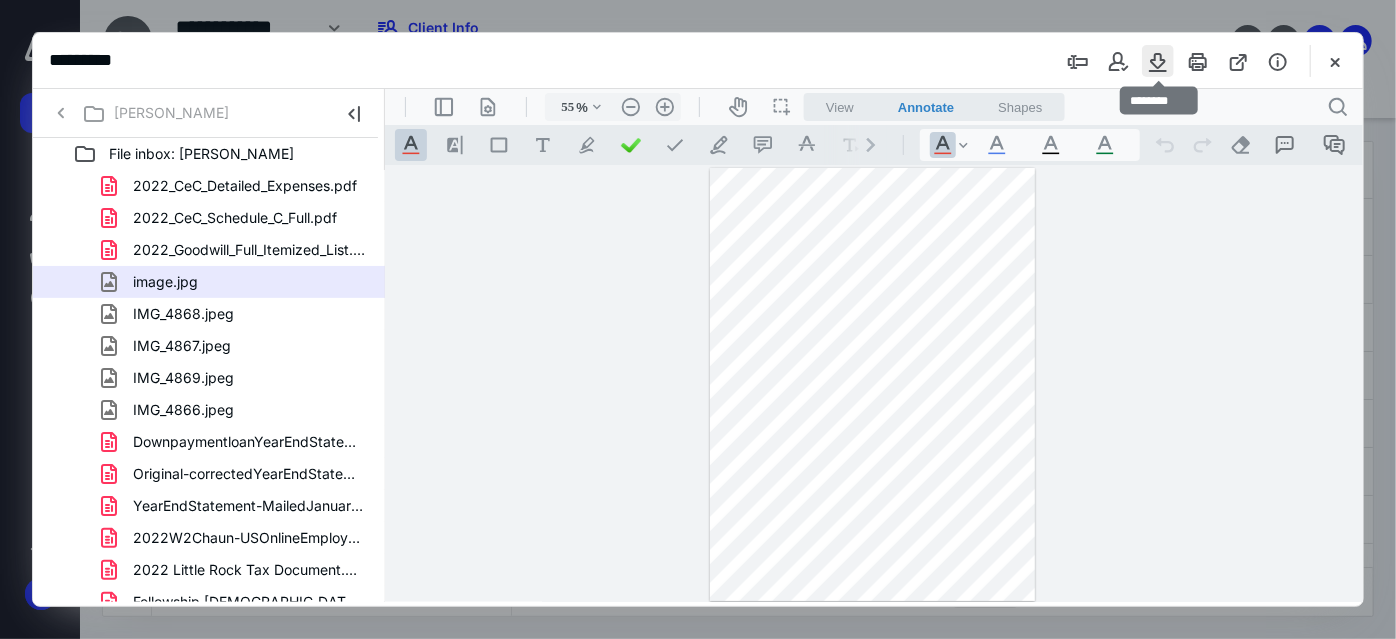 click at bounding box center [1158, 61] 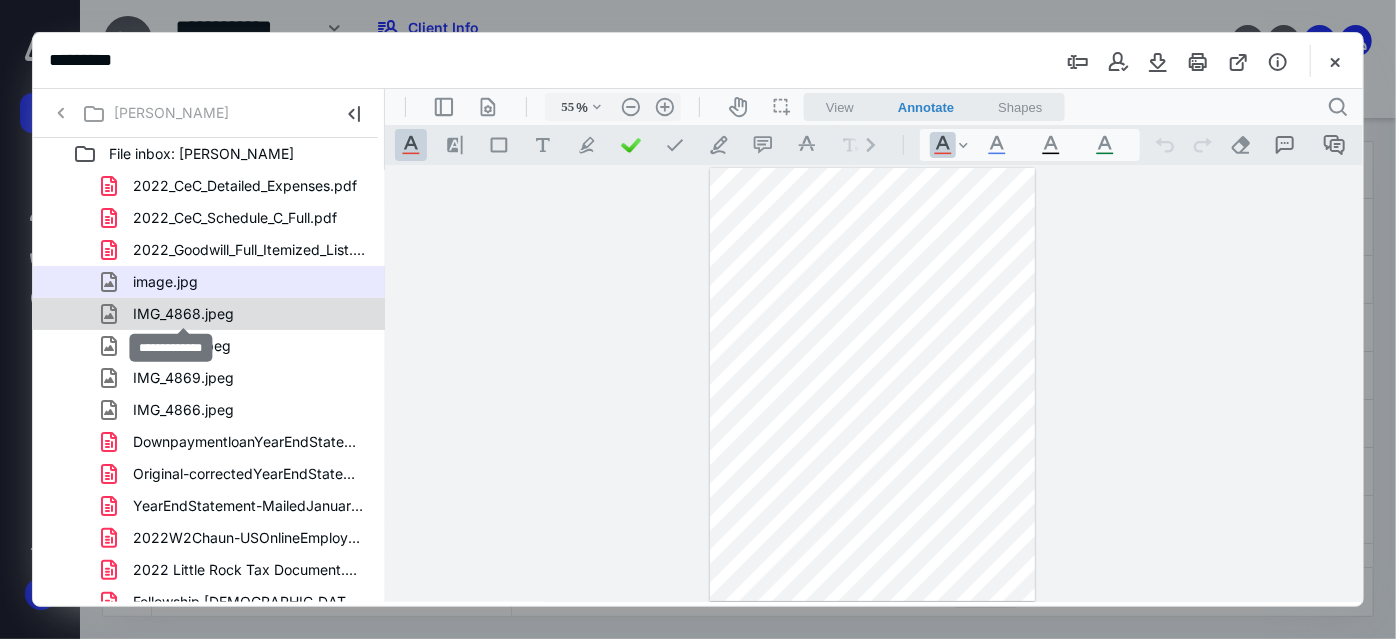 click on "IMG_4868.jpeg" at bounding box center (183, 314) 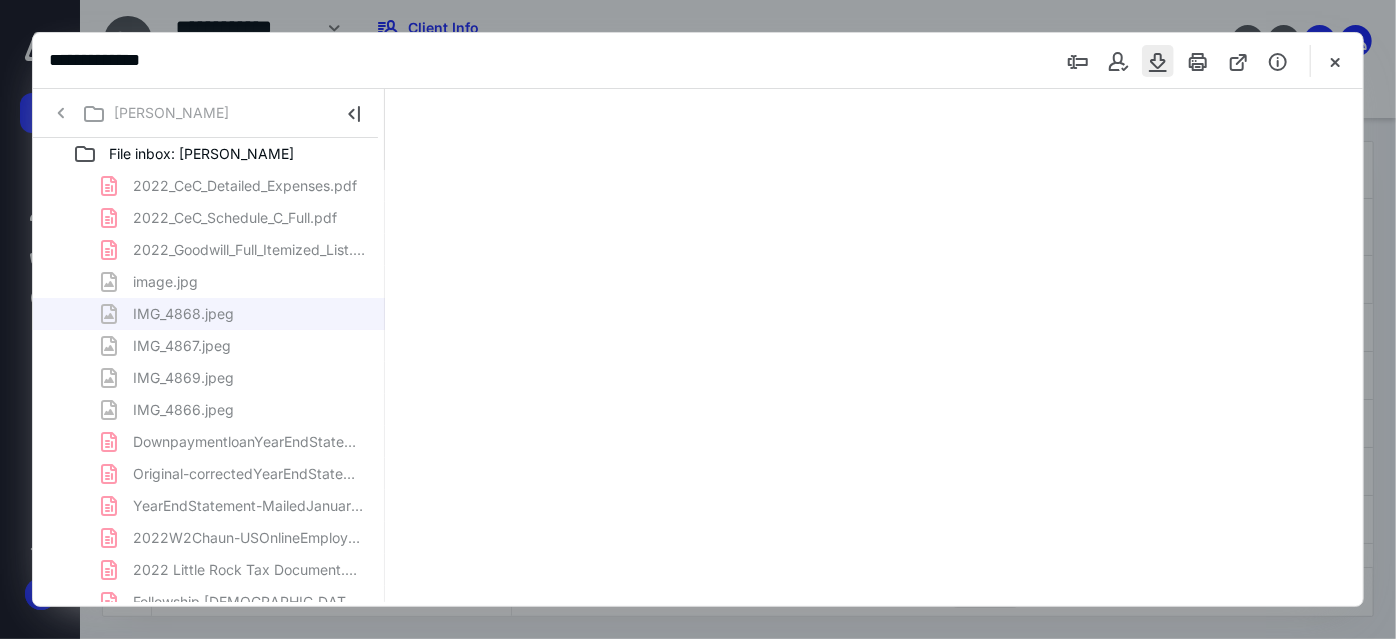 click at bounding box center (1158, 61) 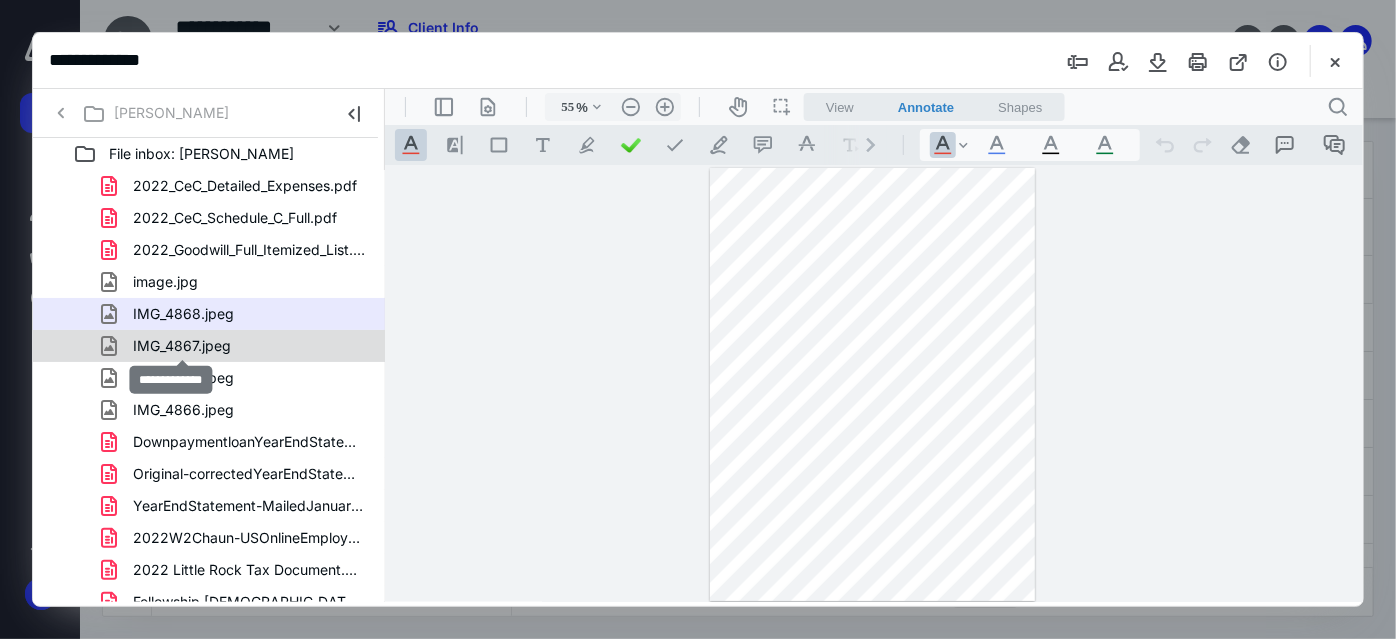 click on "IMG_4867.jpeg" at bounding box center [182, 346] 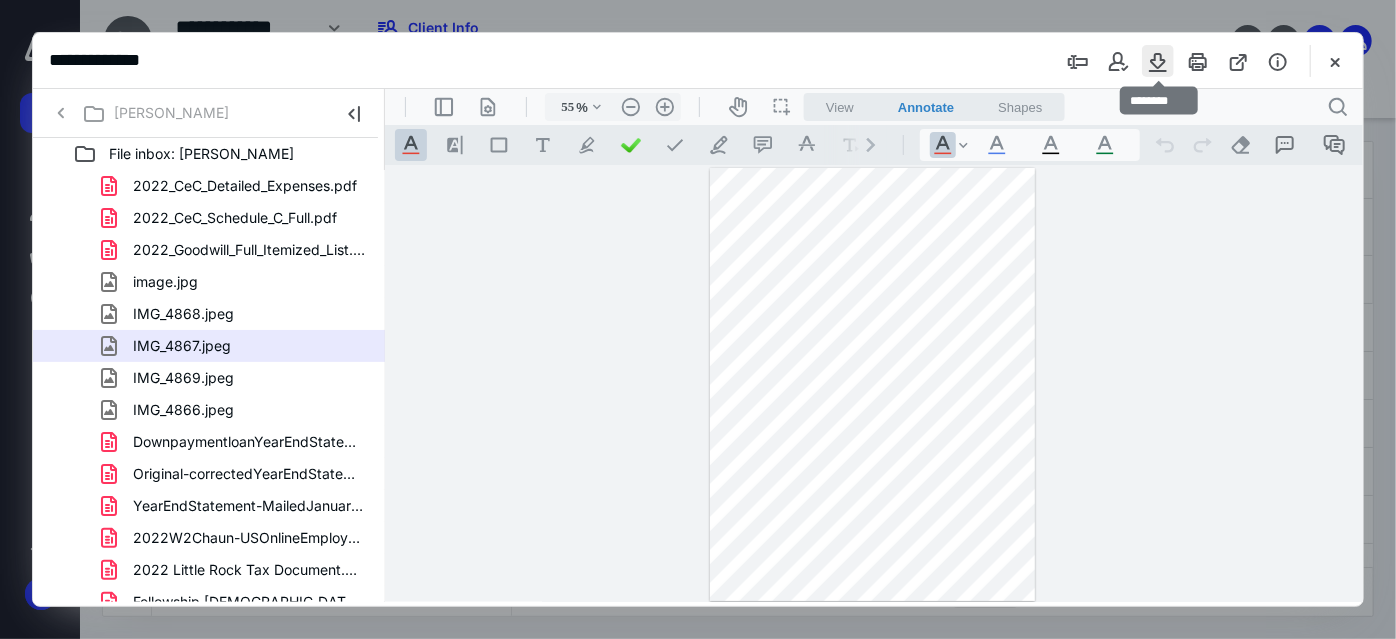 click at bounding box center (1158, 61) 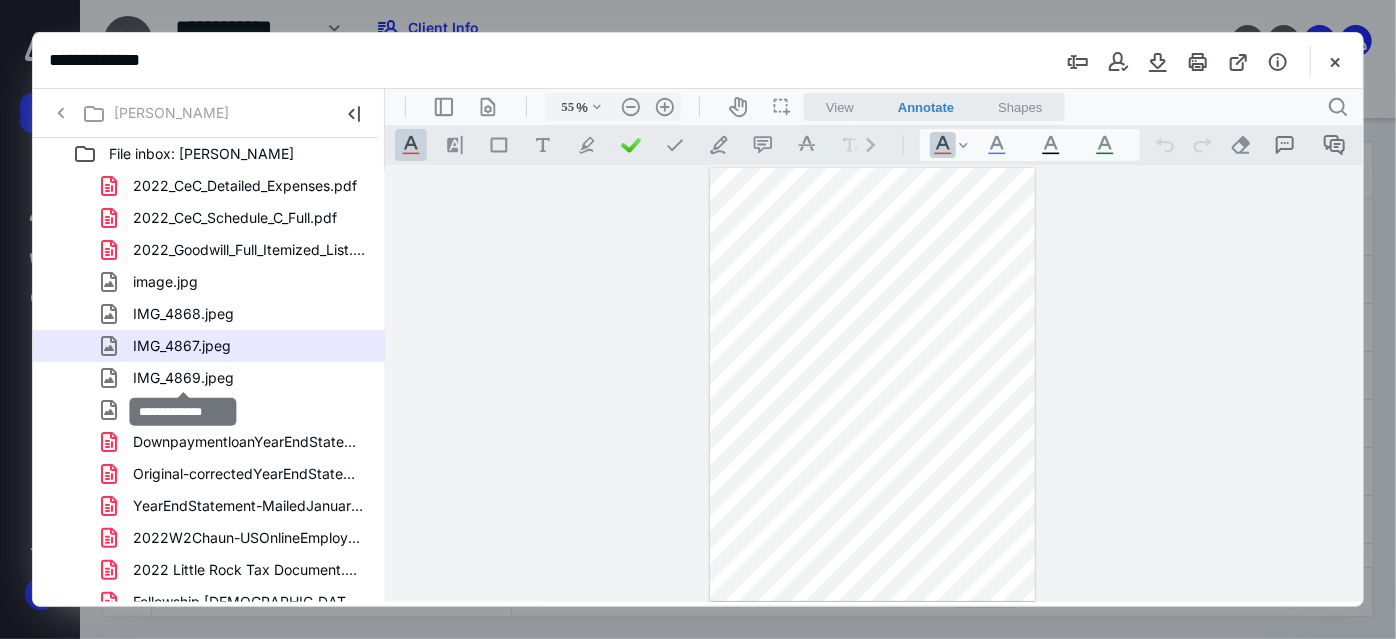 click on "IMG_4869.jpeg" at bounding box center [183, 378] 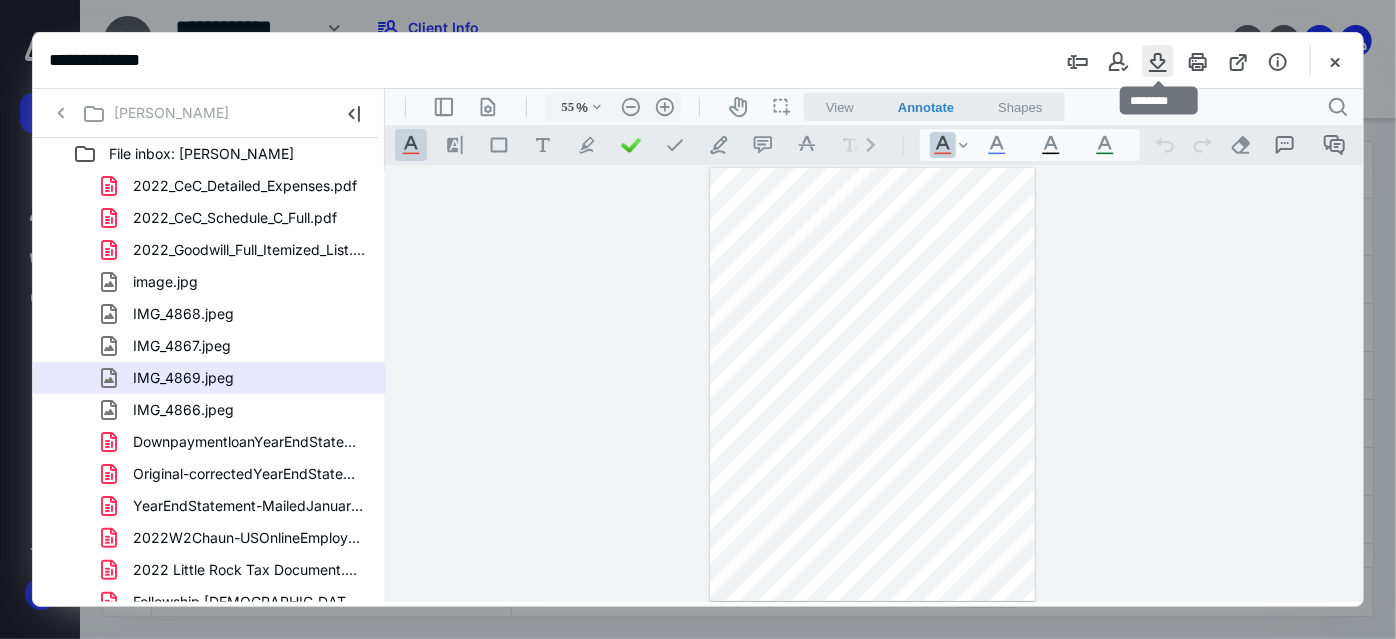 click at bounding box center [1158, 61] 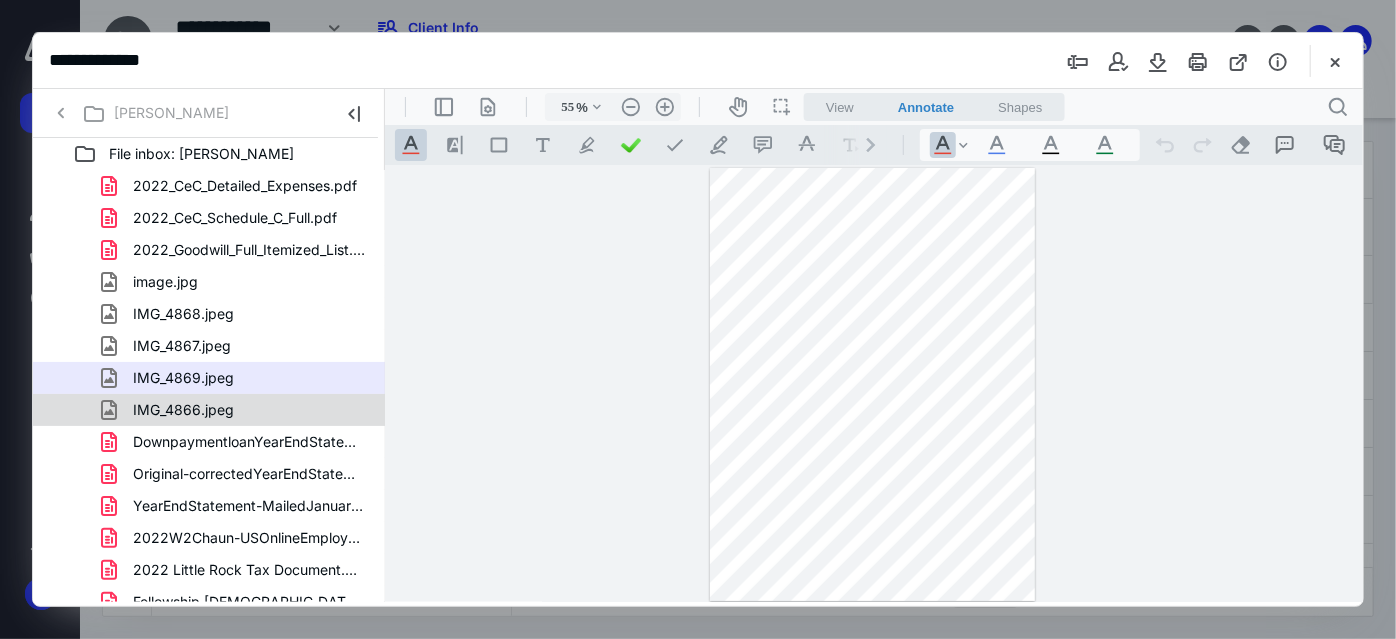 click on "IMG_4866.jpeg" at bounding box center [183, 410] 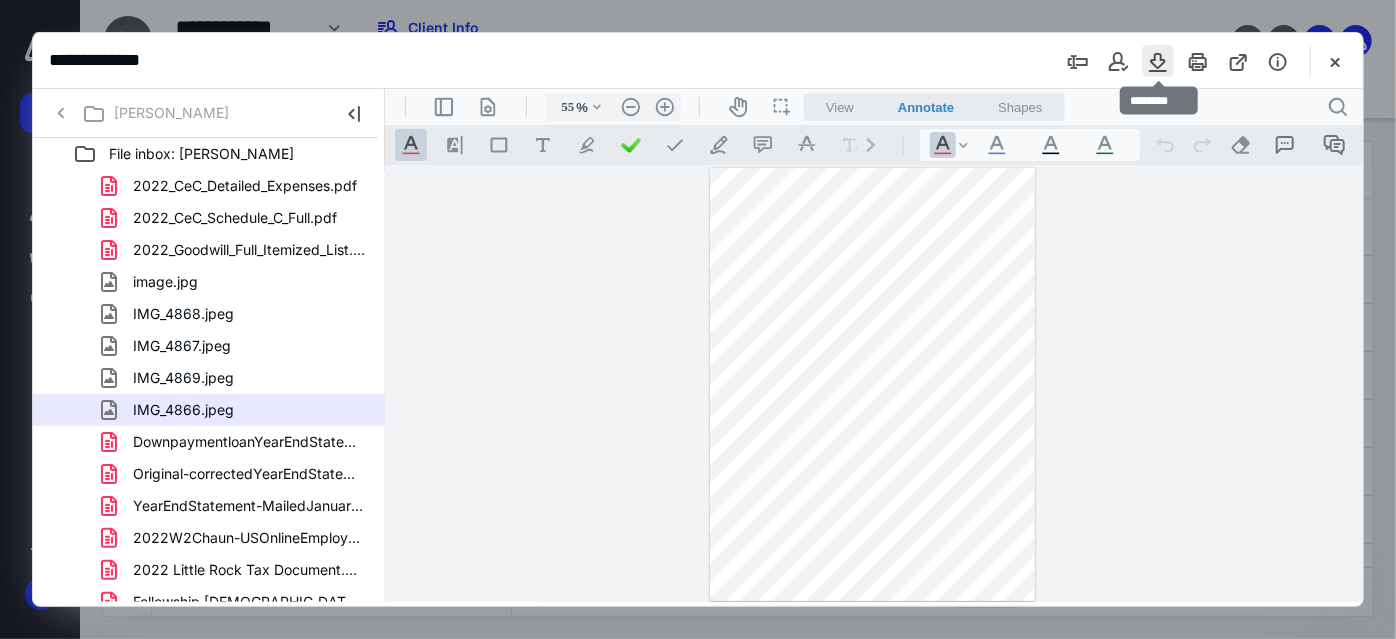 click at bounding box center (1158, 61) 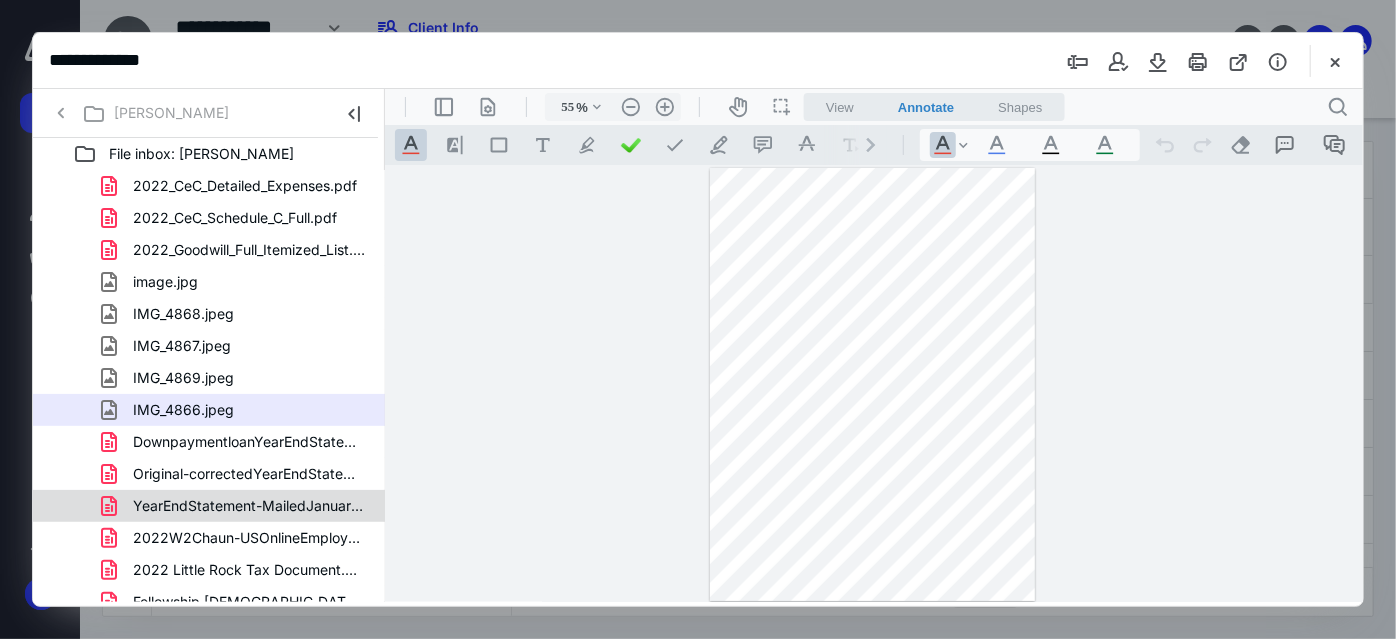 scroll, scrollTop: 174, scrollLeft: 0, axis: vertical 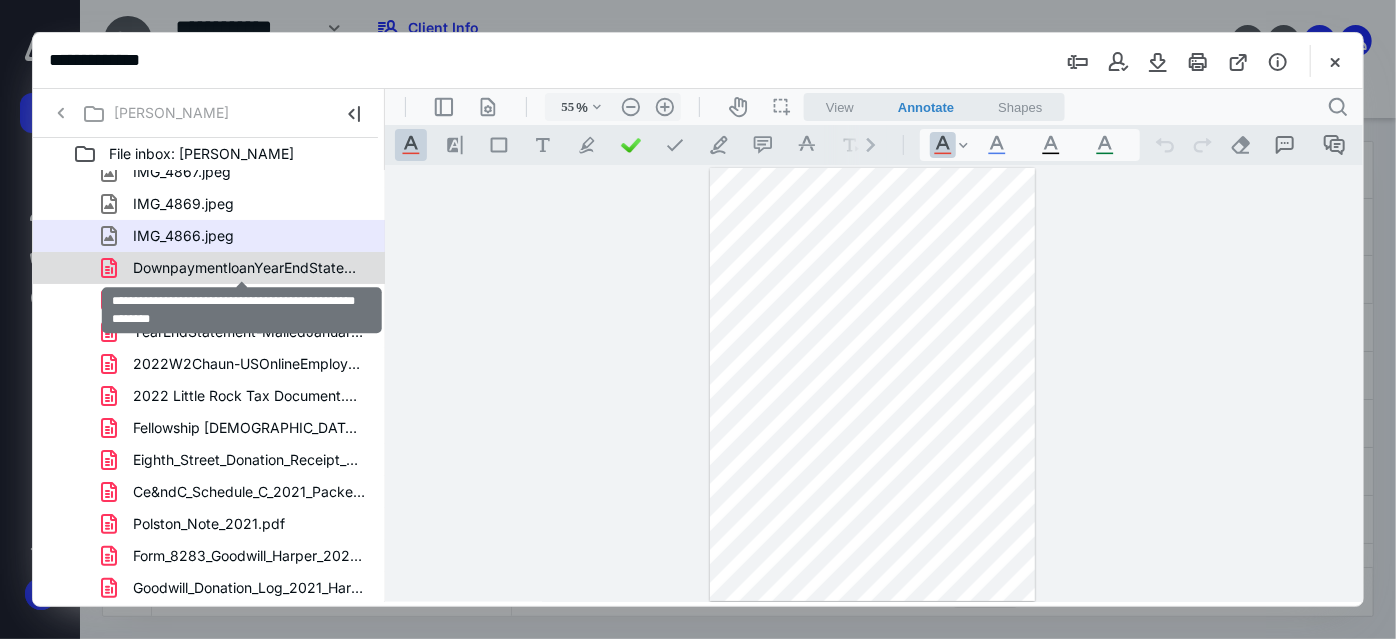 click on "DownpaymentloanYearEndStatement-MailedJanuary42023 (2).pdf" at bounding box center [249, 268] 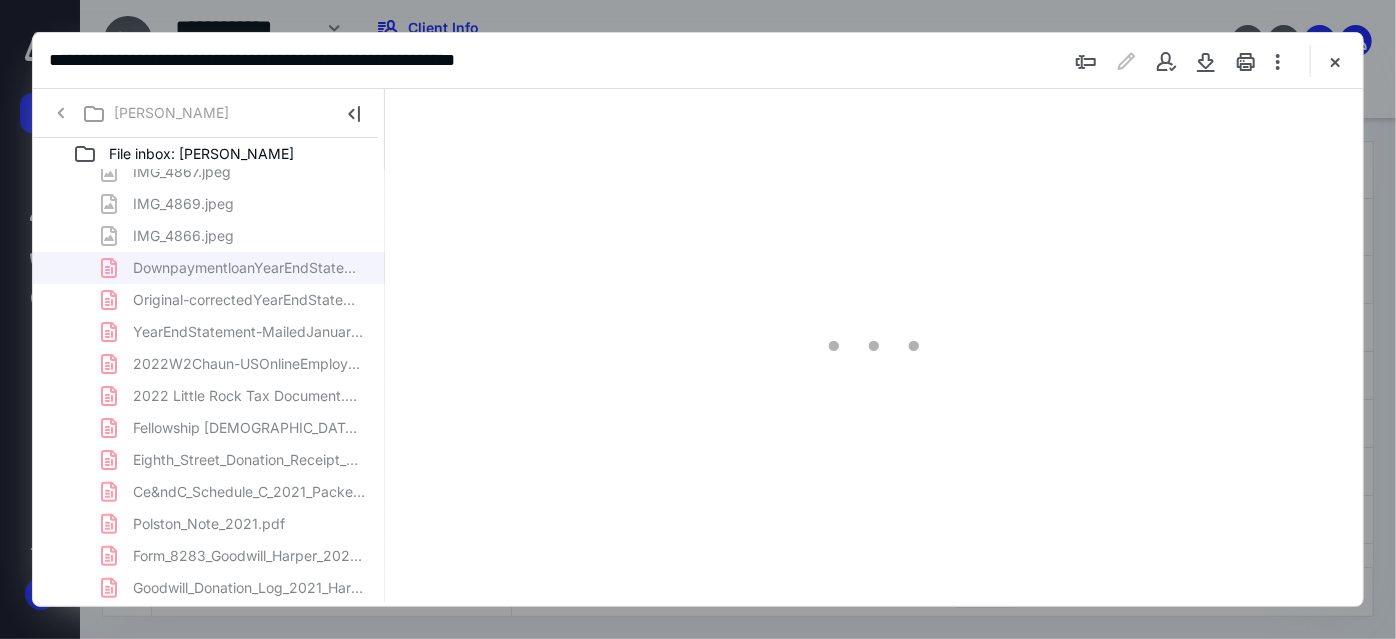 scroll, scrollTop: 77, scrollLeft: 0, axis: vertical 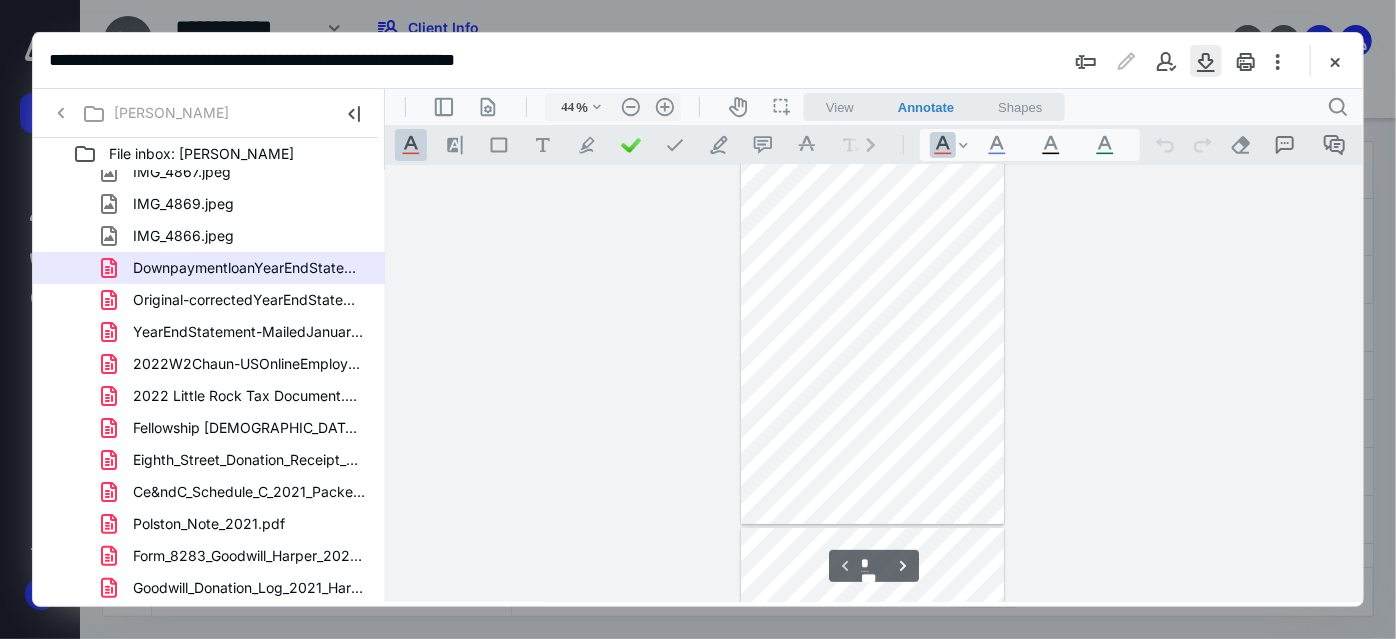 click at bounding box center [1206, 61] 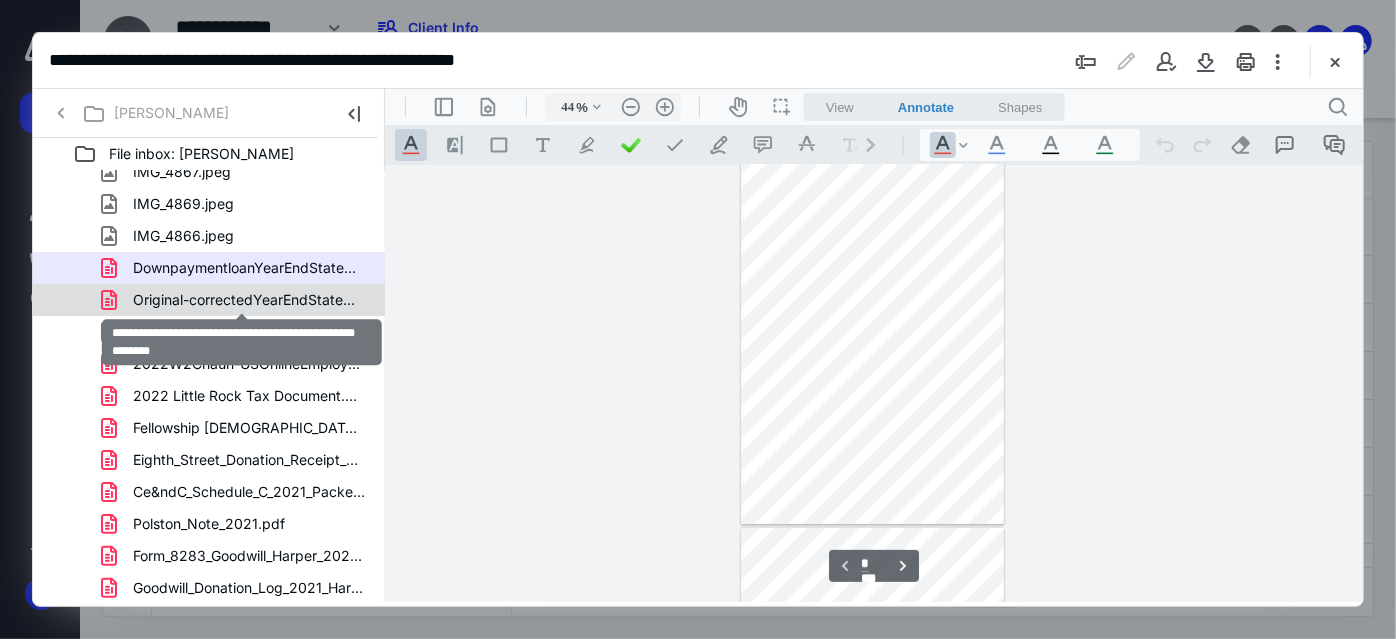 click on "Original-correctedYearEndStatement-MailedJanuary272023.pdf" at bounding box center [249, 300] 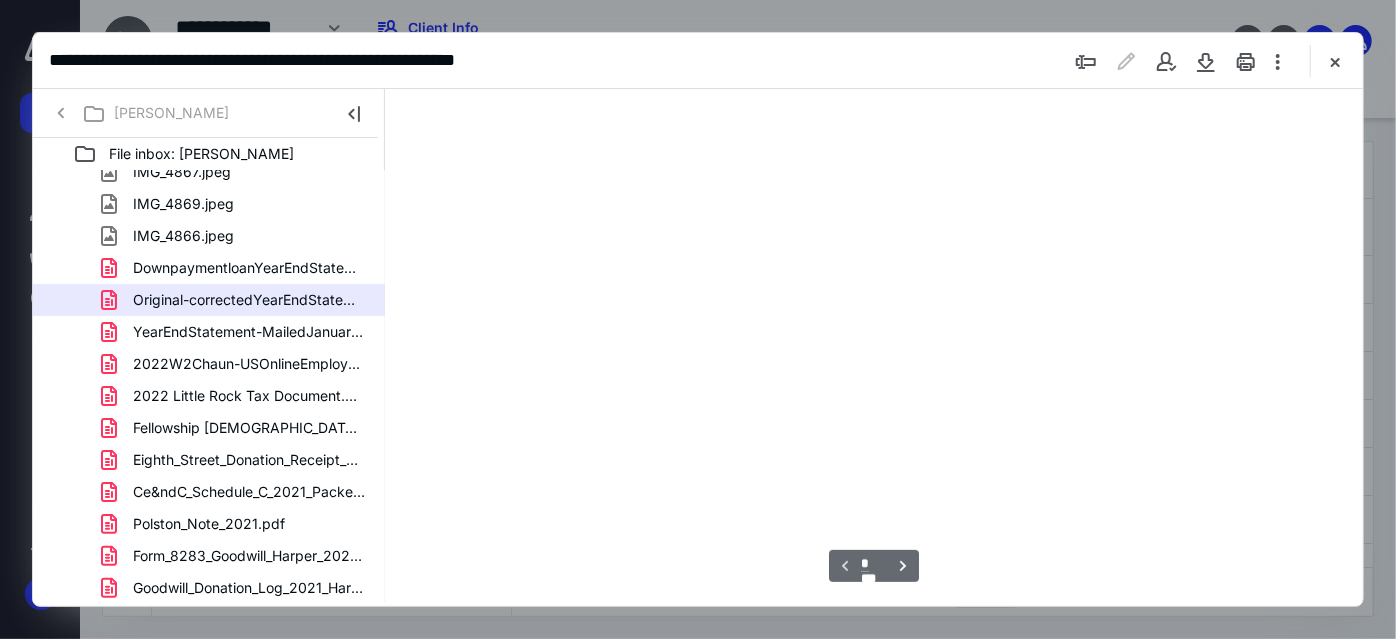 scroll, scrollTop: 0, scrollLeft: 0, axis: both 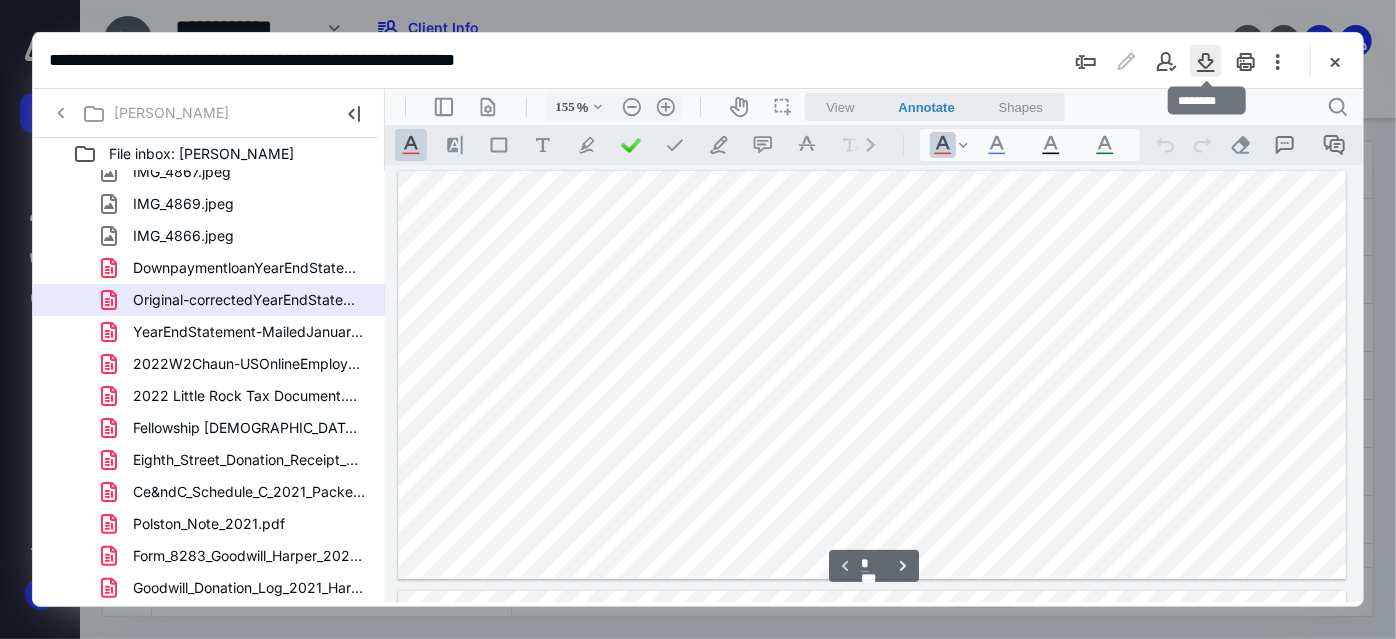 click at bounding box center [1206, 61] 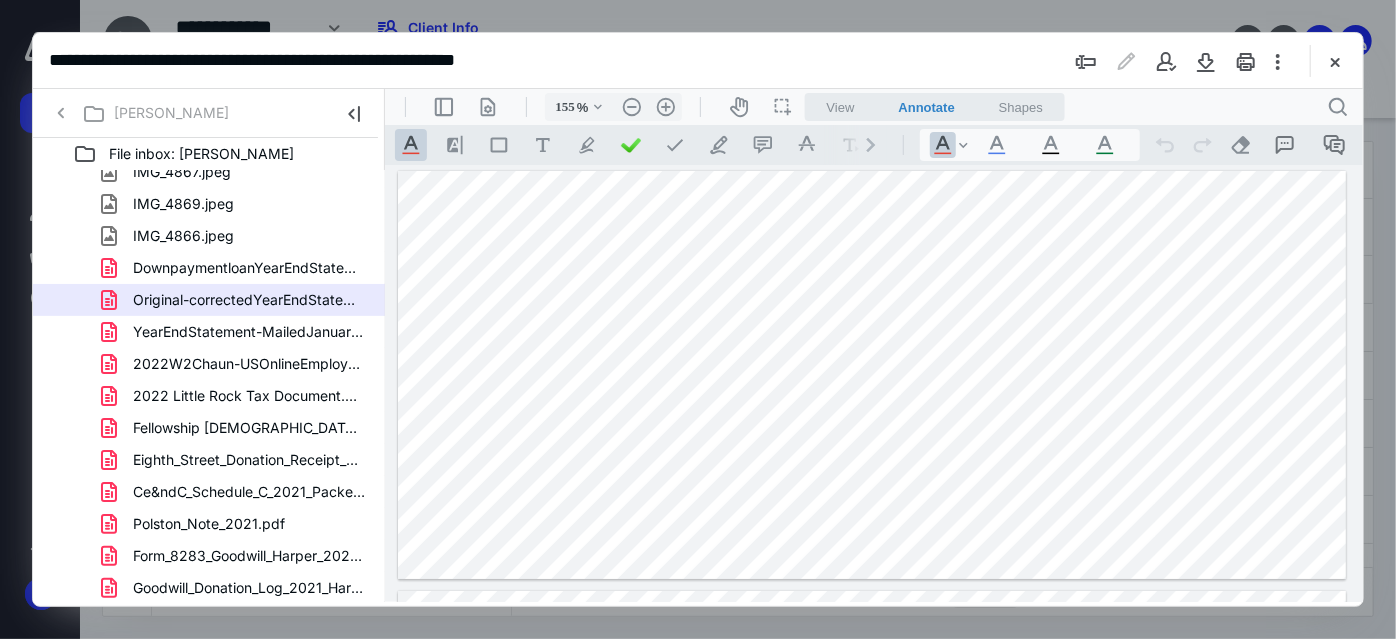 drag, startPoint x: 229, startPoint y: 327, endPoint x: 269, endPoint y: 324, distance: 40.112343 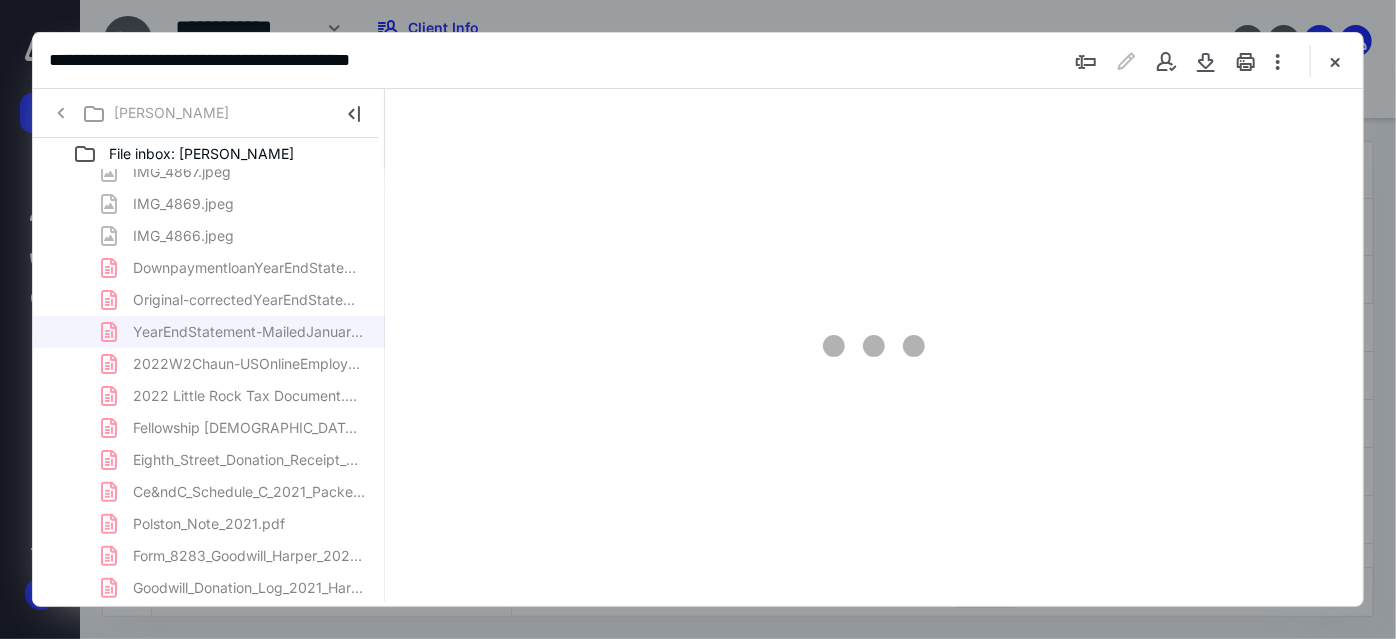 scroll, scrollTop: 77, scrollLeft: 0, axis: vertical 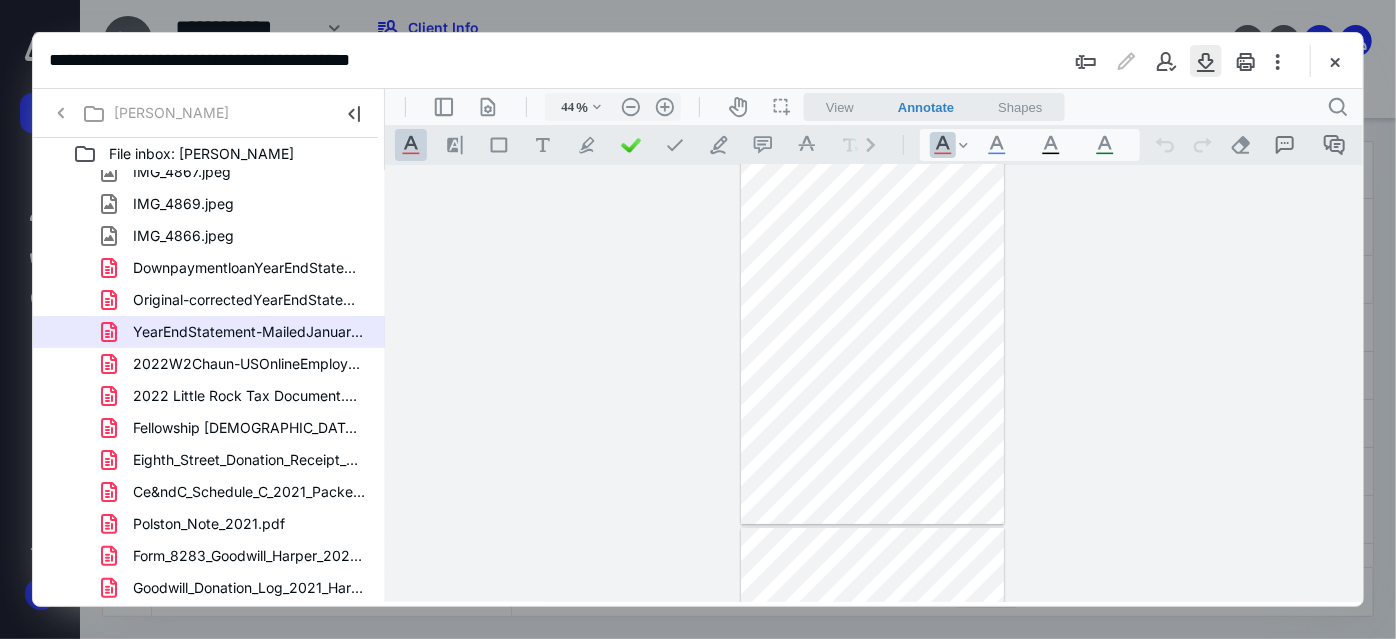 click at bounding box center [1206, 61] 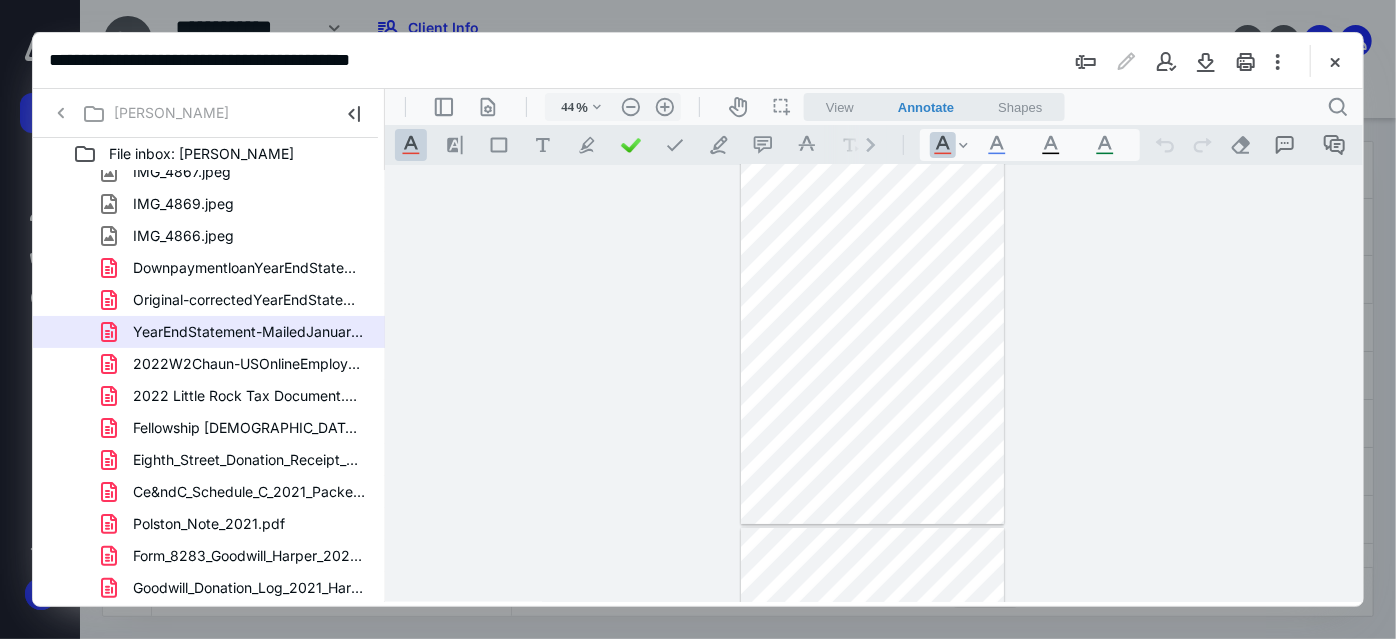 click on "2022W2Chaun-USOnlineEmployeeW2_2022.pdf" at bounding box center [249, 364] 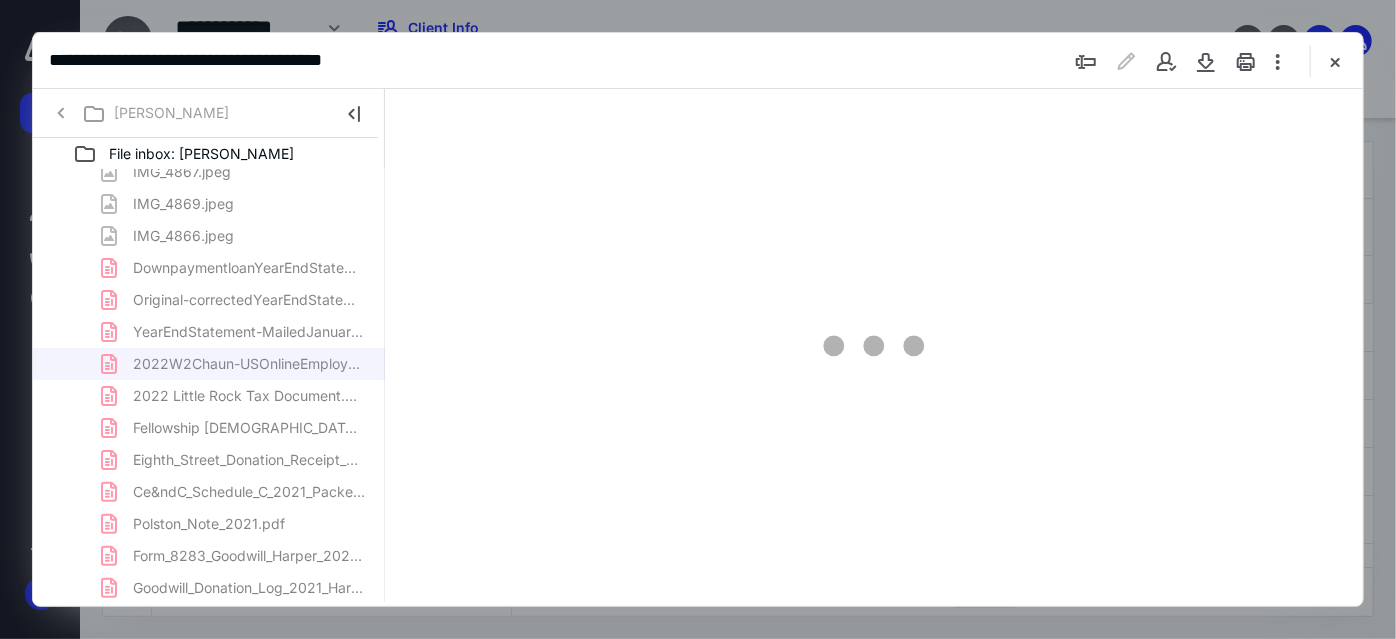 scroll, scrollTop: 0, scrollLeft: 0, axis: both 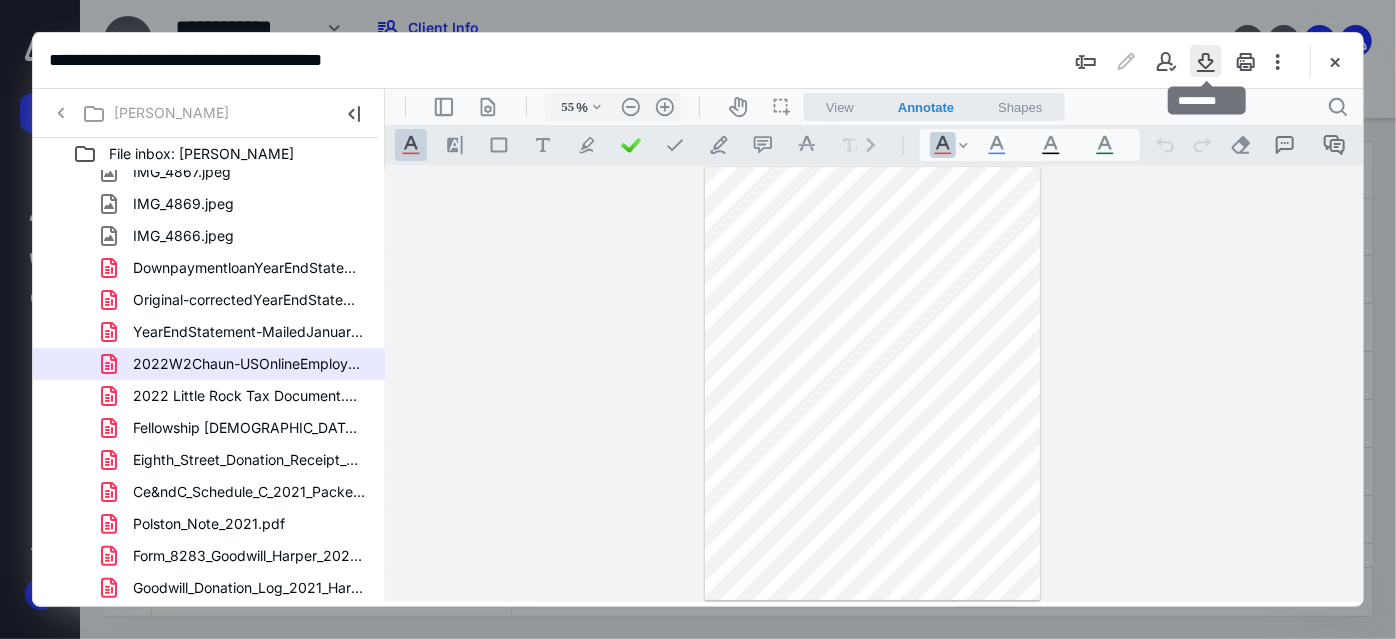 click at bounding box center (1206, 61) 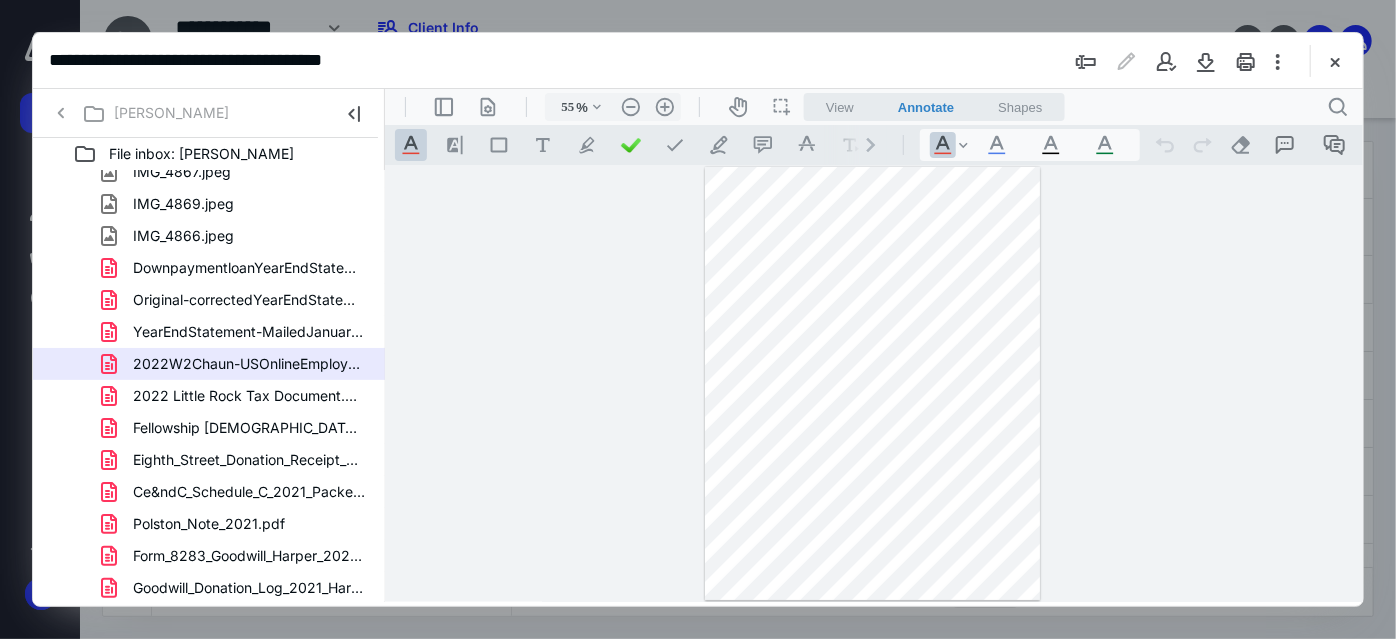 click on "2022 Little Rock Tax Document.pdf" at bounding box center (249, 396) 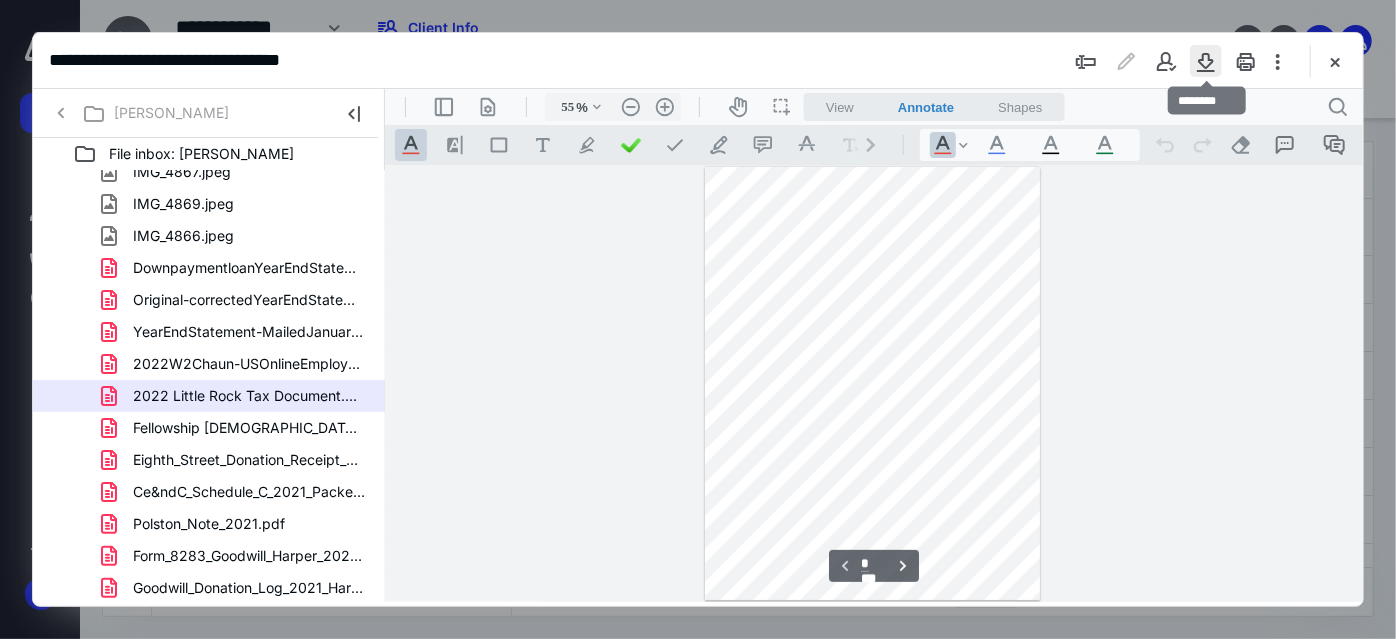 click at bounding box center [1206, 61] 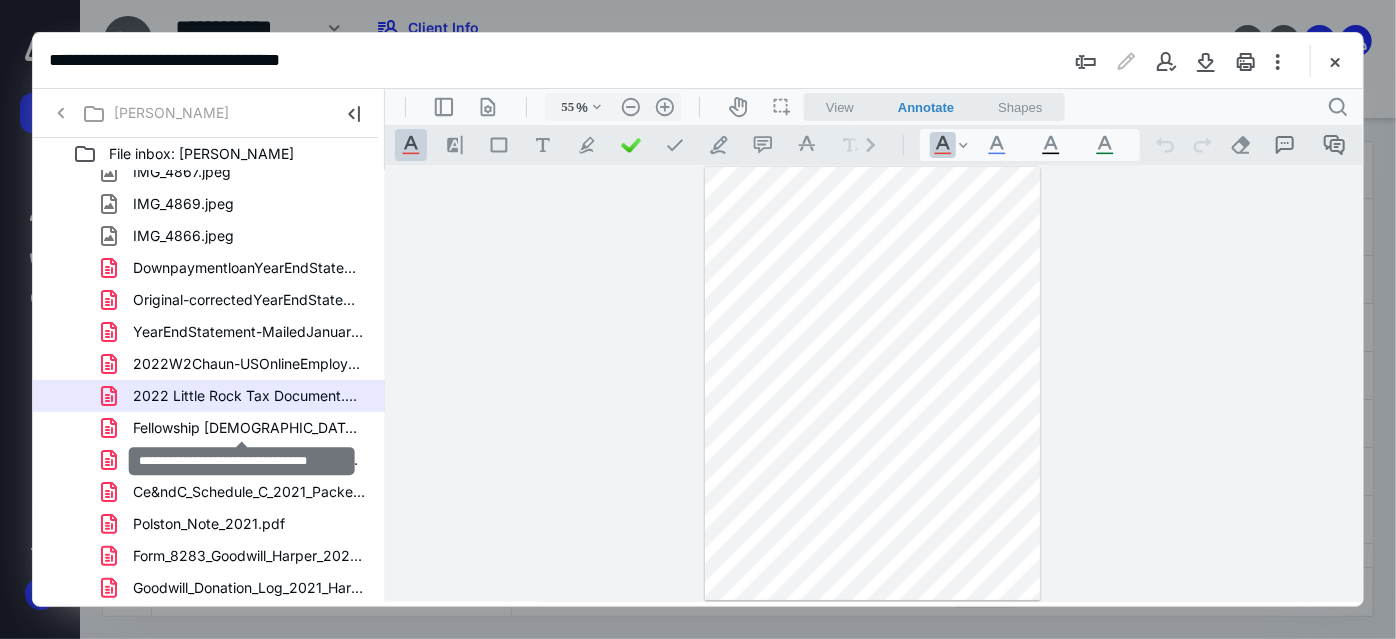 click on "Fellowship [DEMOGRAPHIC_DATA] Receipt 2021.pdf" at bounding box center [237, 428] 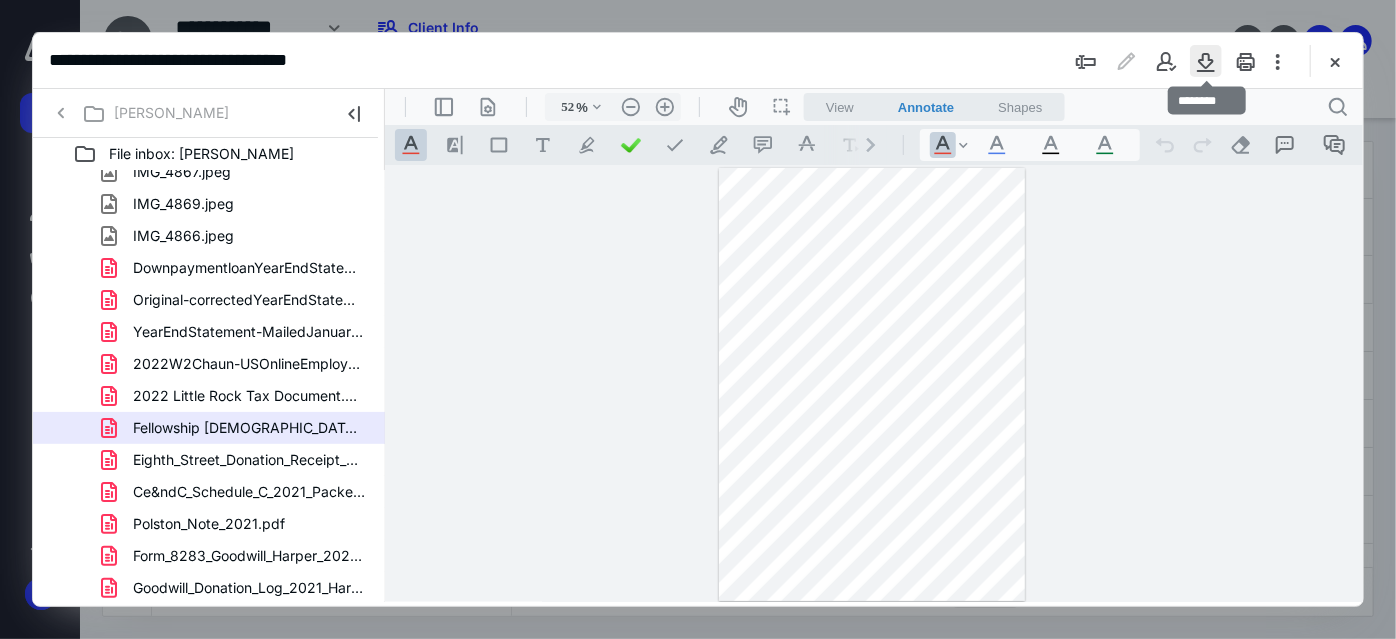 click at bounding box center (1206, 61) 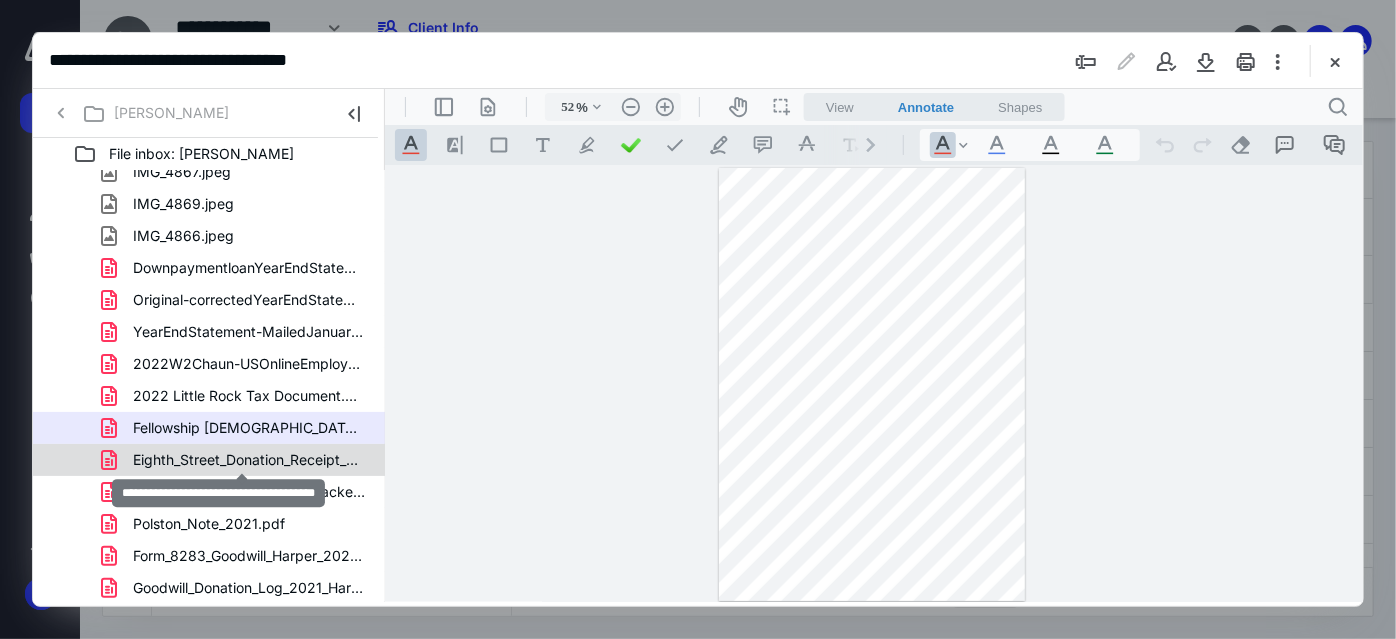click on "Eighth_Street_Donation_Receipt_2021.pdf" at bounding box center (249, 460) 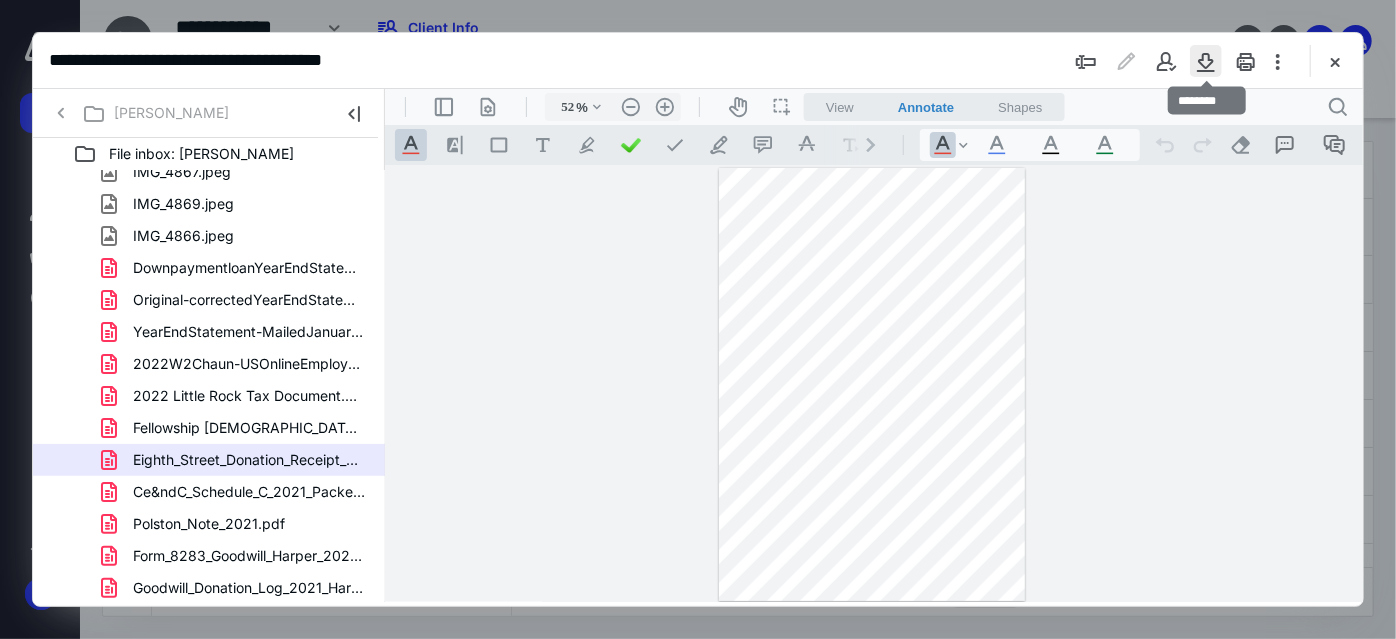 click at bounding box center [1206, 61] 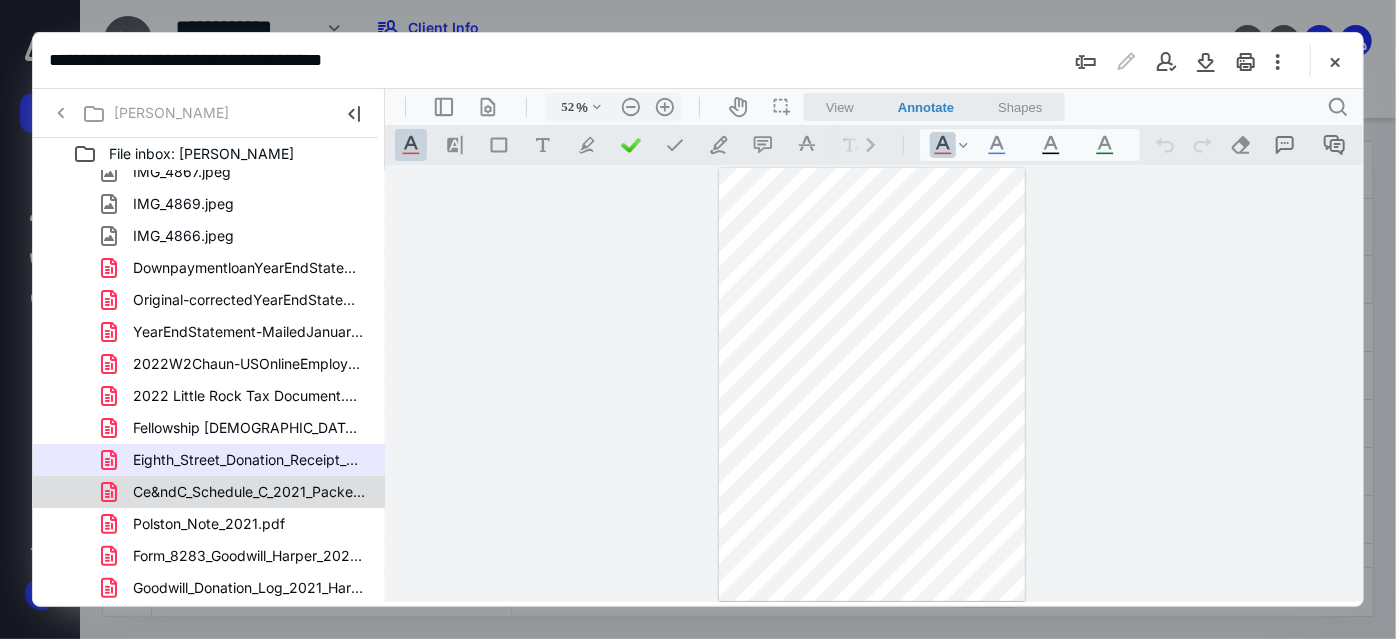 click on "Ce&ndC_Schedule_C_2021_Packet.pdf" at bounding box center [249, 492] 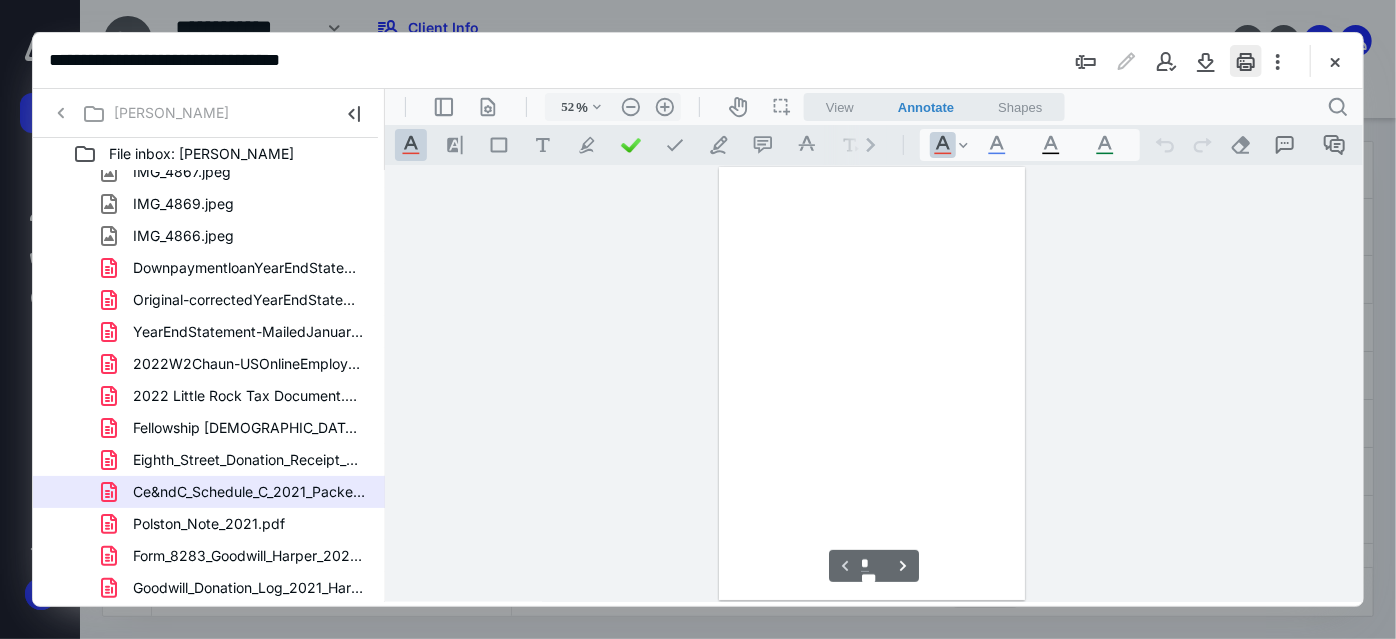 scroll, scrollTop: 77, scrollLeft: 0, axis: vertical 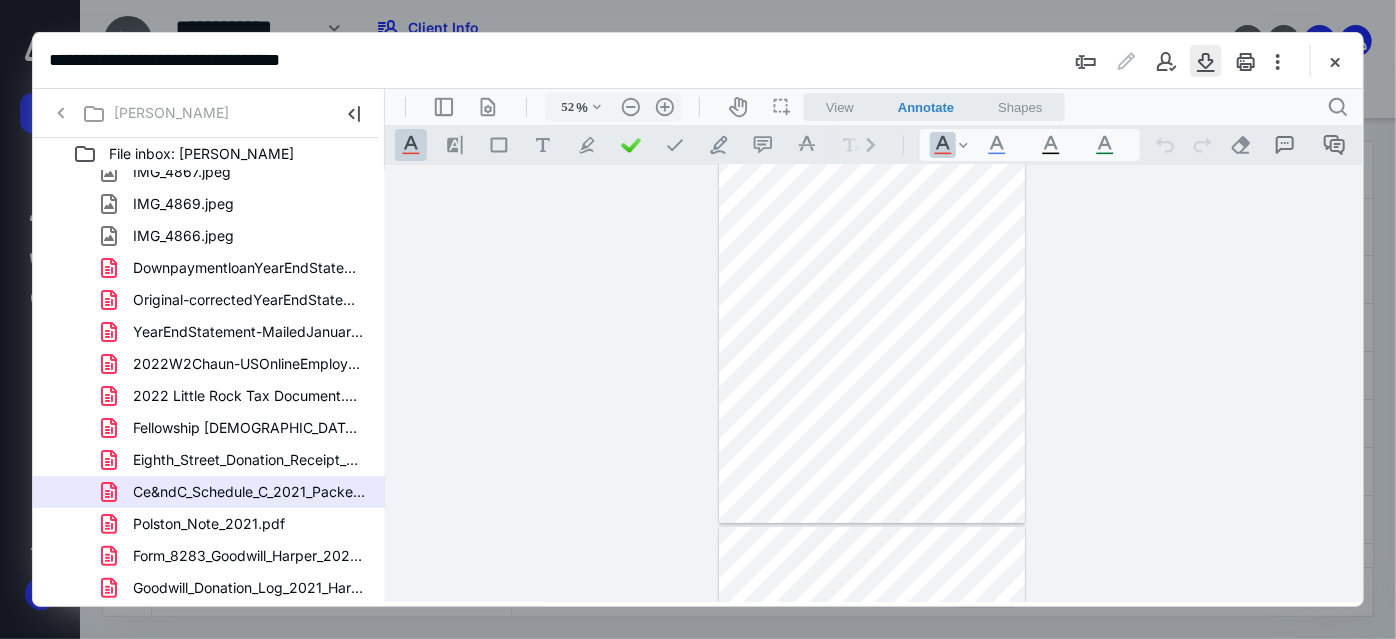 click at bounding box center (1206, 61) 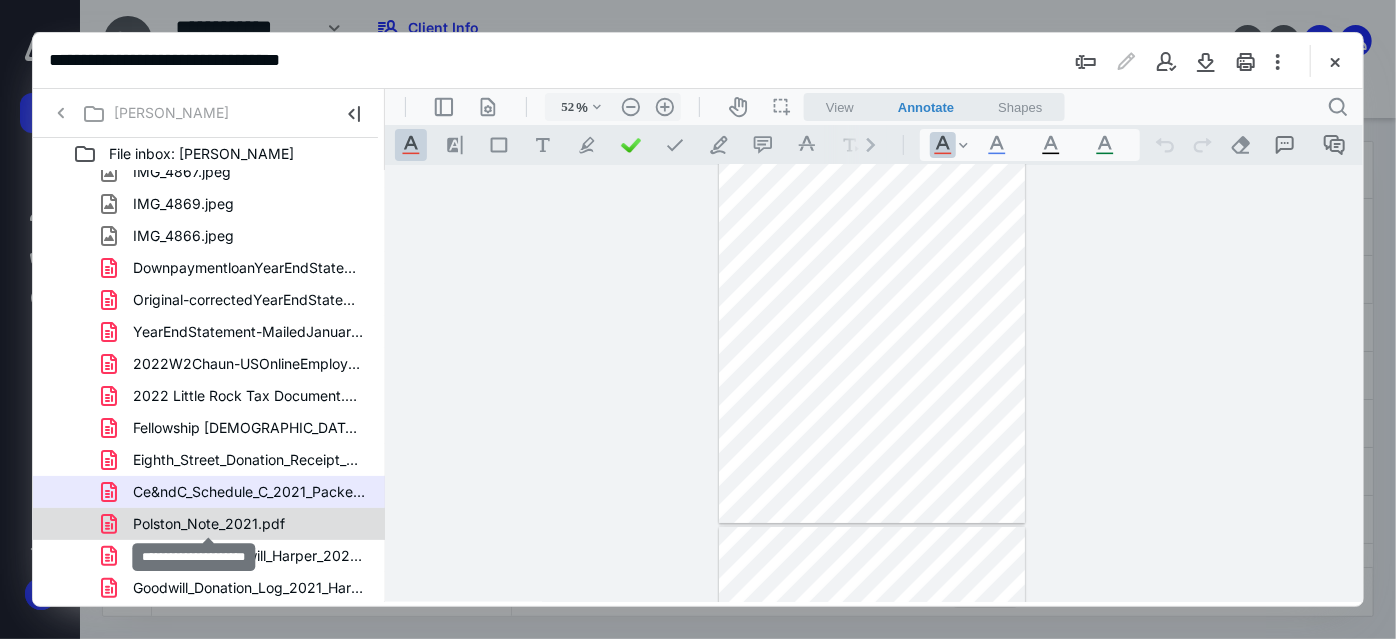 click on "Polston_Note_2021.pdf" at bounding box center (209, 524) 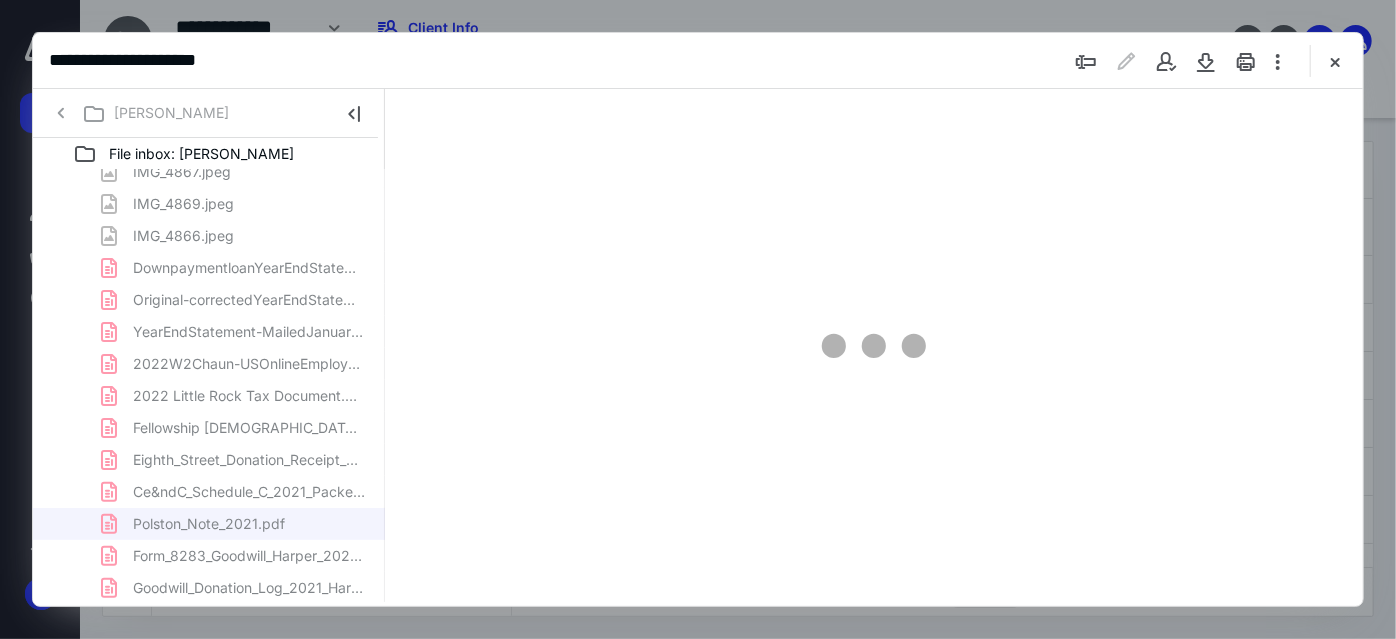 scroll, scrollTop: 0, scrollLeft: 0, axis: both 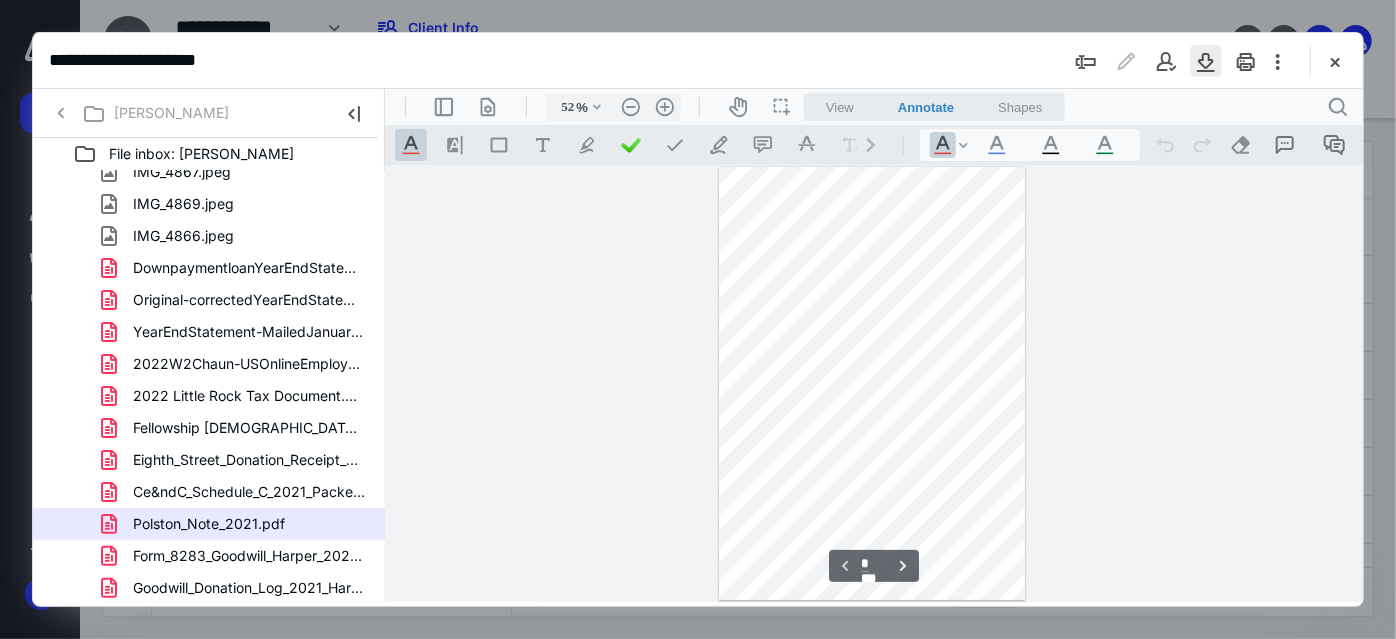 click at bounding box center [1206, 61] 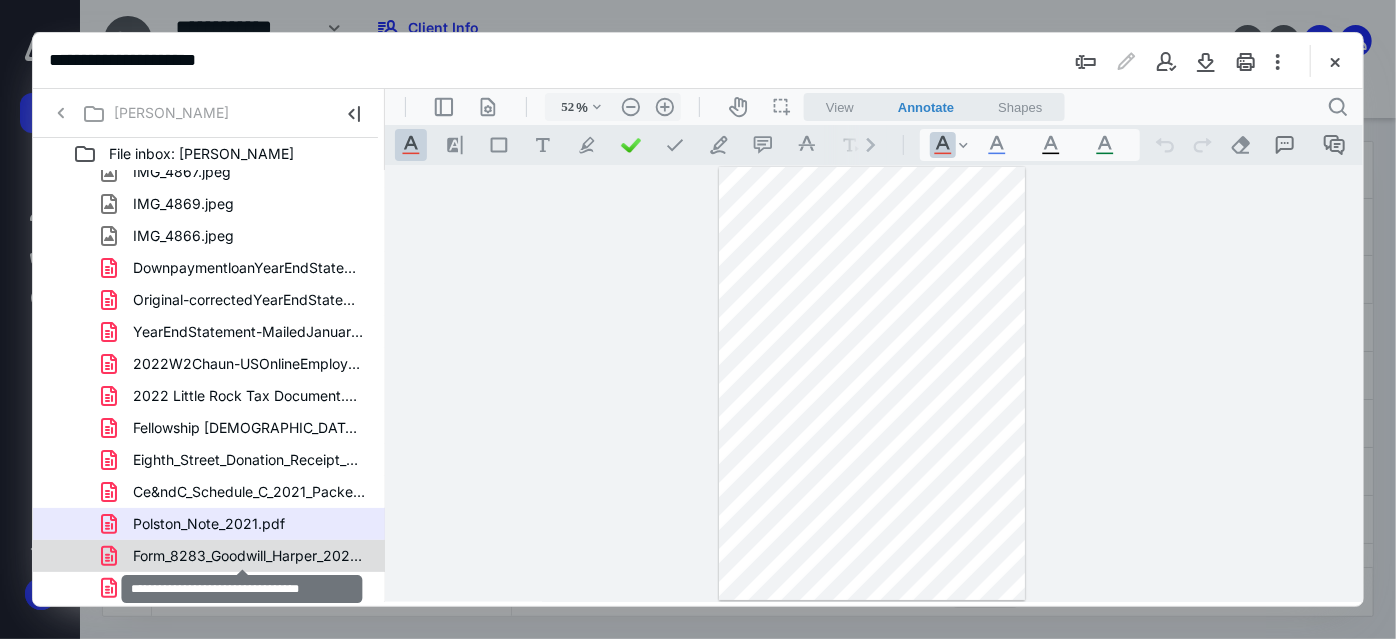 click on "Form_8283_Goodwill_Harper_2021.pdf" at bounding box center (249, 556) 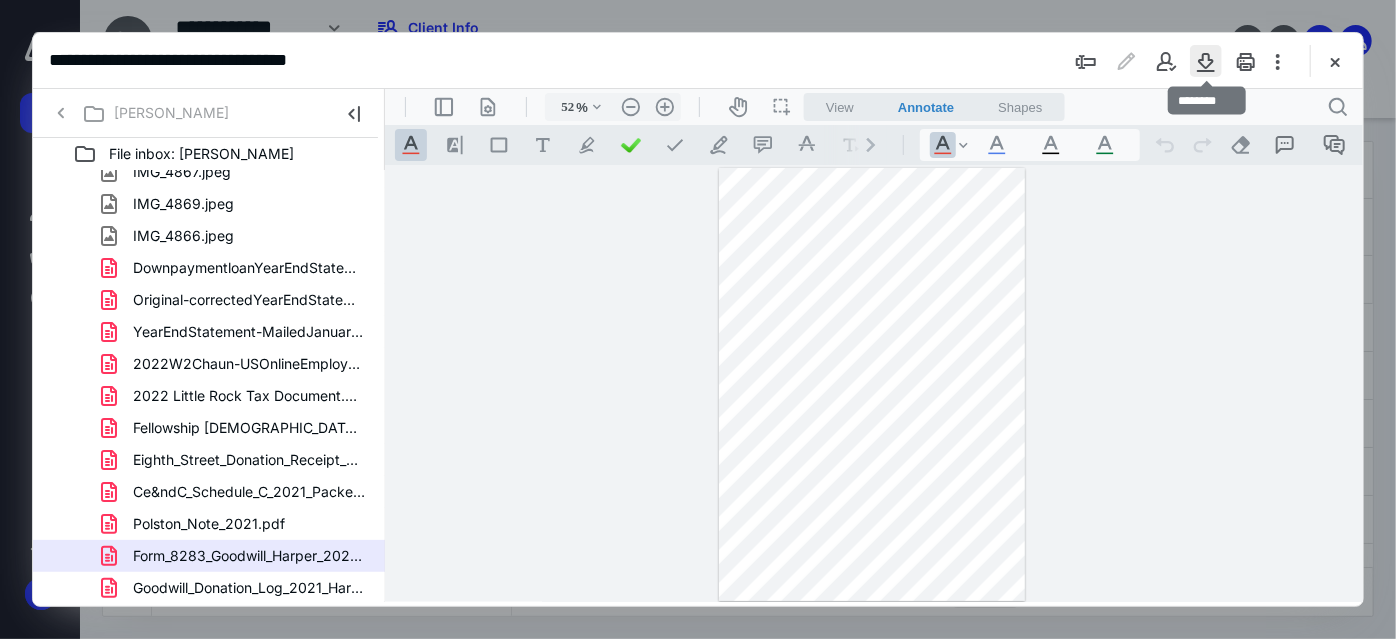 click at bounding box center [1206, 61] 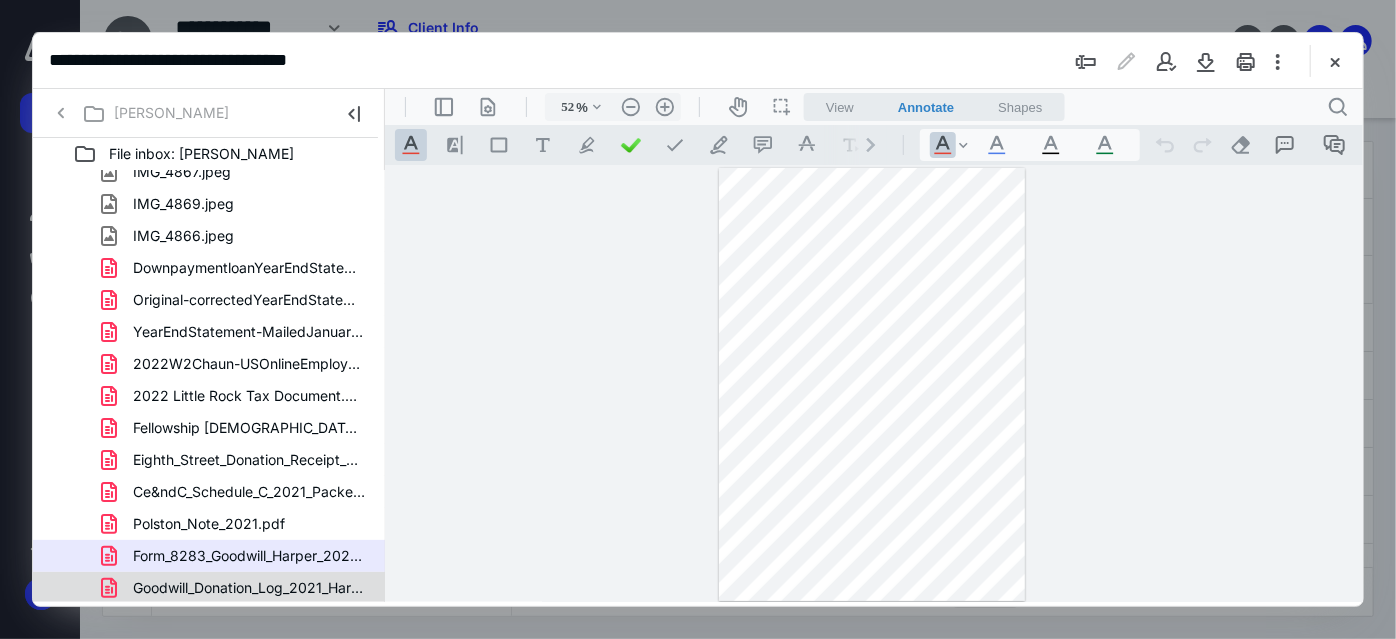 click on "Goodwill_Donation_Log_2021_Harper.pdf" at bounding box center [249, 588] 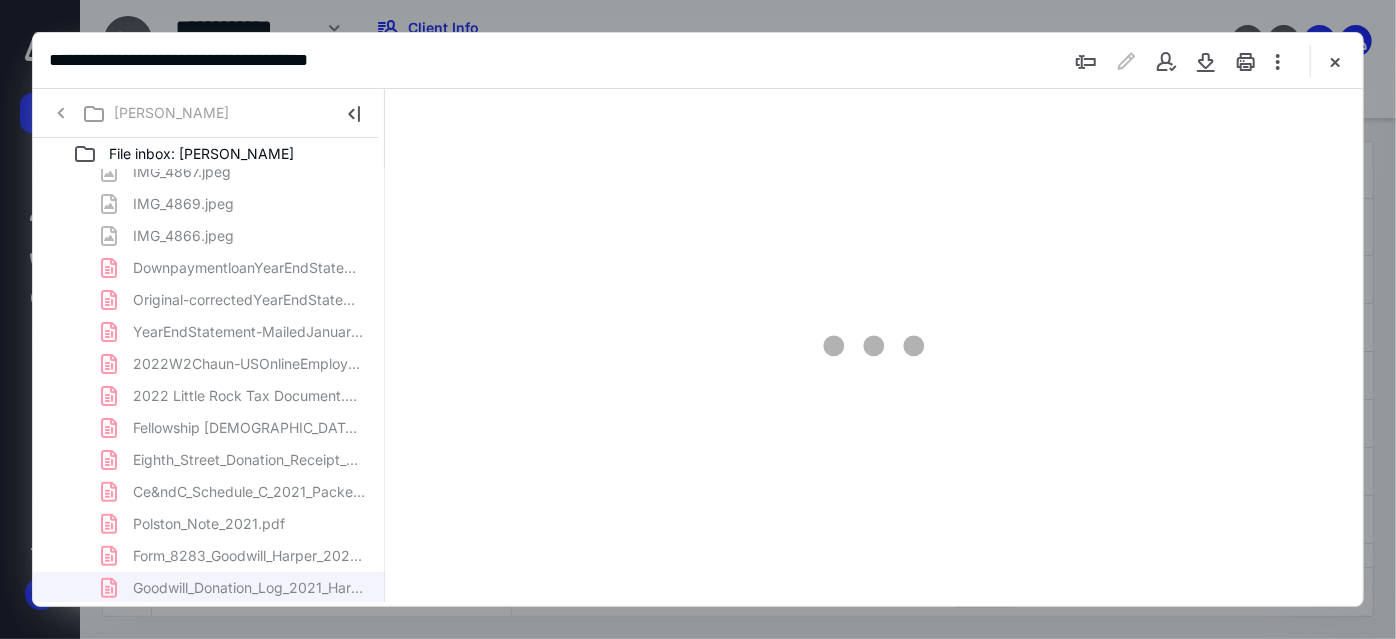 type on "52" 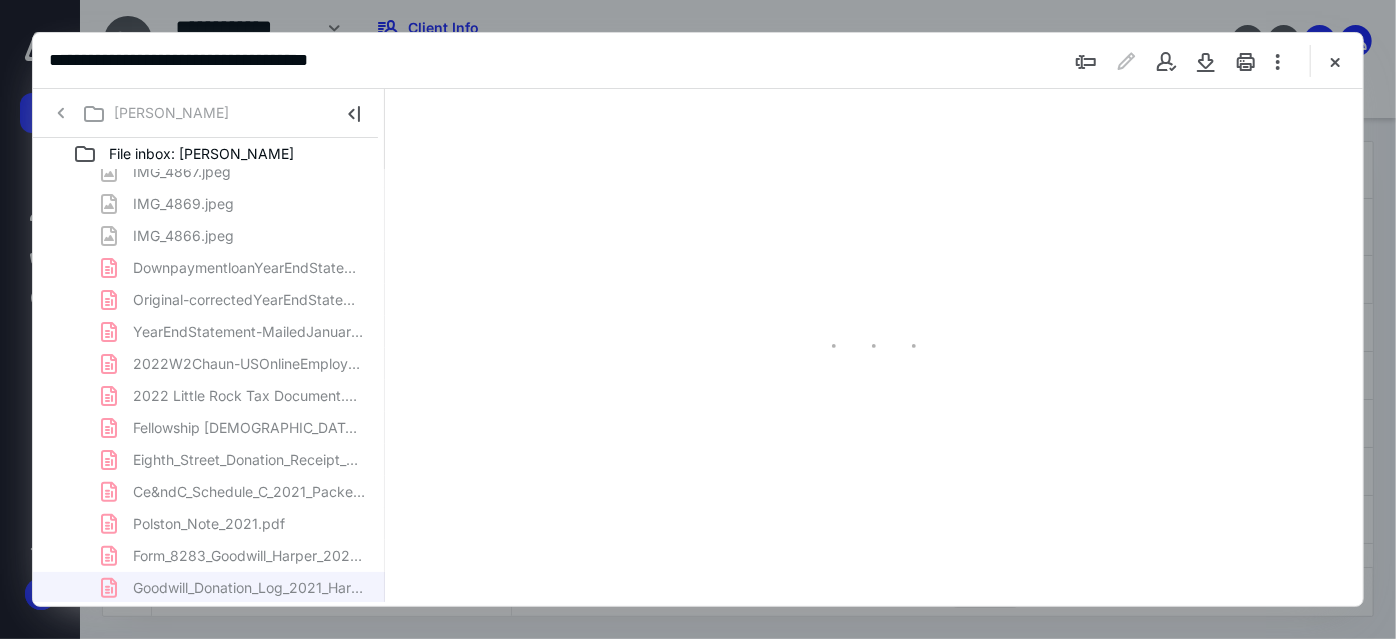 scroll, scrollTop: 77, scrollLeft: 0, axis: vertical 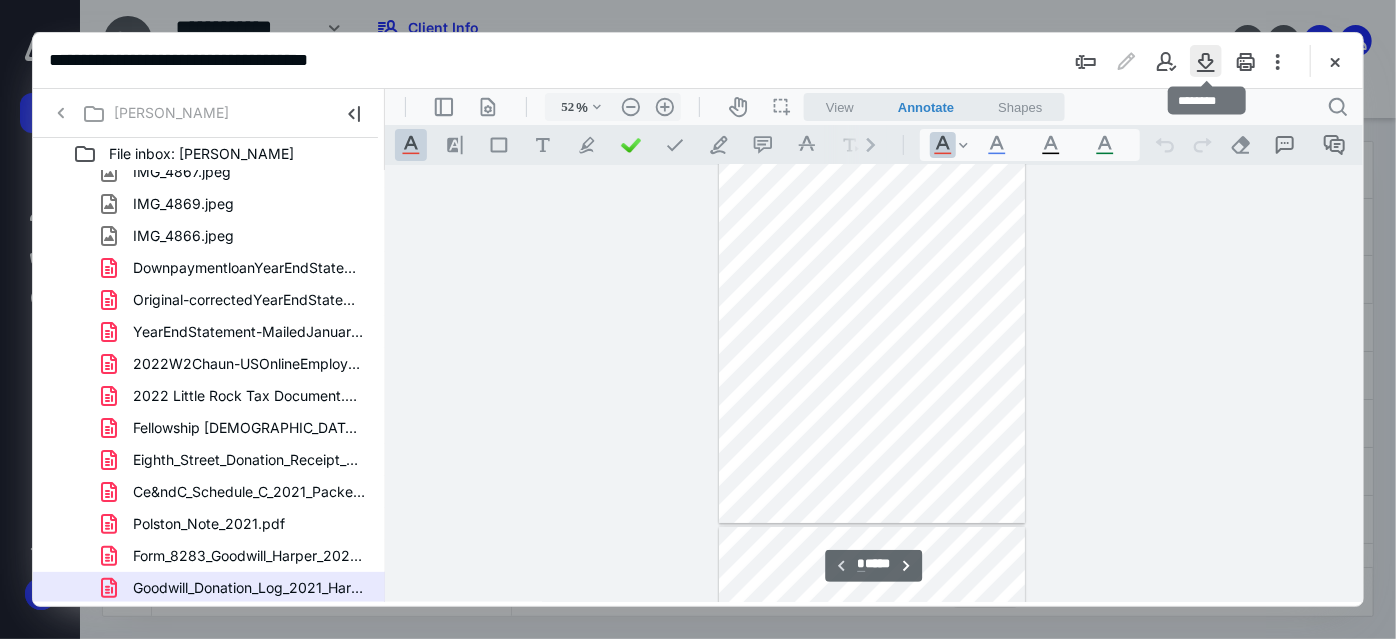 click at bounding box center (1206, 61) 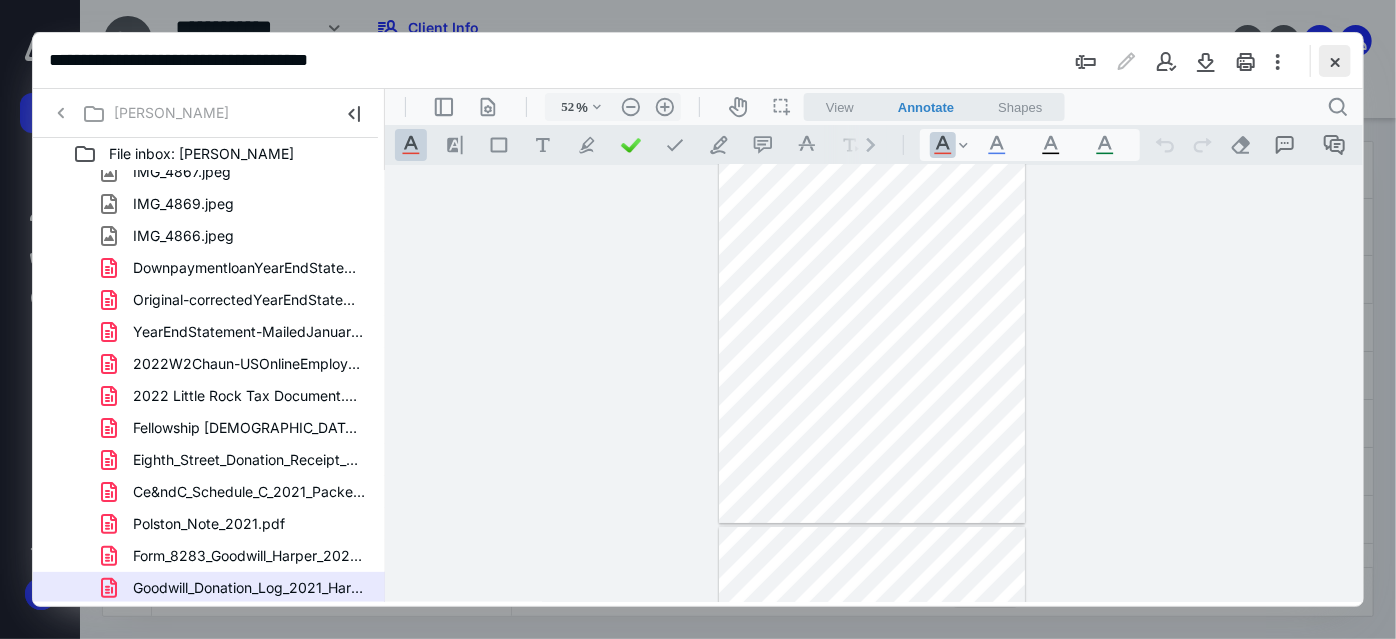 click at bounding box center (1335, 61) 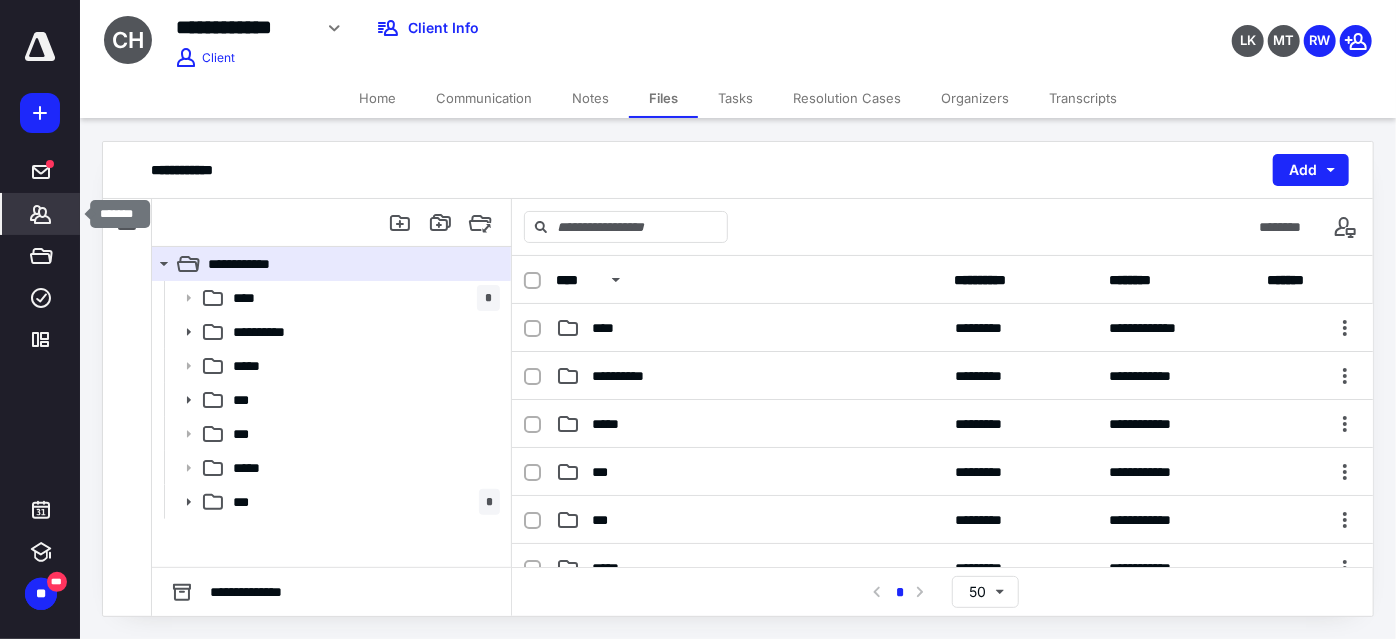 click on "*******" at bounding box center (41, 214) 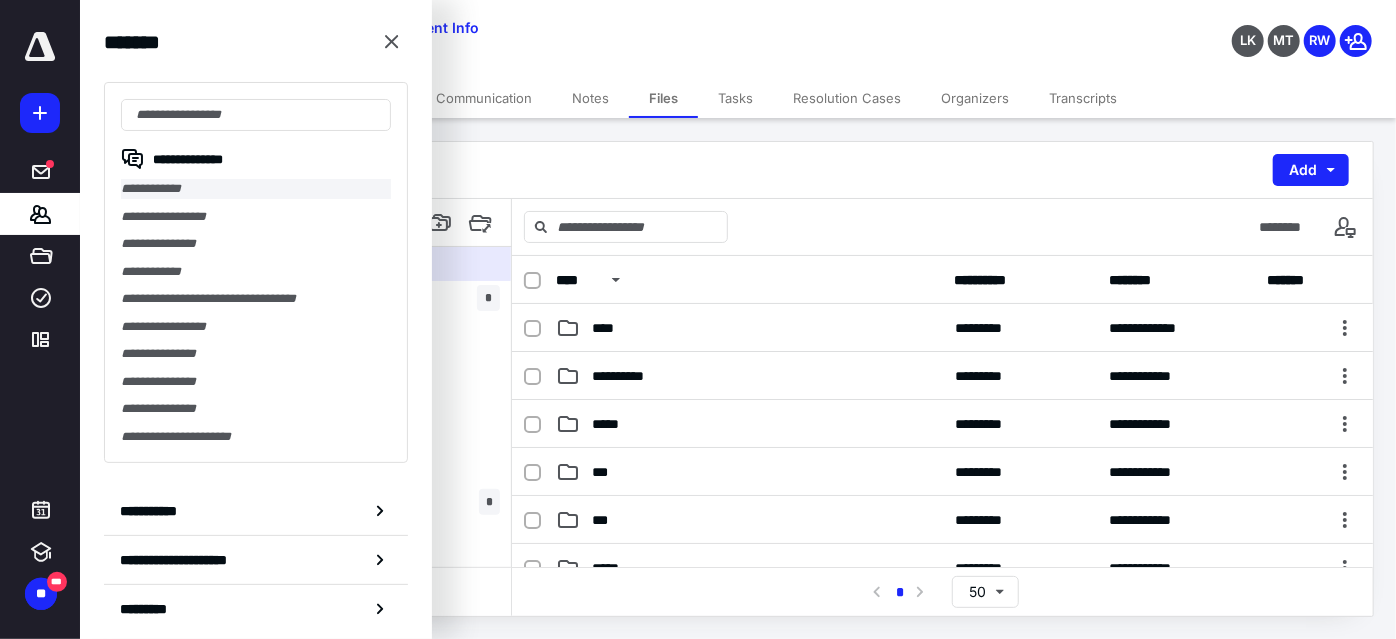 type on "*" 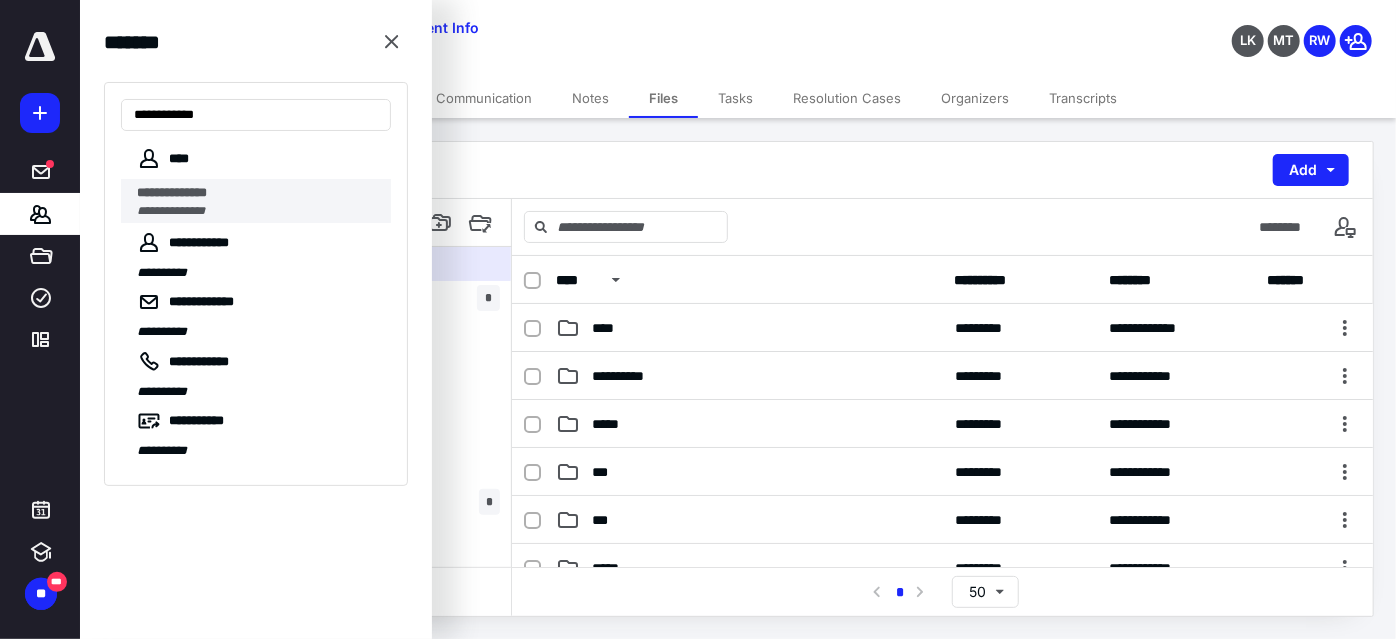type on "**********" 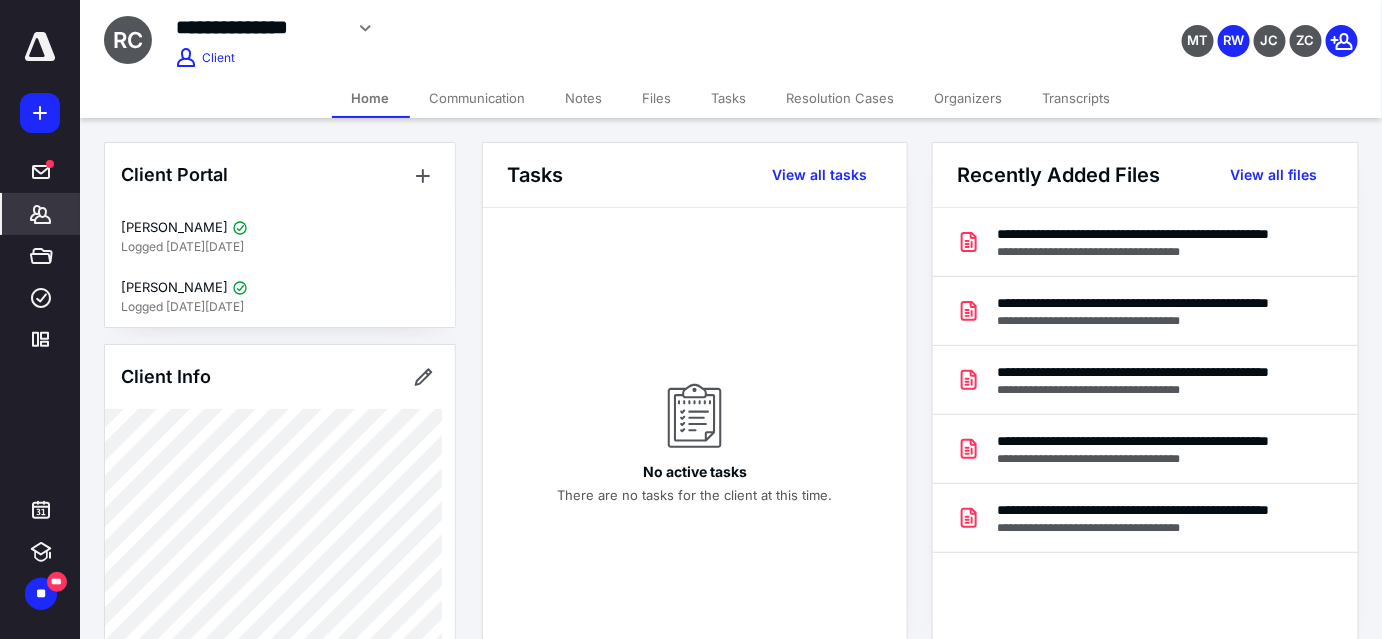 click on "Files" at bounding box center [657, 98] 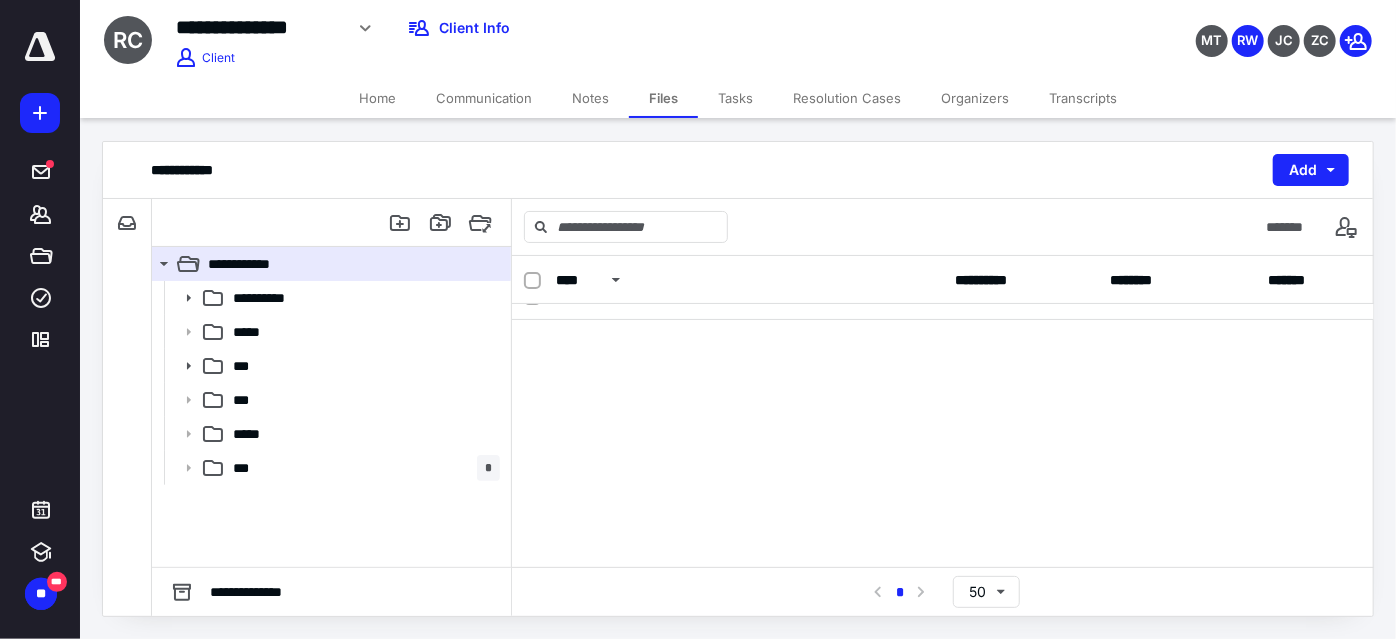 scroll, scrollTop: 181, scrollLeft: 0, axis: vertical 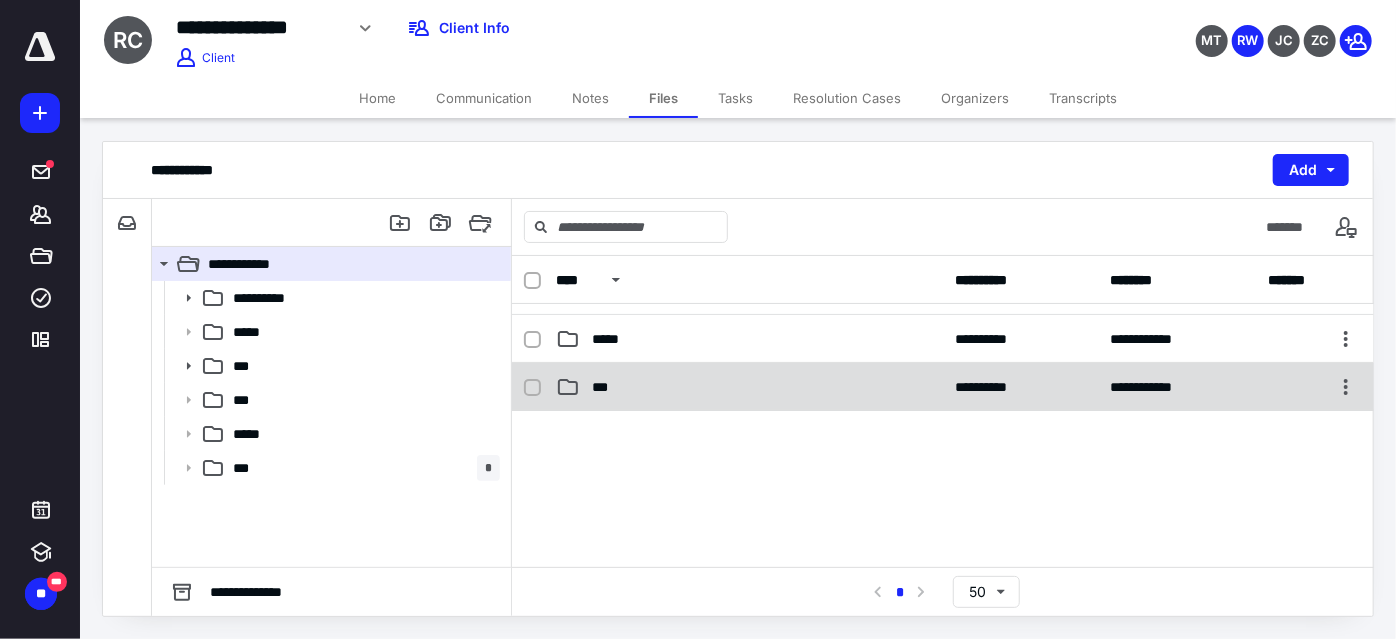 click on "***" at bounding box center (749, 387) 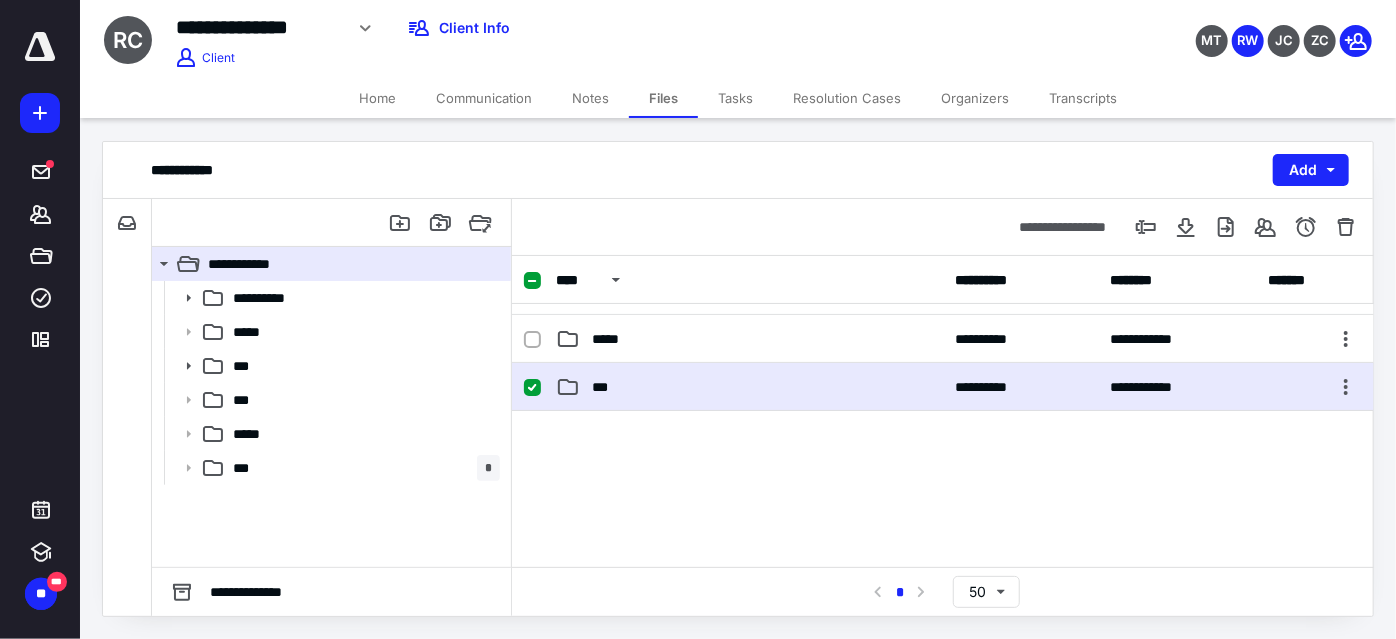 click on "***" at bounding box center (749, 387) 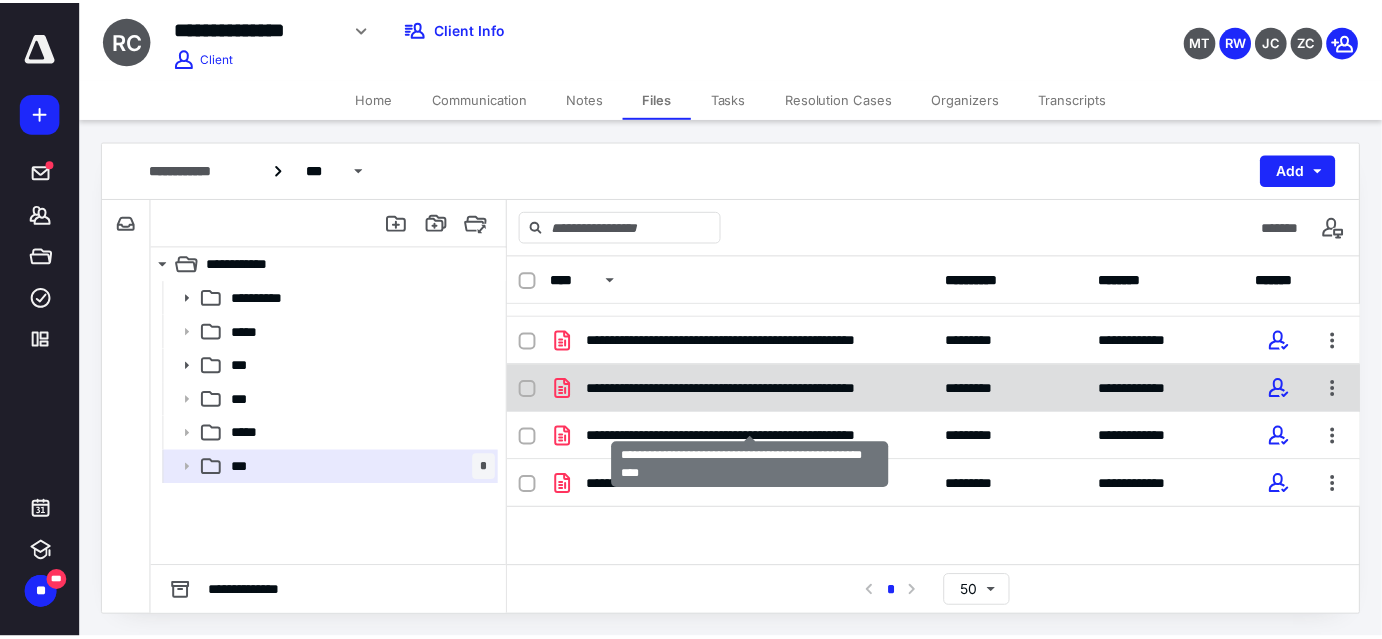scroll, scrollTop: 0, scrollLeft: 0, axis: both 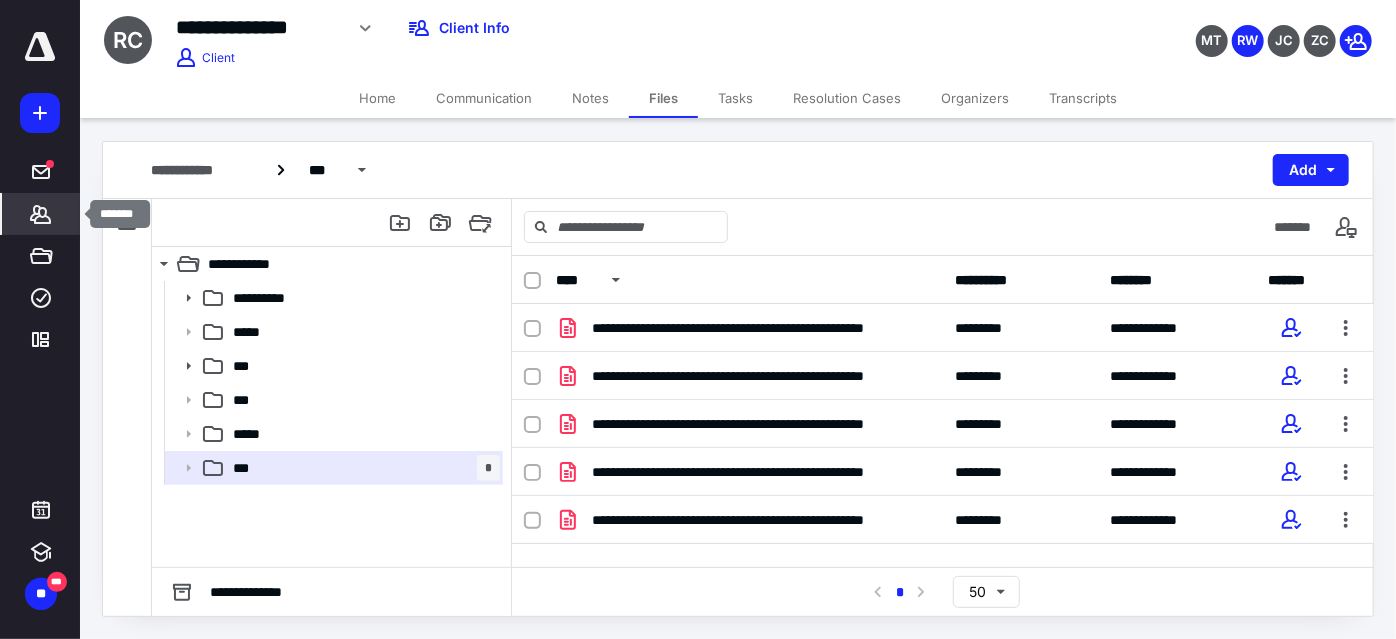 click 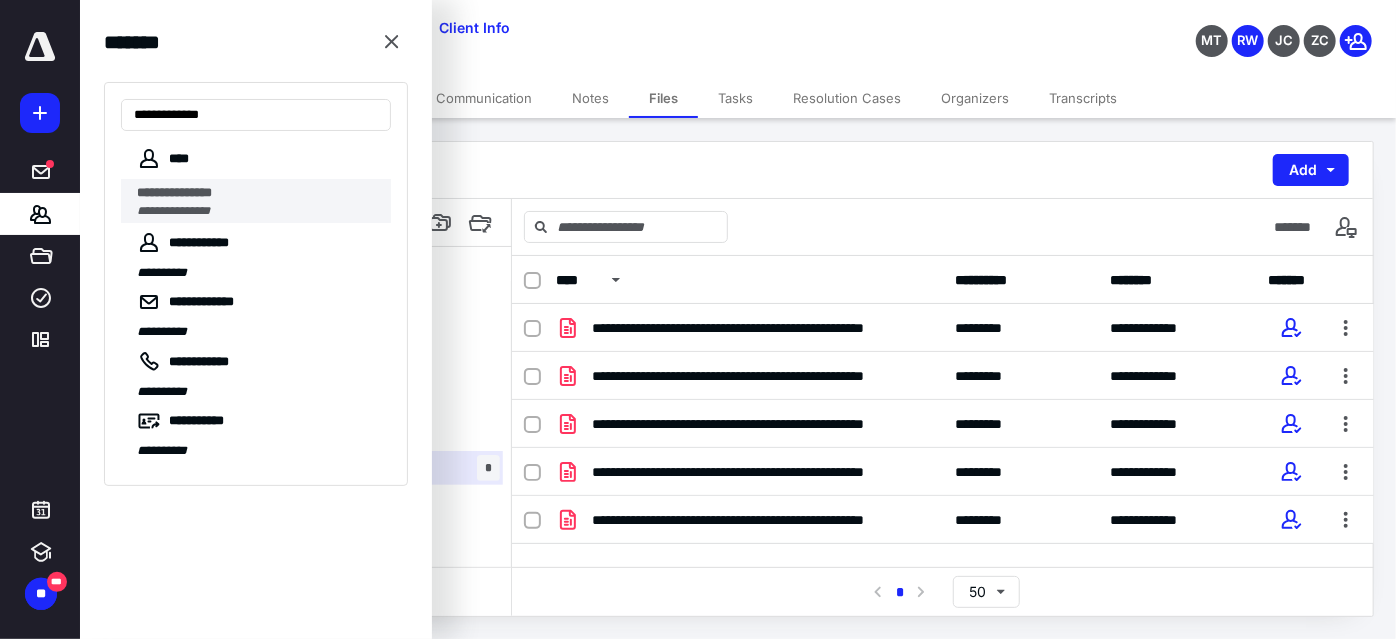 type on "**********" 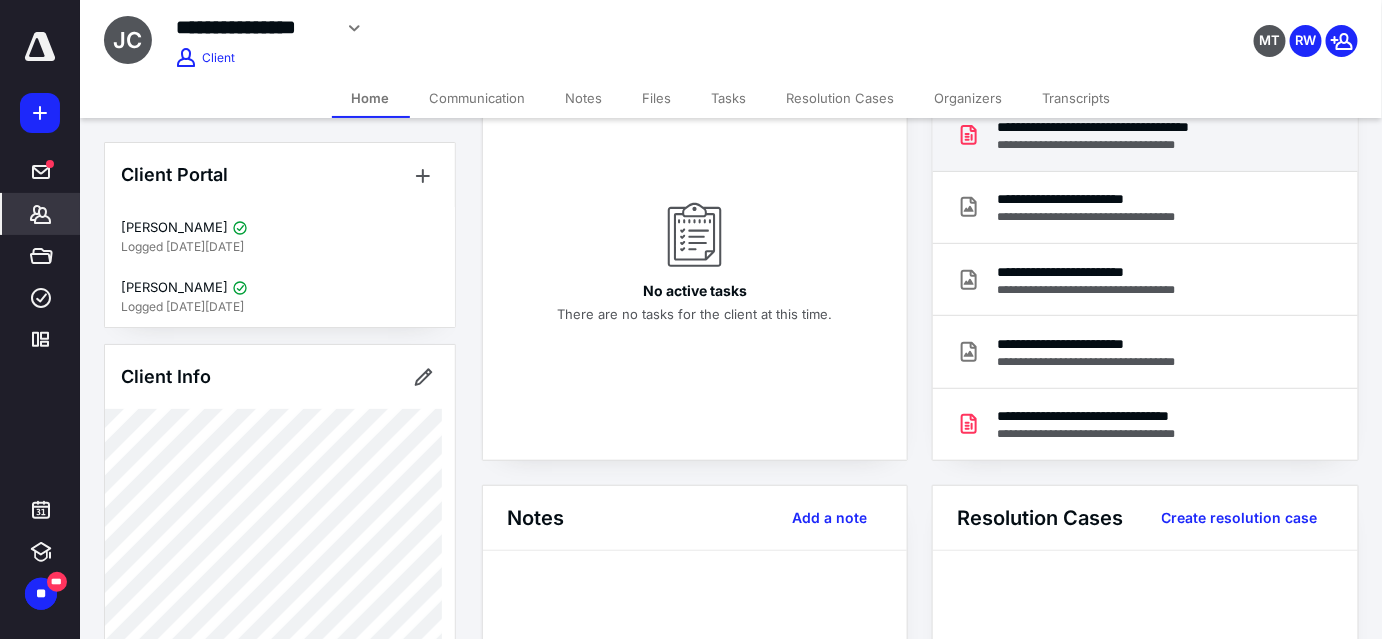 scroll, scrollTop: 0, scrollLeft: 0, axis: both 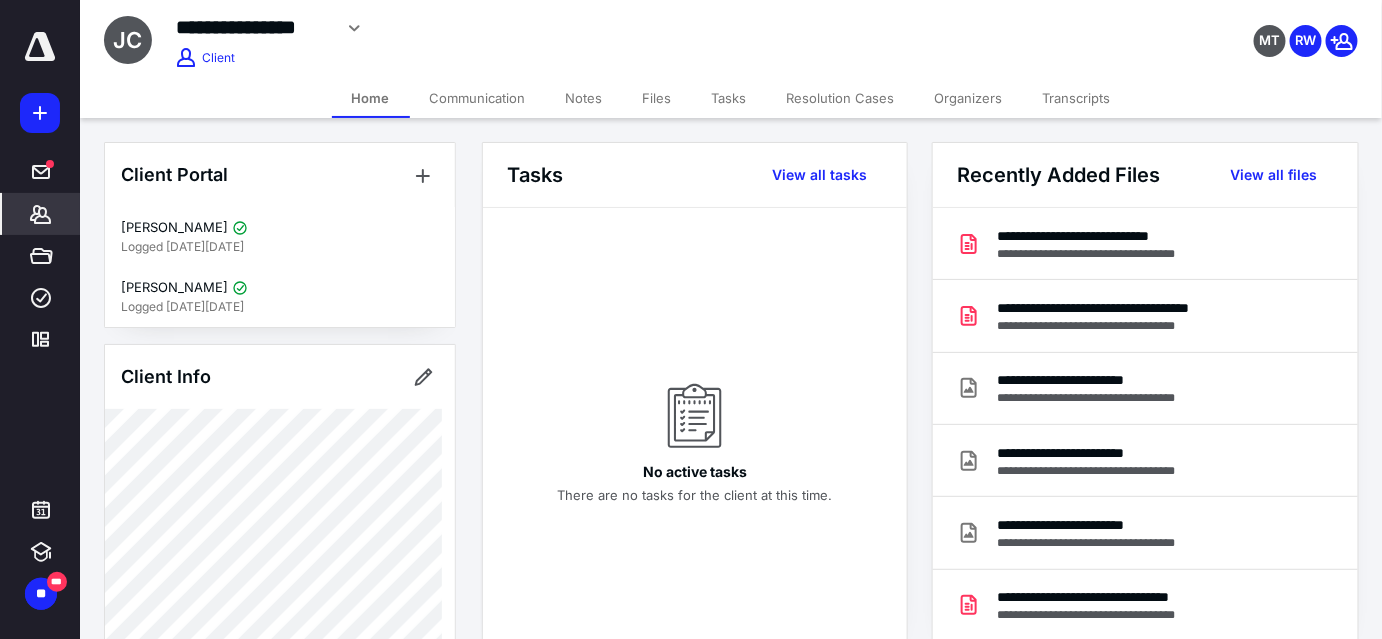 click on "Files" at bounding box center [657, 98] 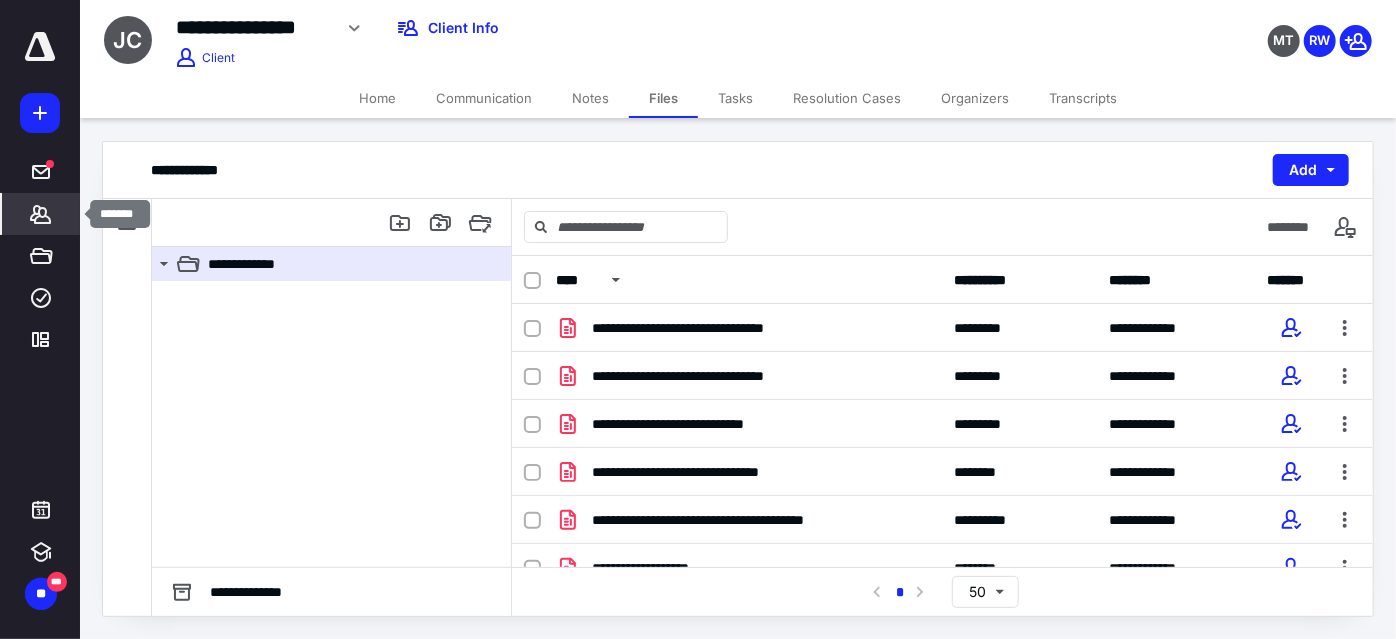 click 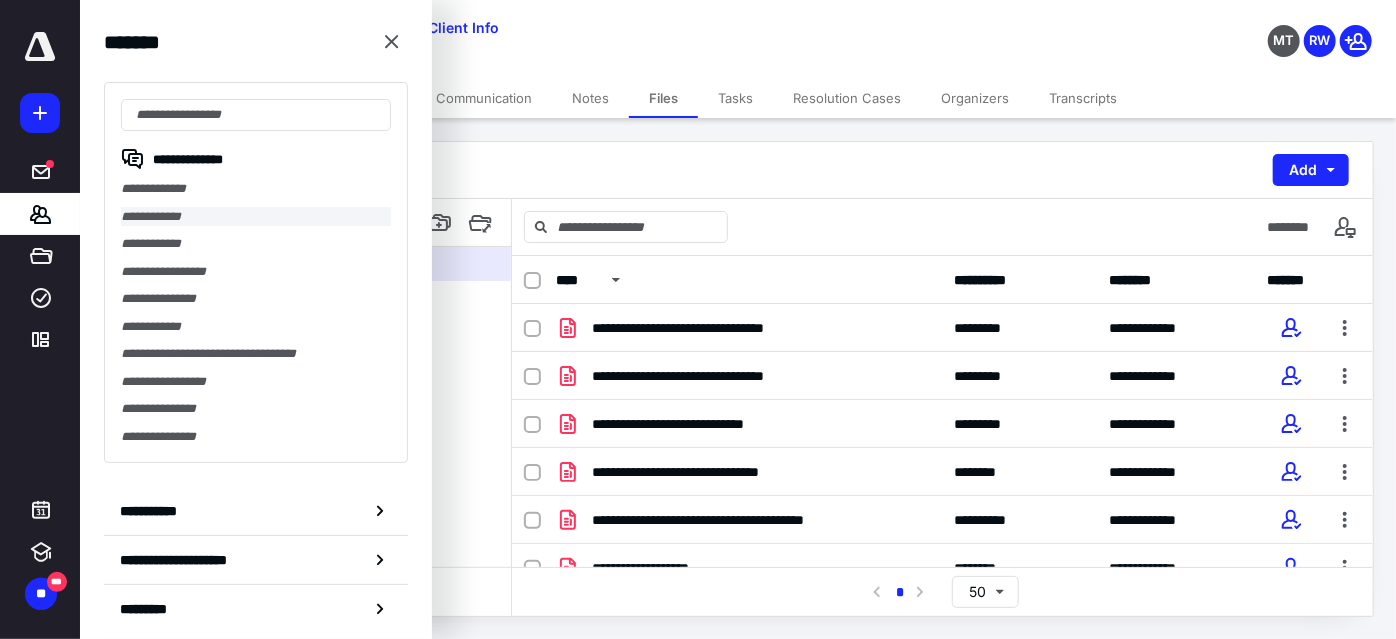 click on "**********" at bounding box center [256, 217] 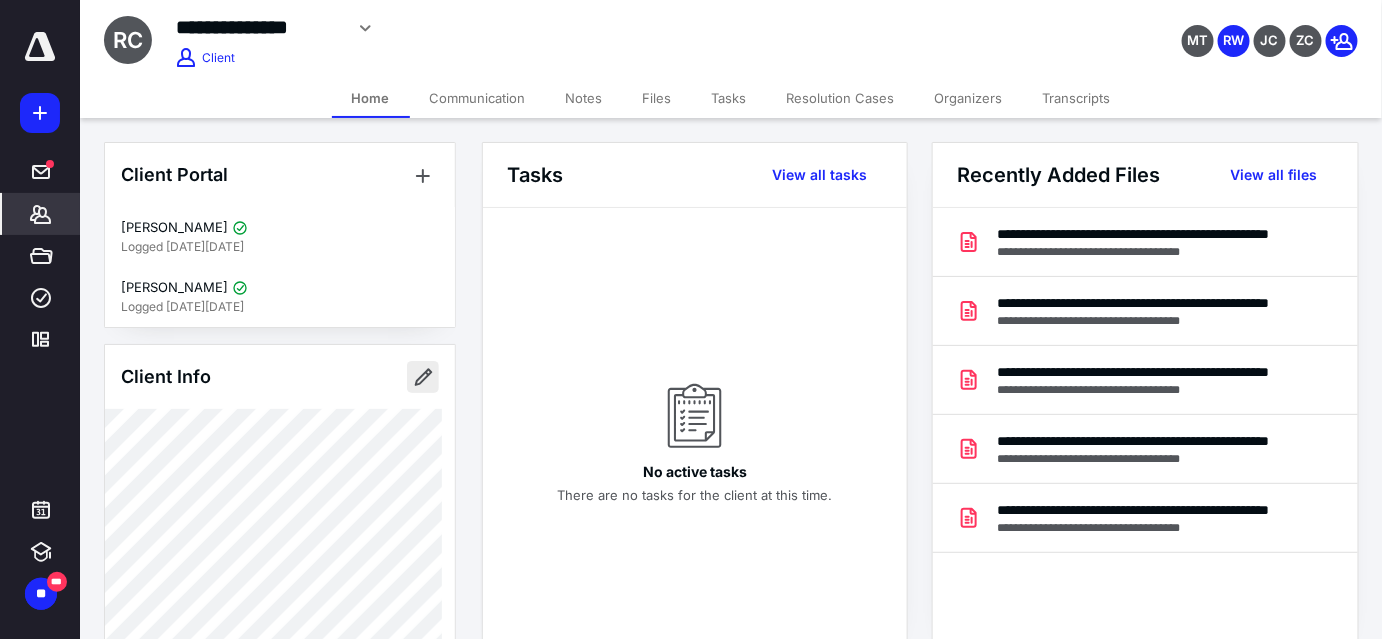 click at bounding box center (423, 377) 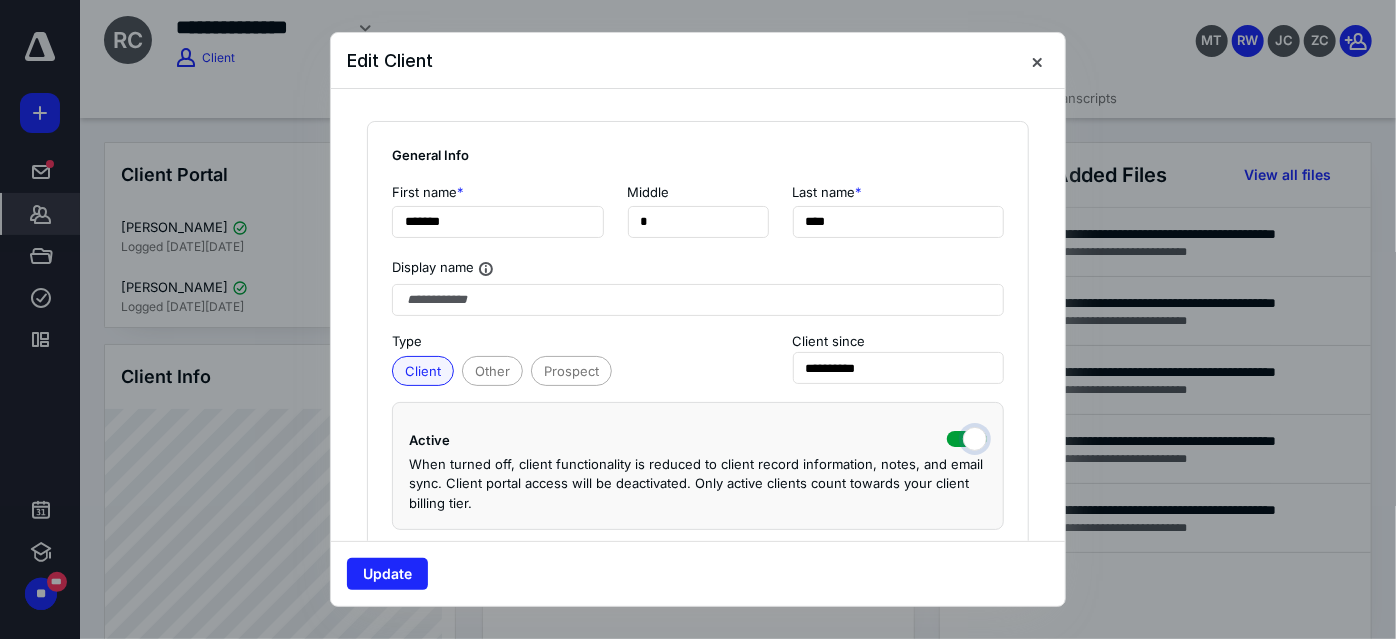 click at bounding box center (967, 437) 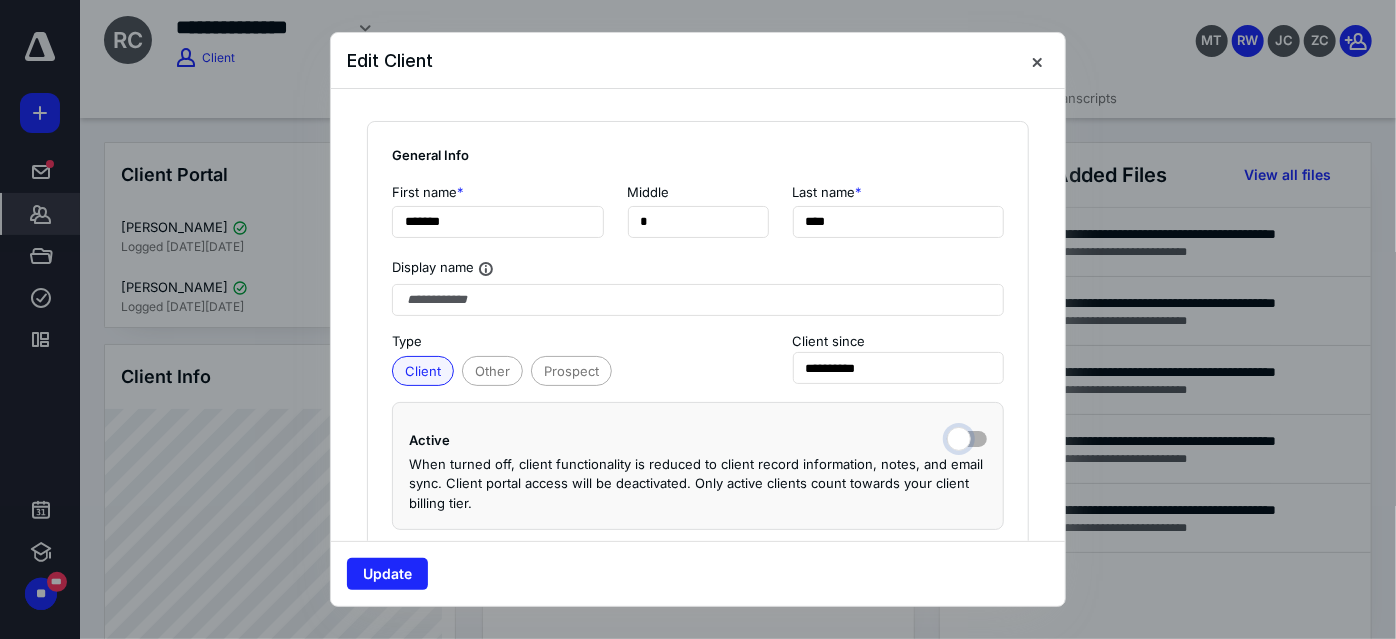 checkbox on "false" 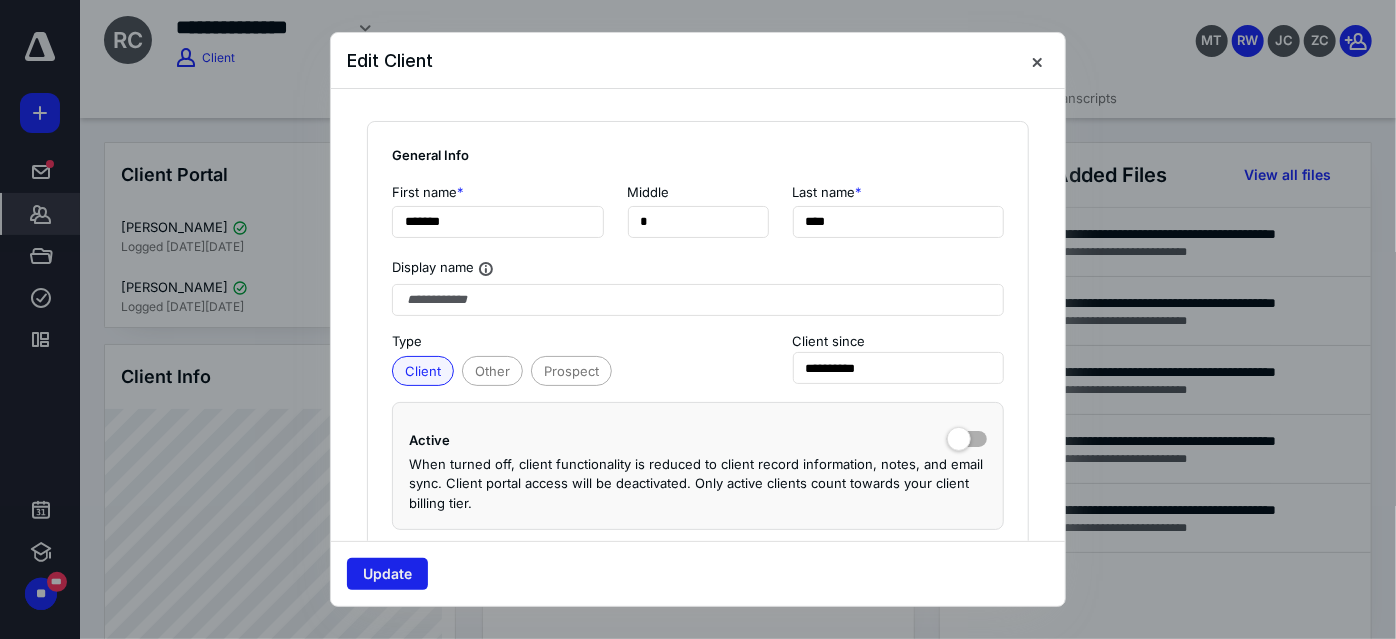 click on "Update" at bounding box center (387, 574) 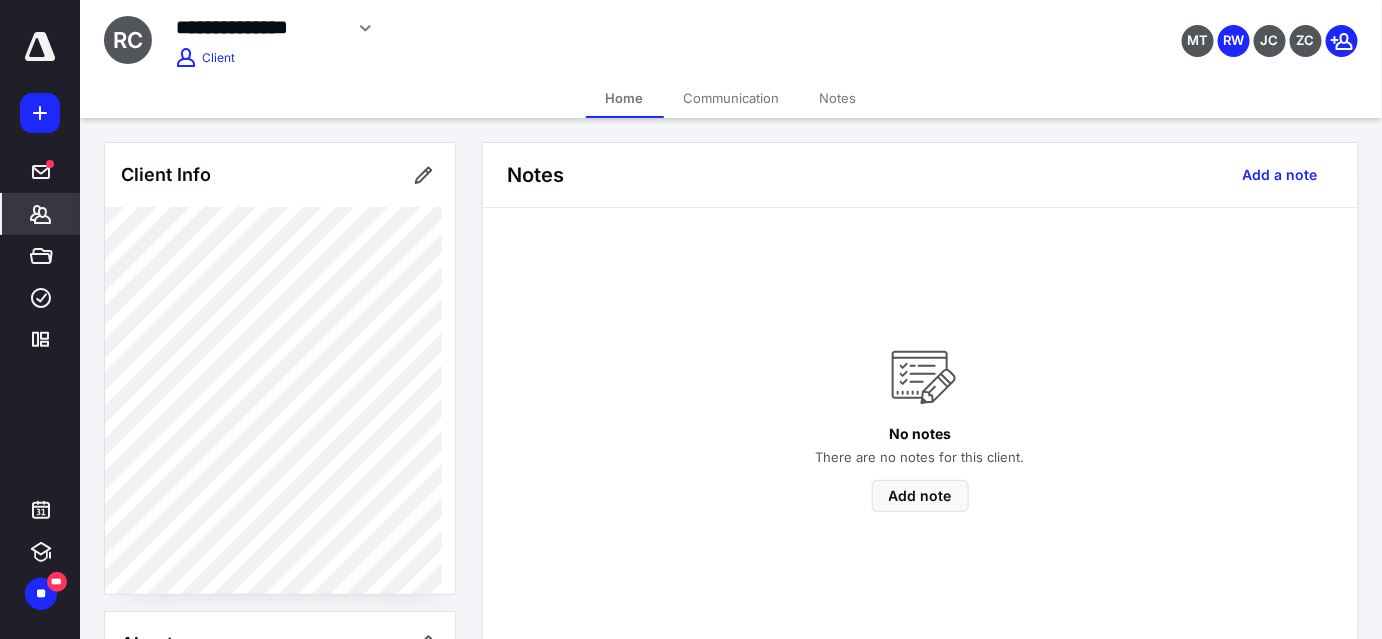 click 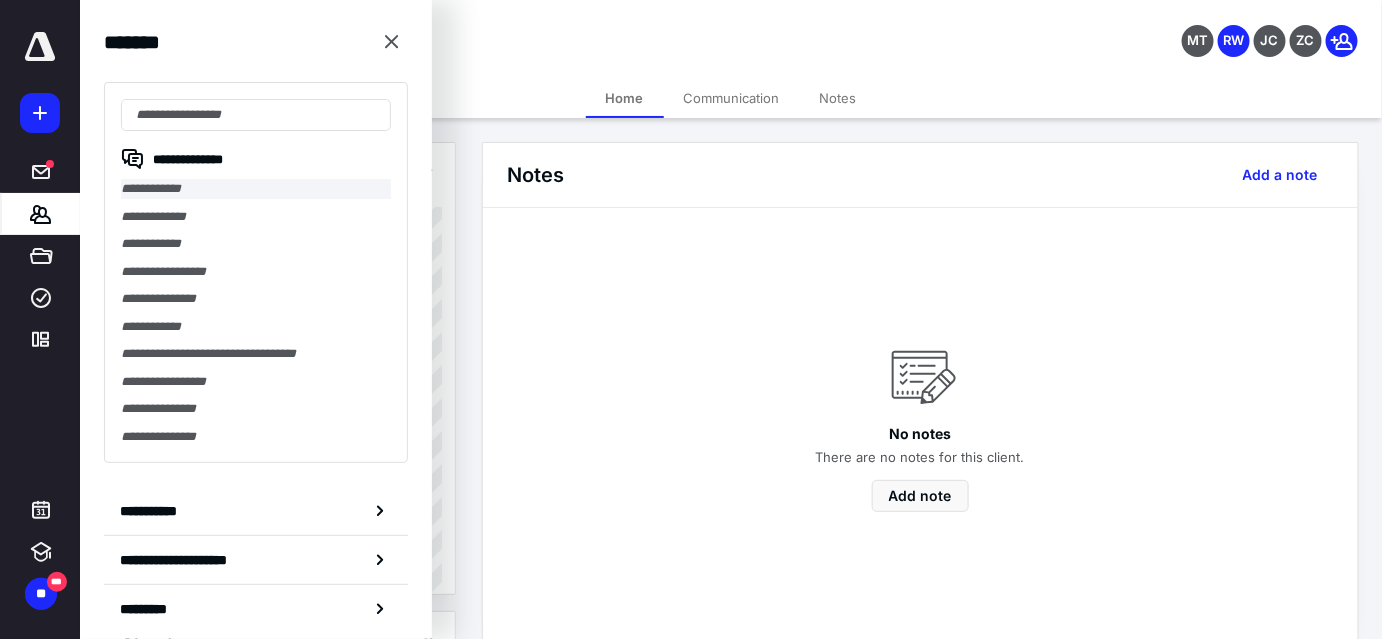 click on "**********" at bounding box center (256, 189) 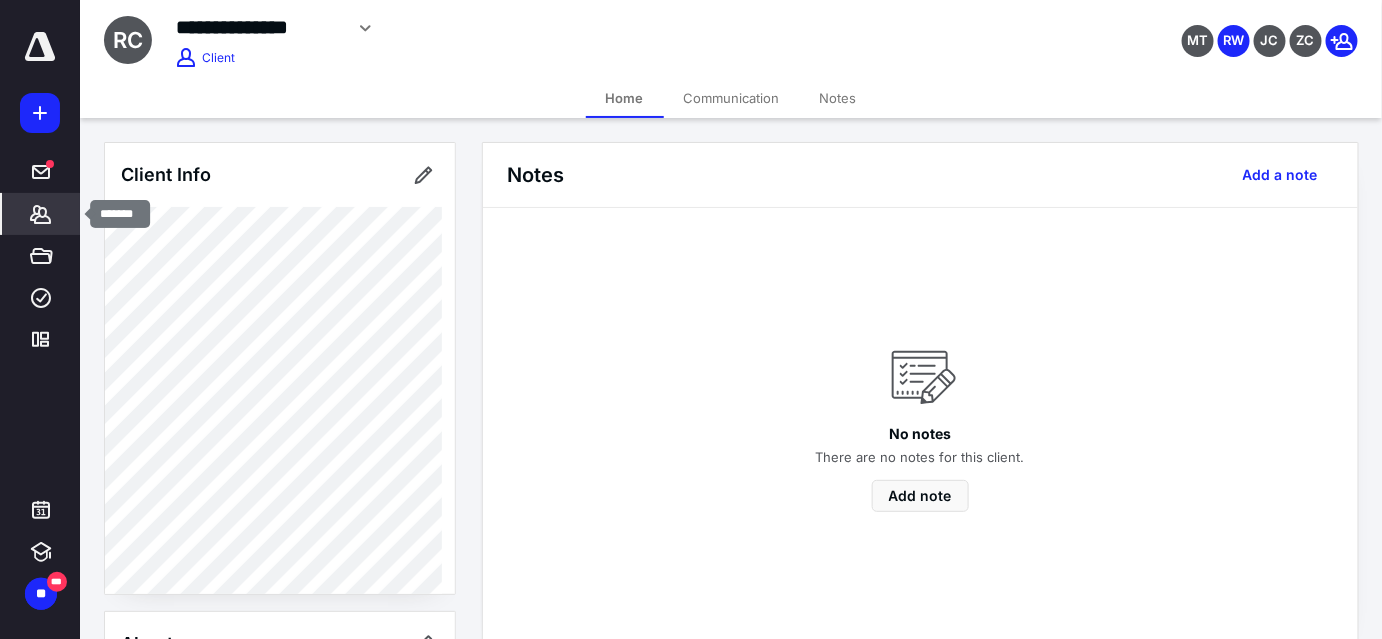click 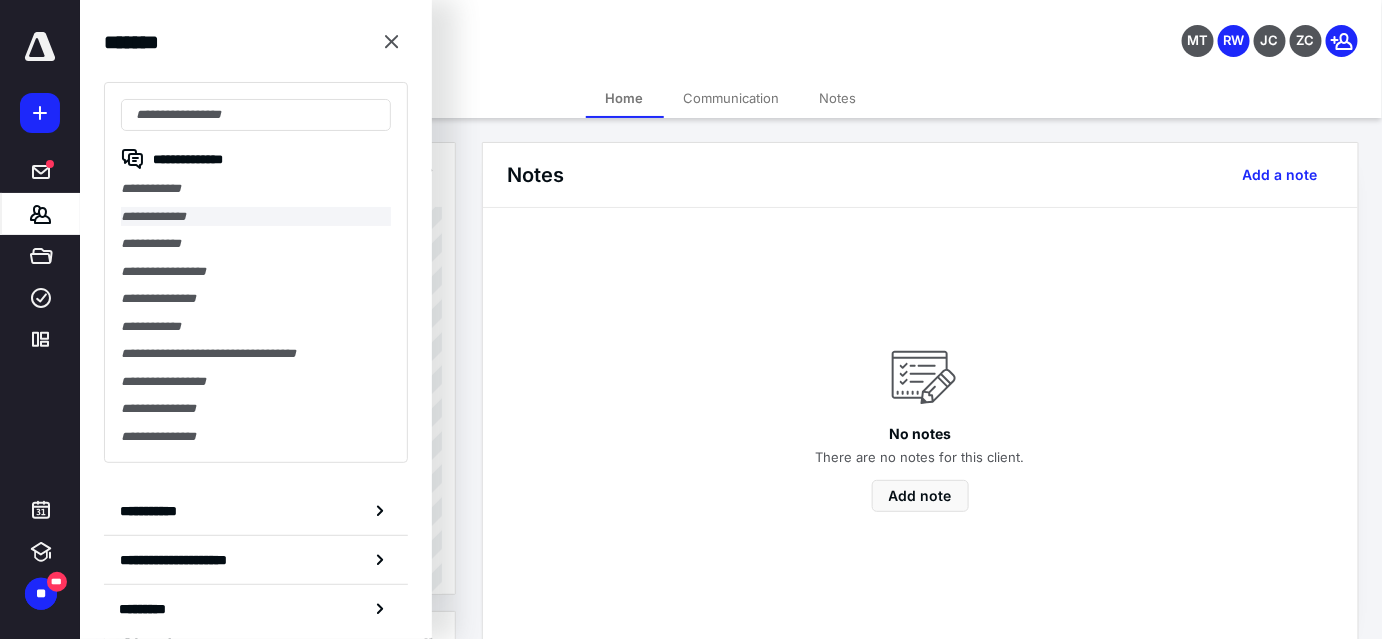 click on "**********" at bounding box center (256, 217) 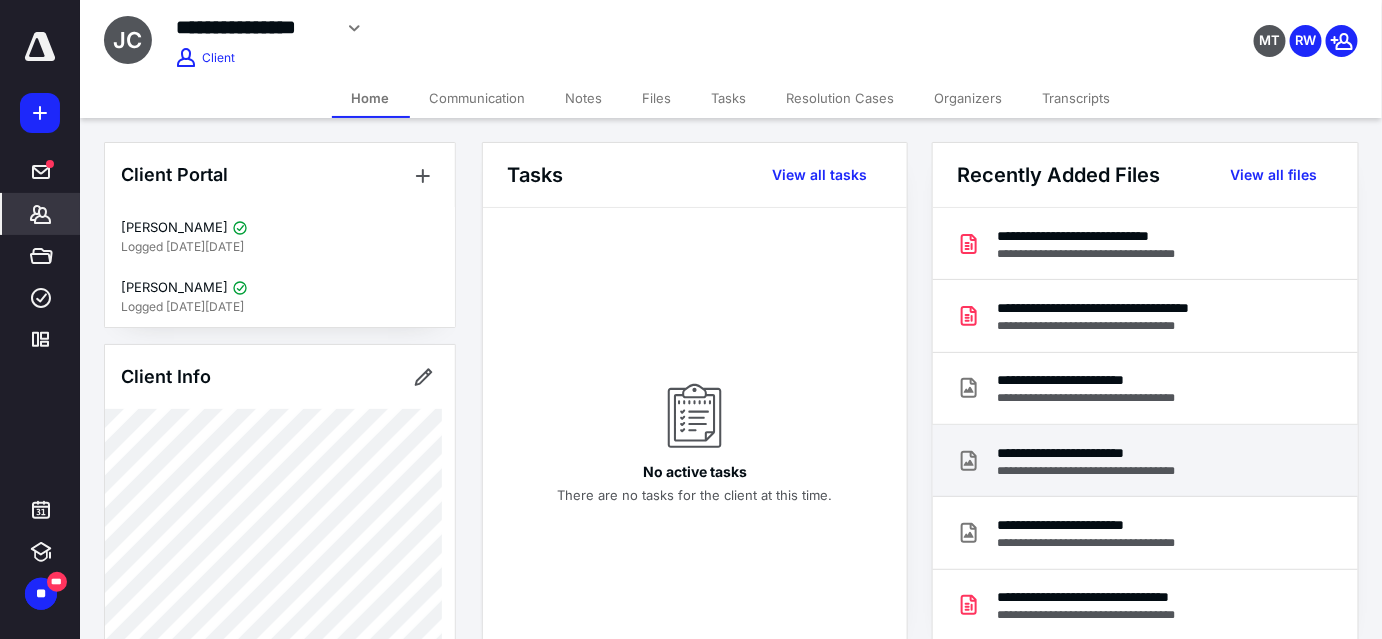 scroll, scrollTop: 90, scrollLeft: 0, axis: vertical 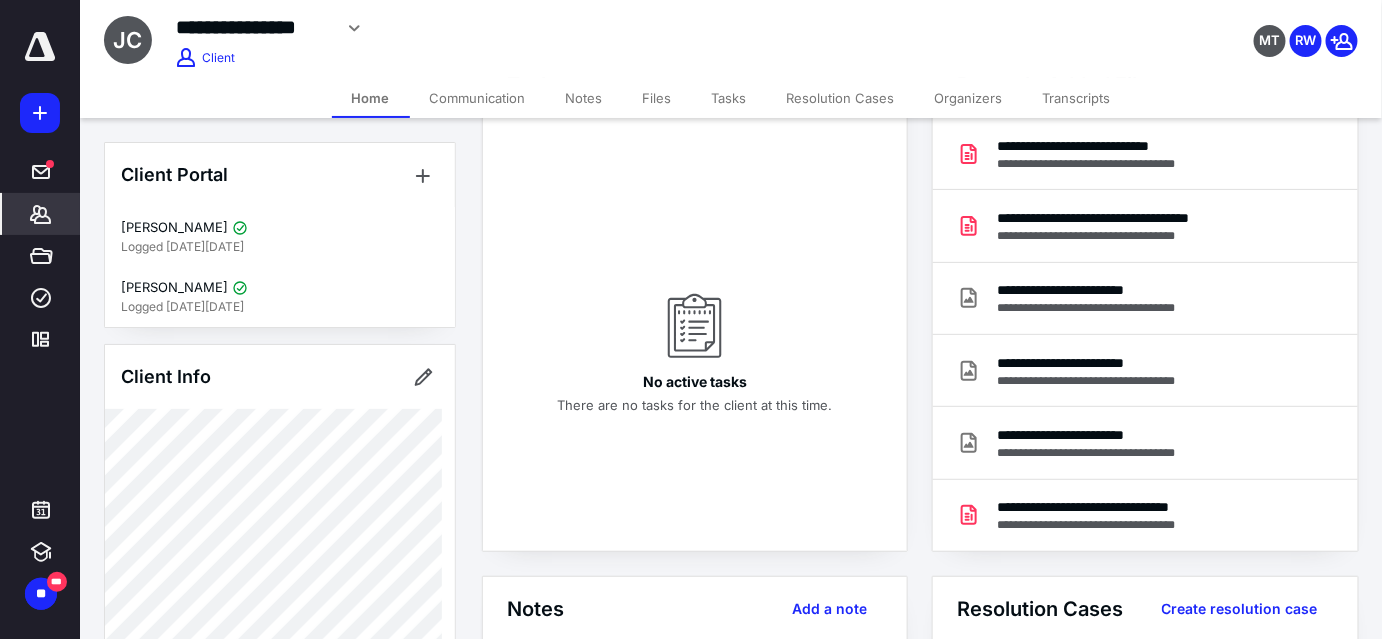 click on "Files" at bounding box center [657, 98] 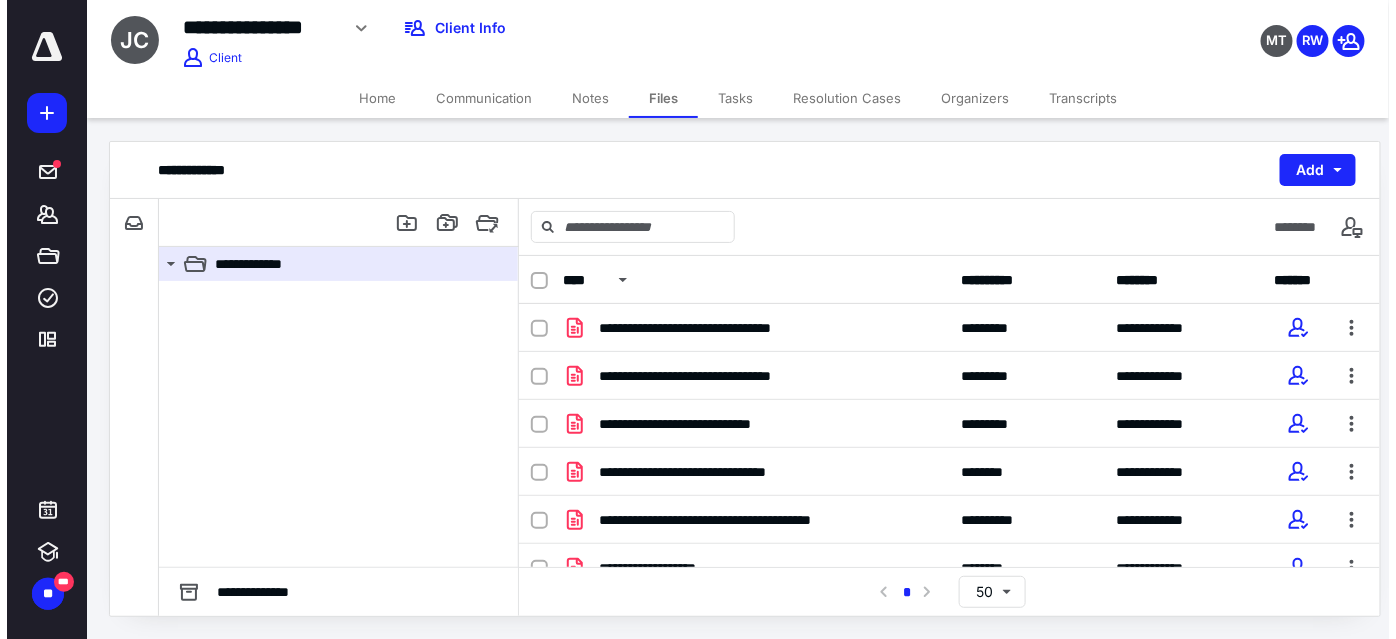 scroll, scrollTop: 0, scrollLeft: 0, axis: both 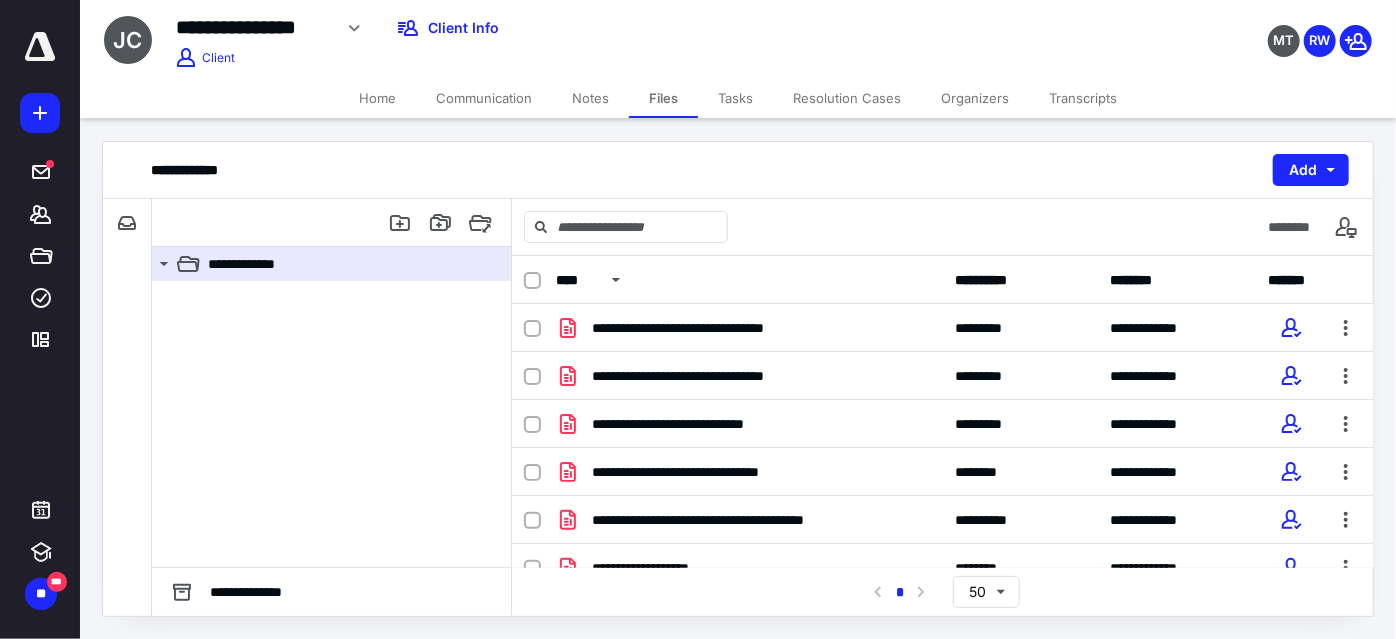 click on "Files" at bounding box center (663, 98) 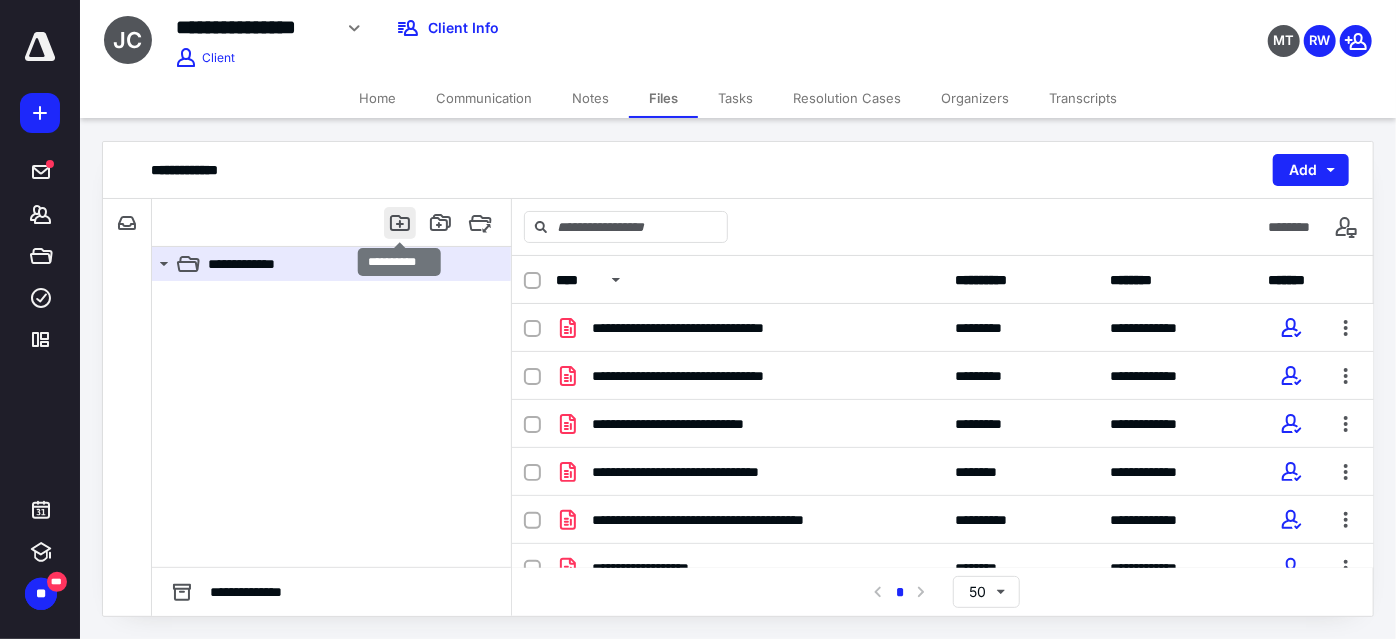 click at bounding box center [400, 223] 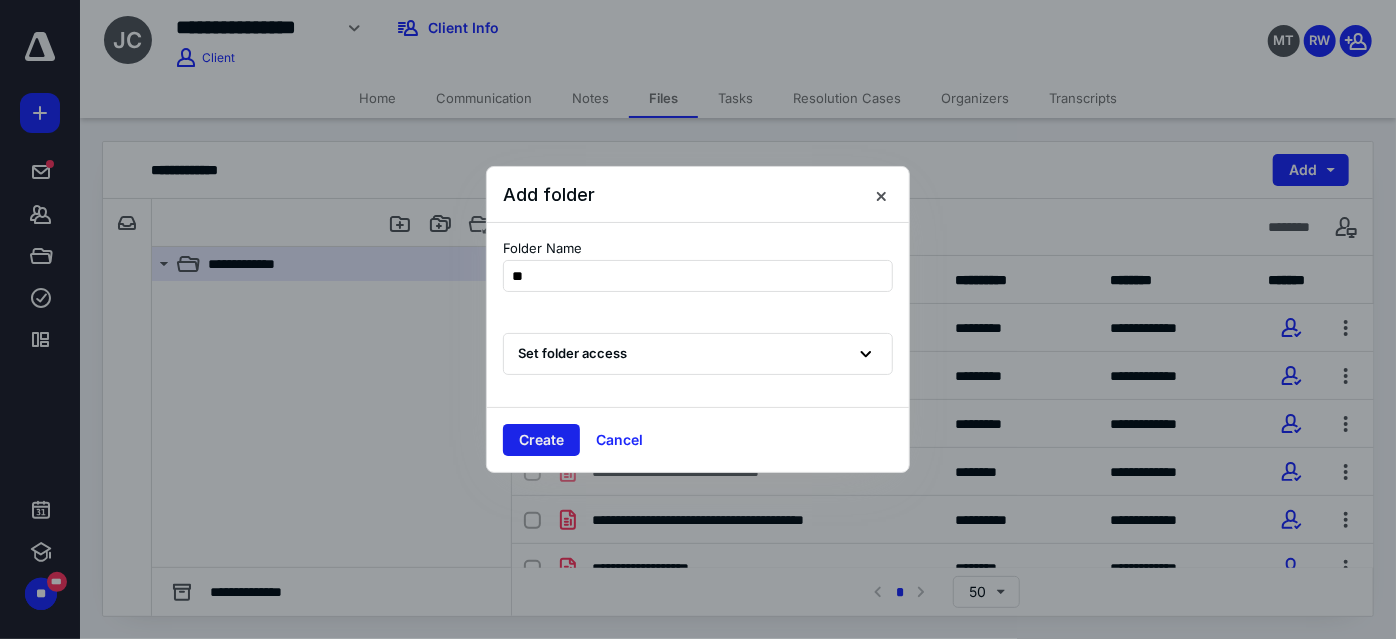 type on "***" 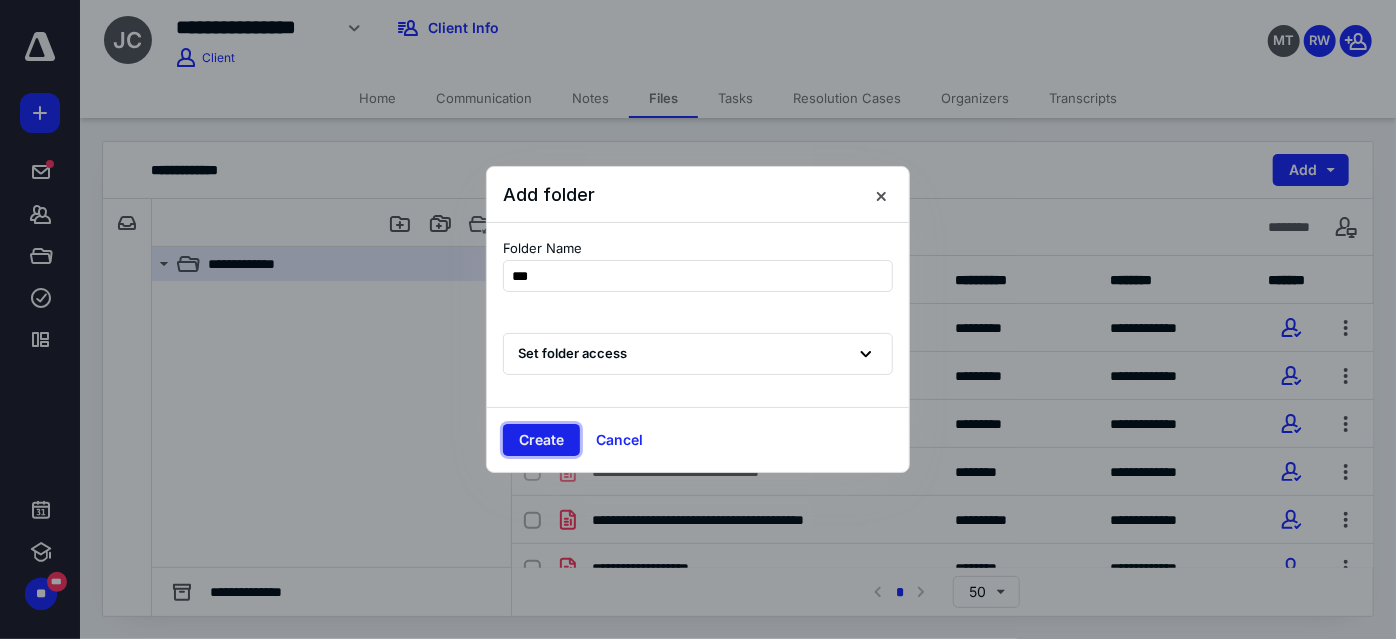 click on "Create" at bounding box center (541, 440) 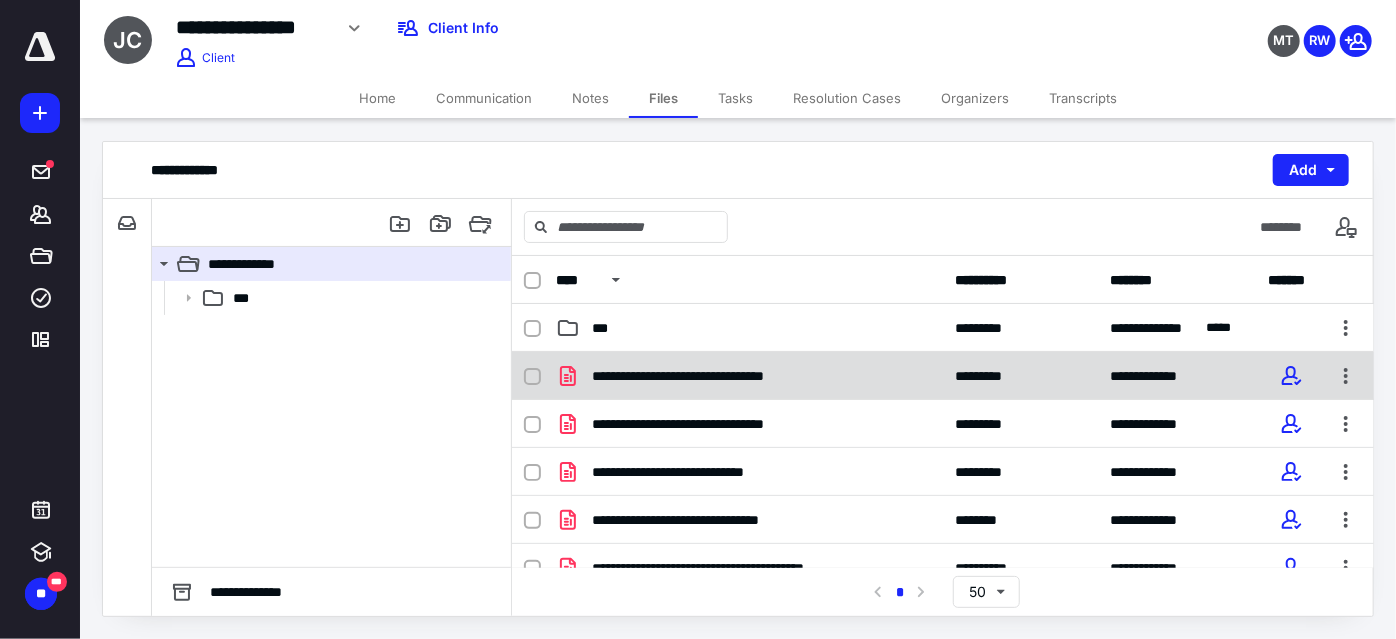 click at bounding box center (532, 377) 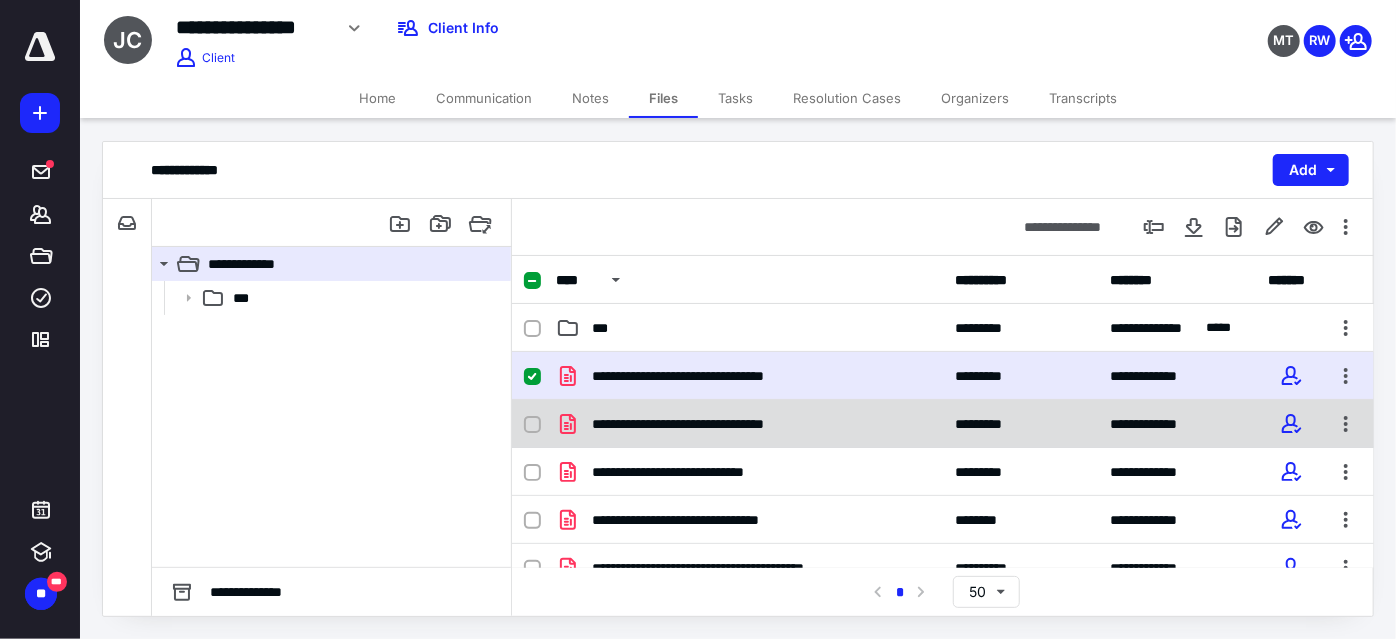 click 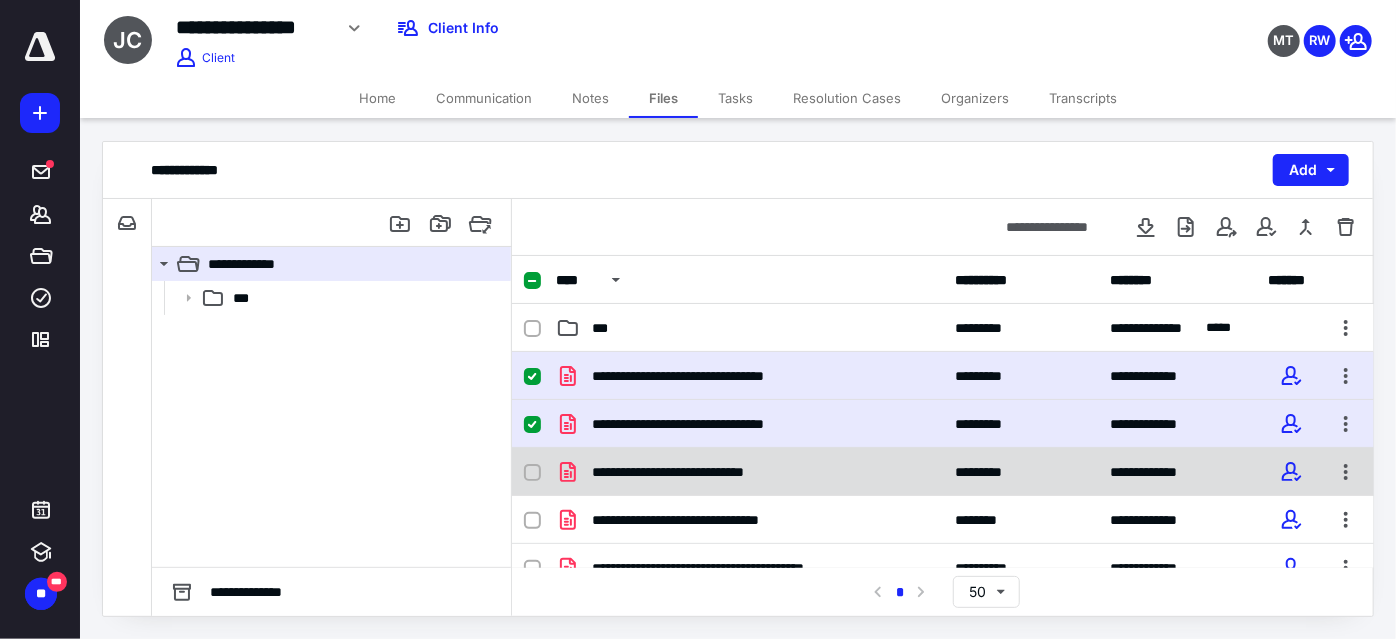 click at bounding box center [532, 473] 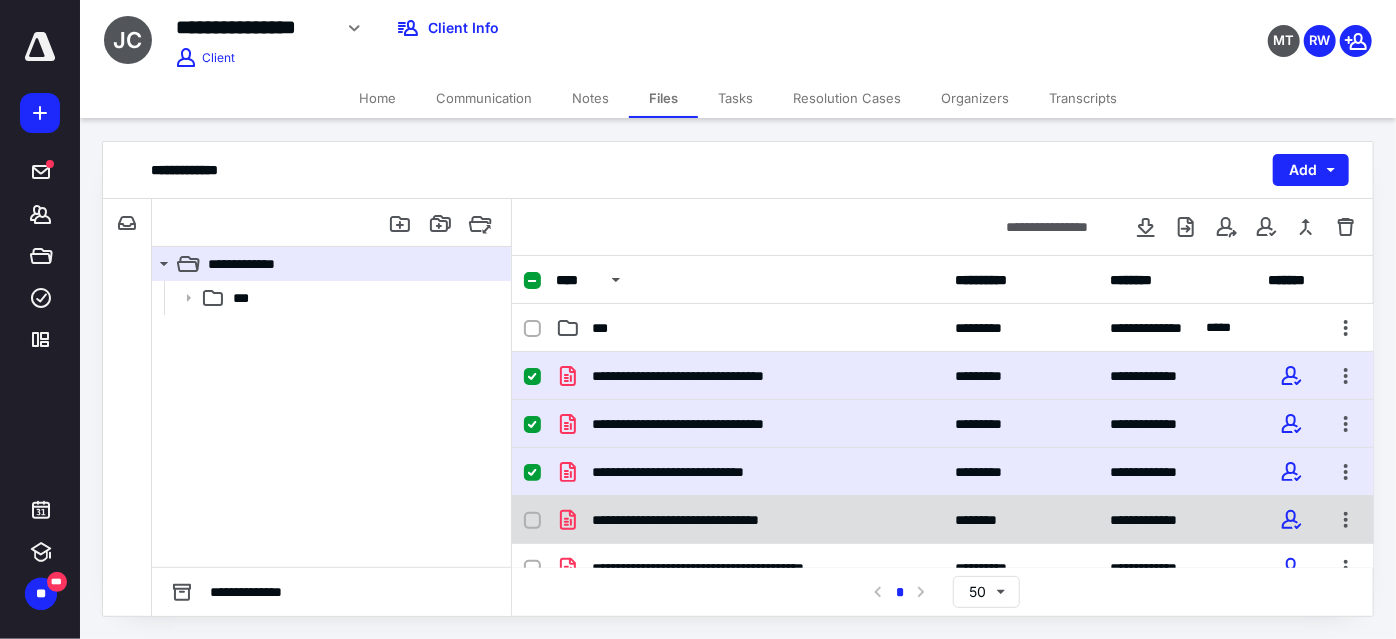 click at bounding box center [532, 521] 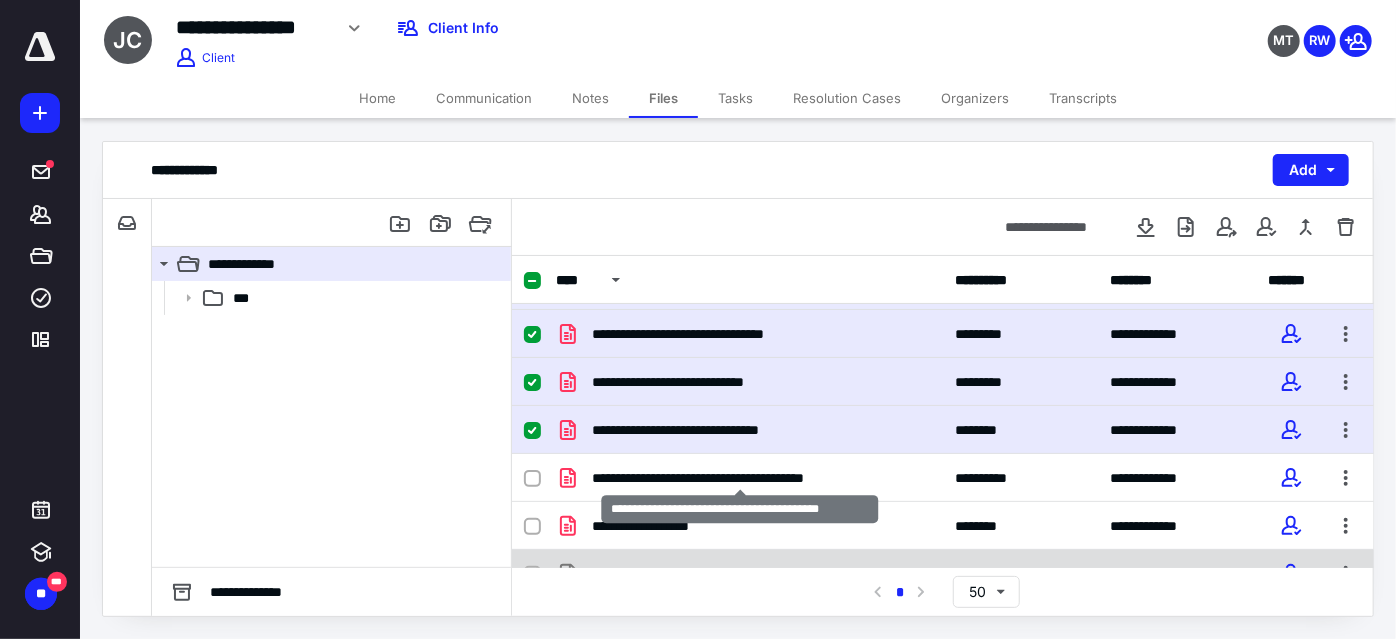 scroll, scrollTop: 181, scrollLeft: 0, axis: vertical 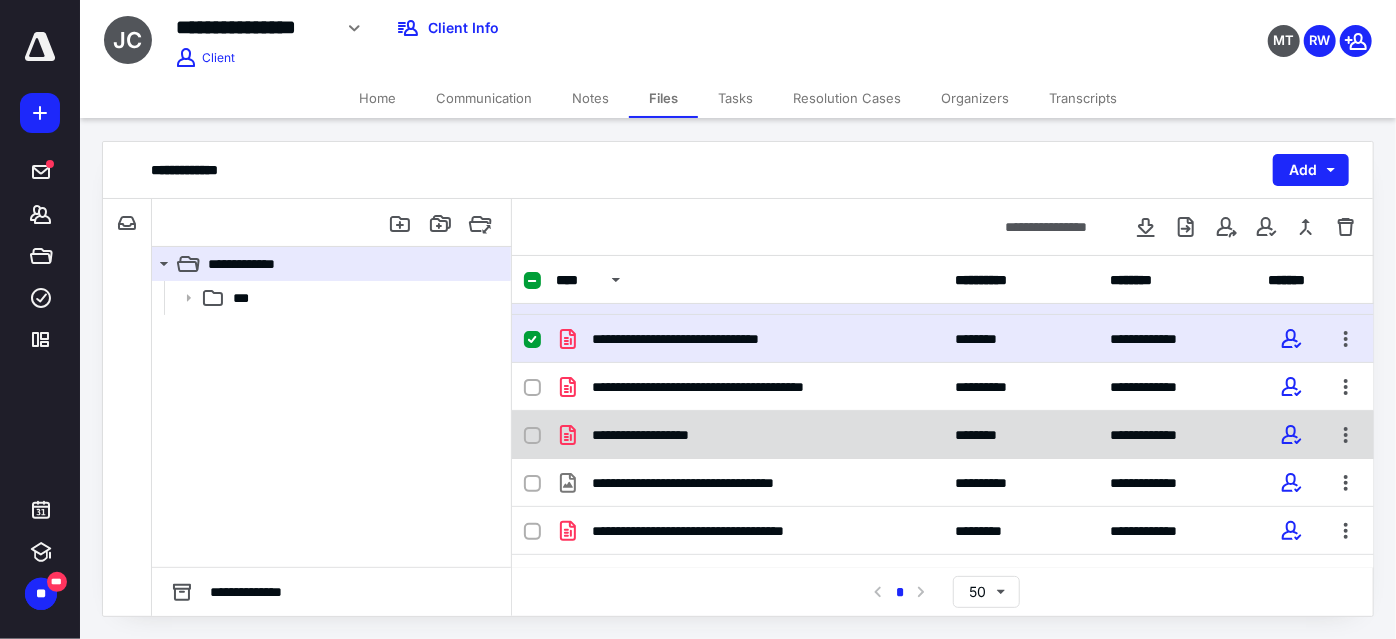 click 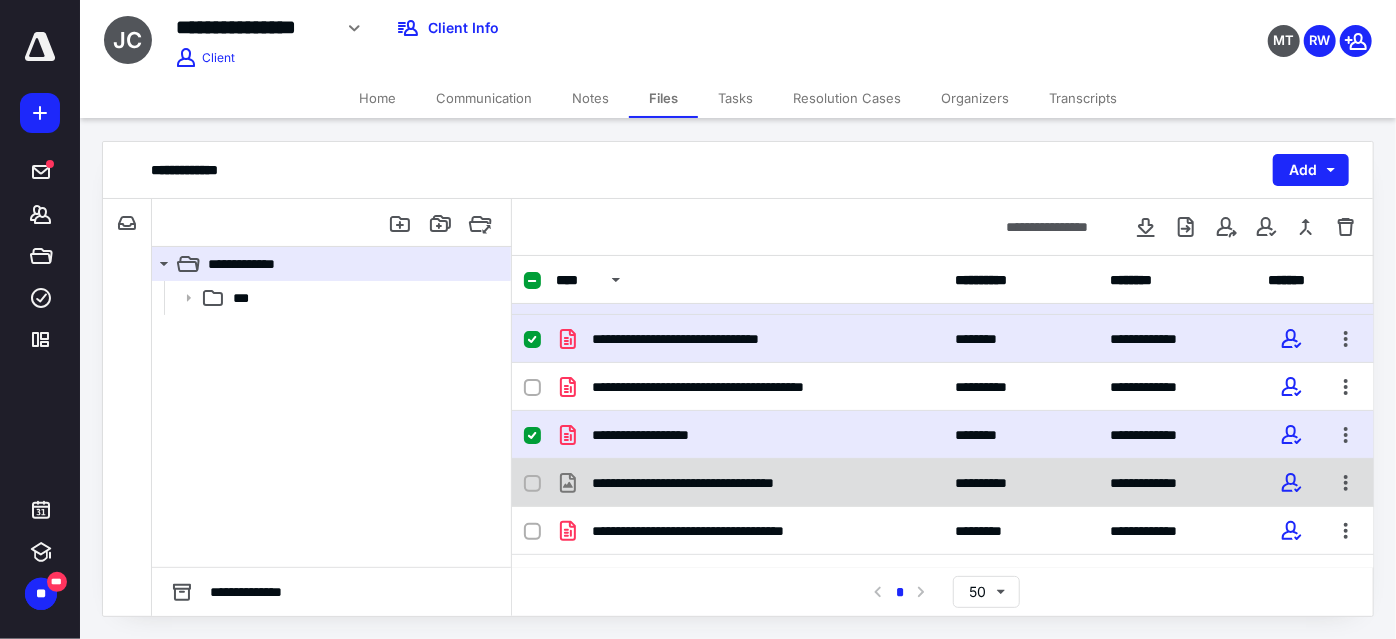 click at bounding box center (532, 484) 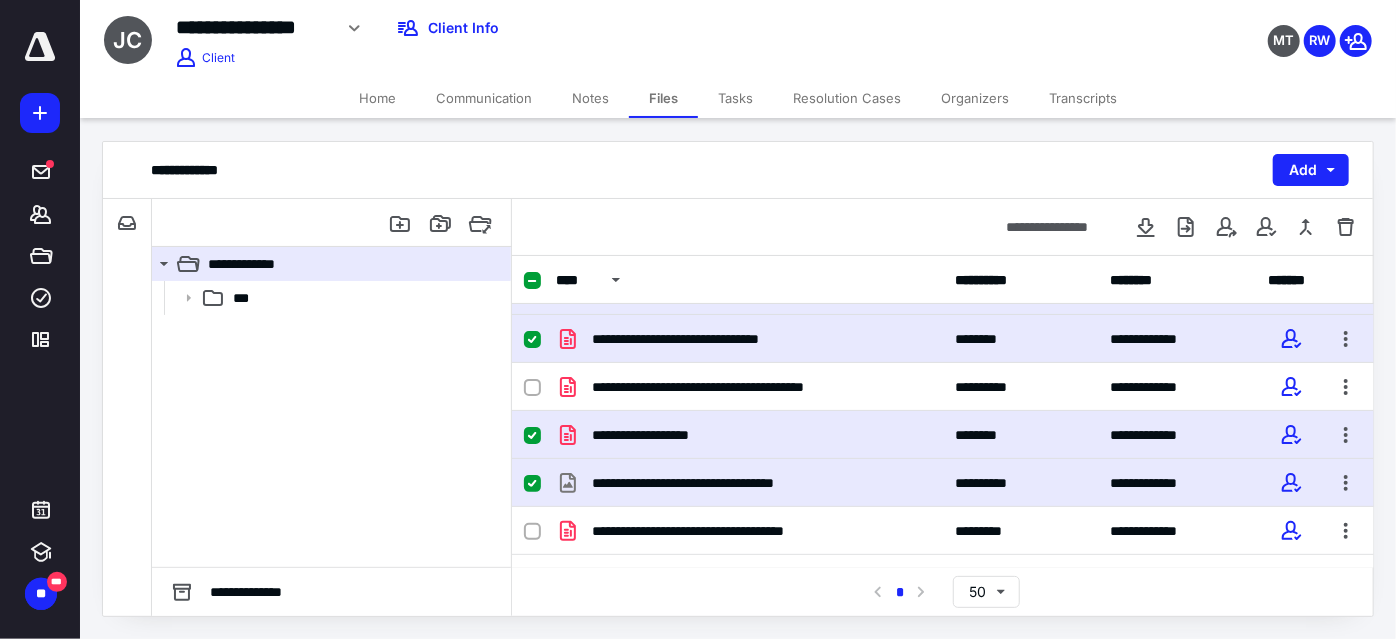 scroll, scrollTop: 272, scrollLeft: 0, axis: vertical 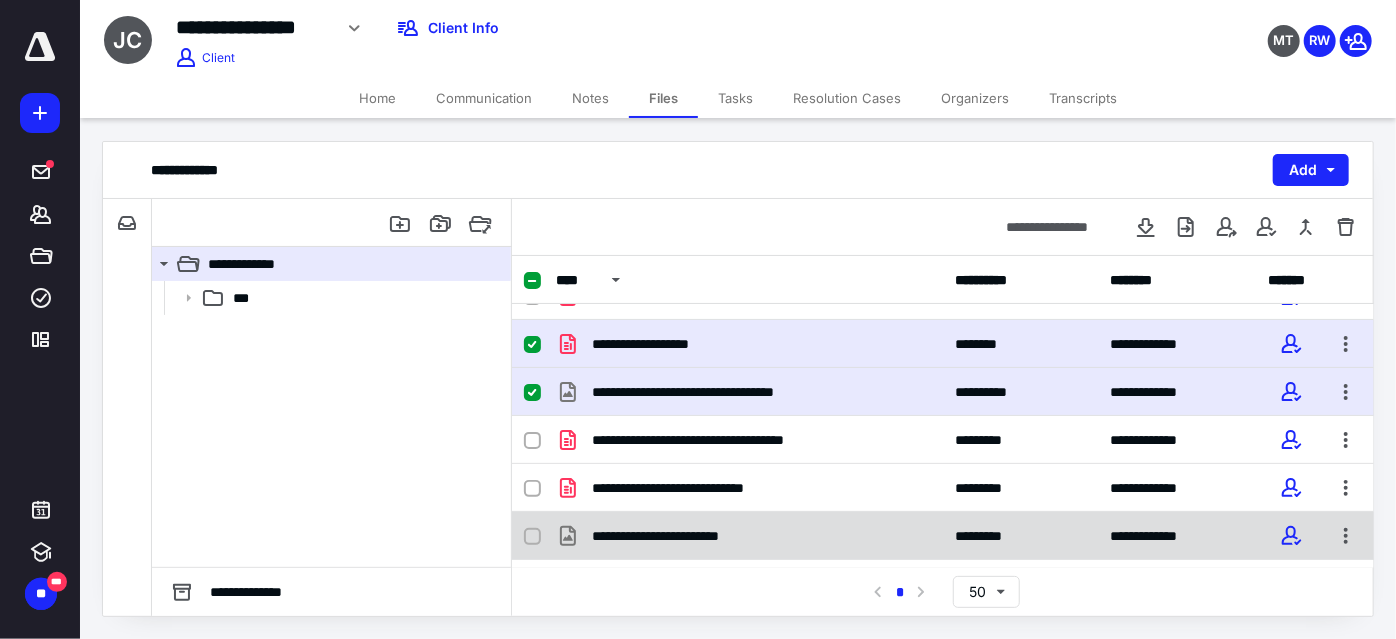 click at bounding box center (532, 537) 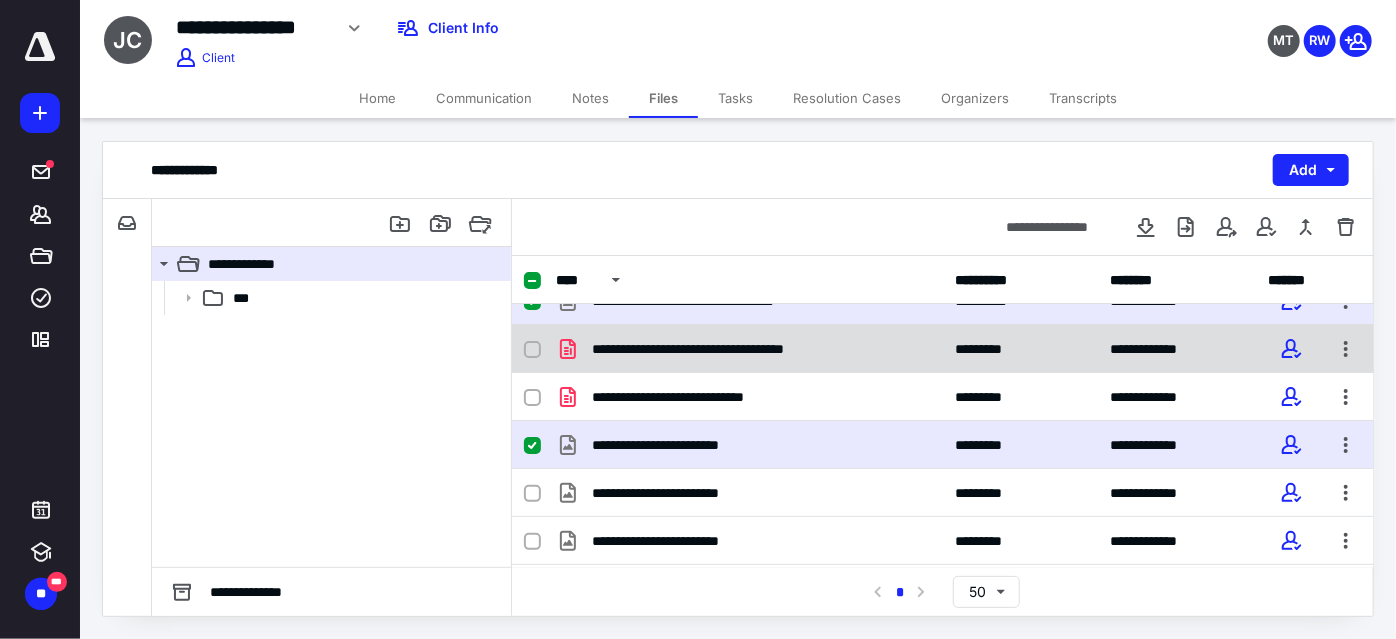 scroll, scrollTop: 454, scrollLeft: 0, axis: vertical 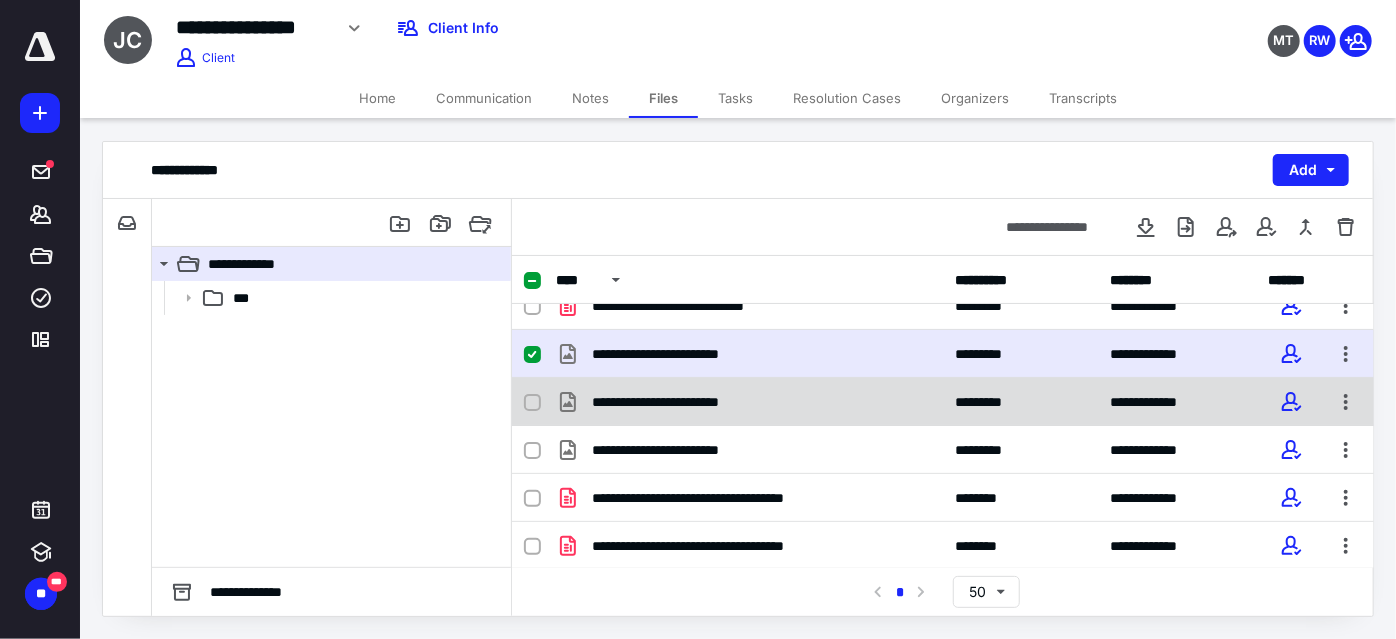 click 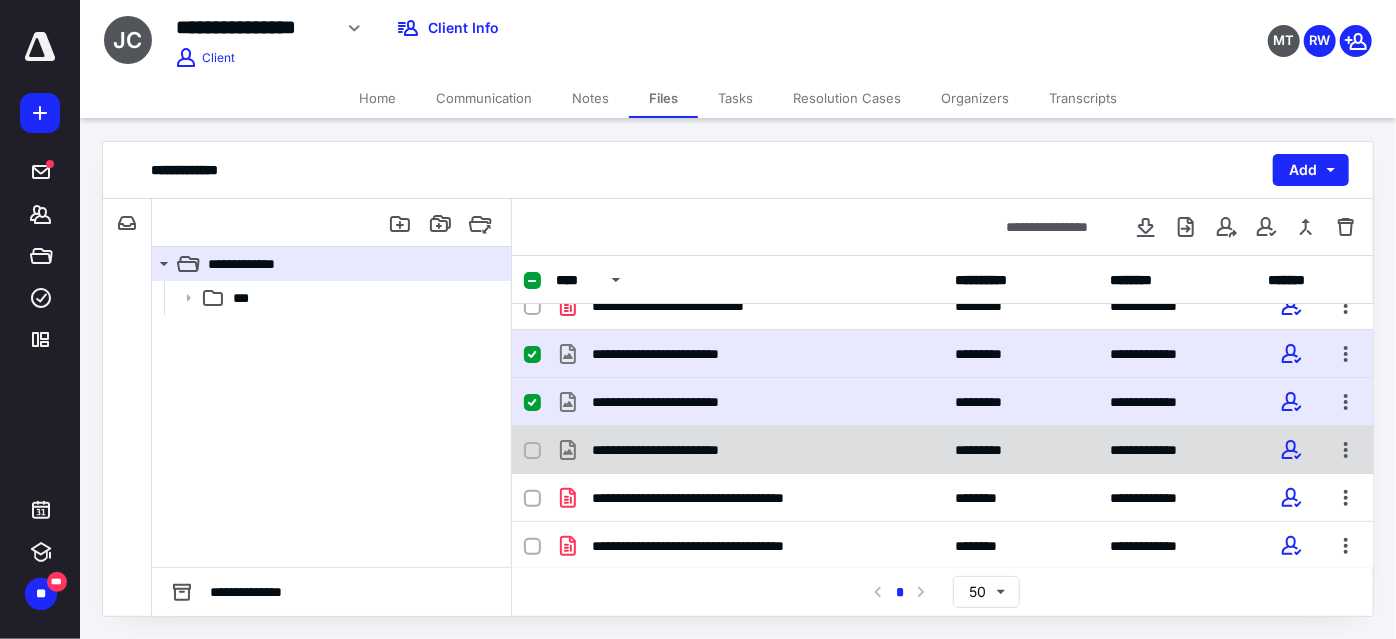 click at bounding box center [540, 450] 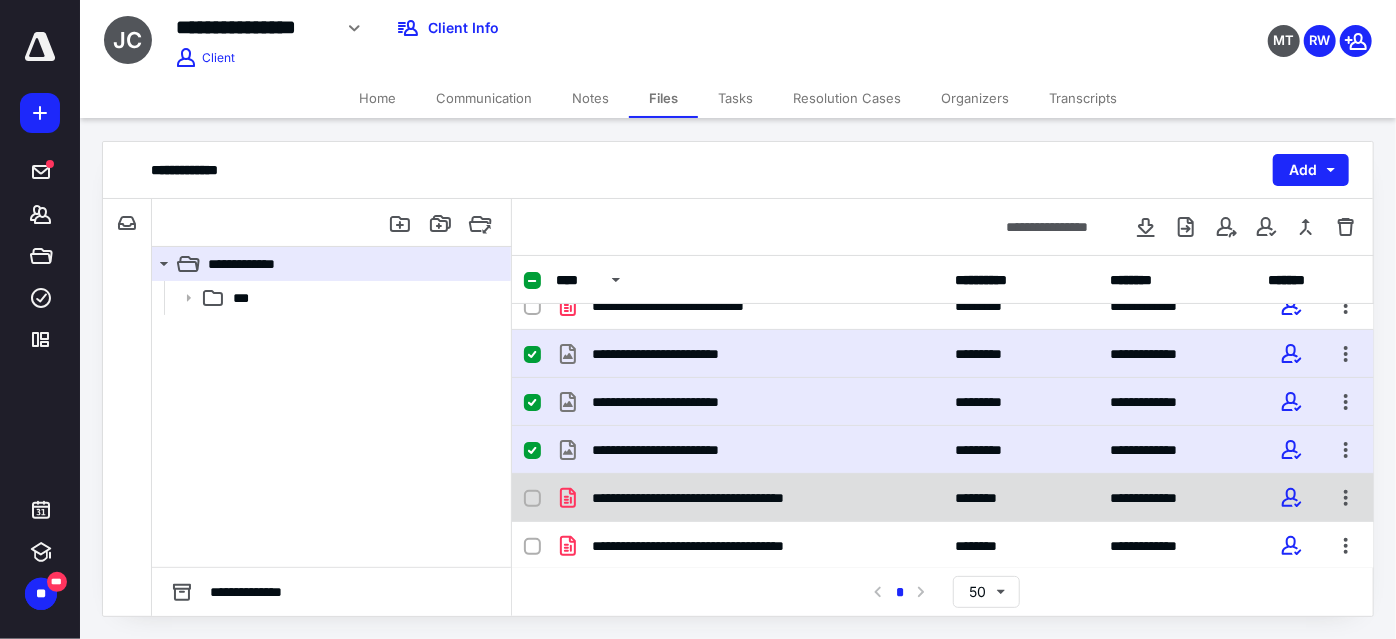 click at bounding box center [532, 499] 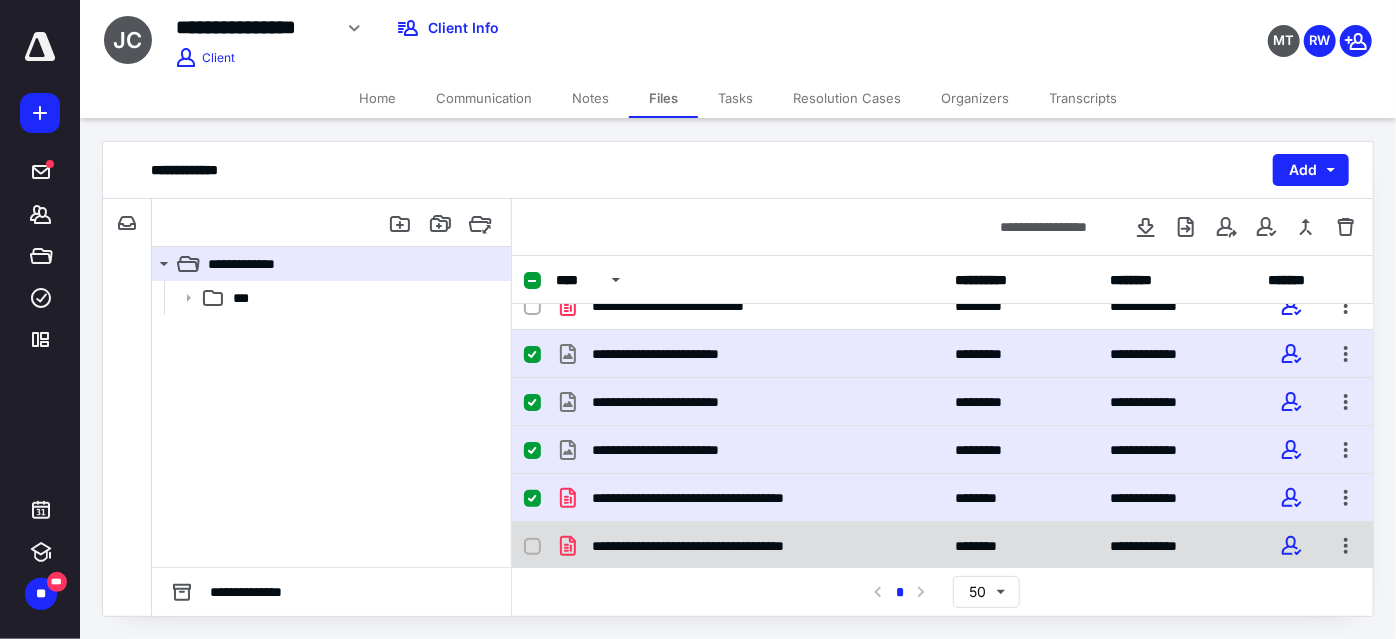 click at bounding box center (532, 547) 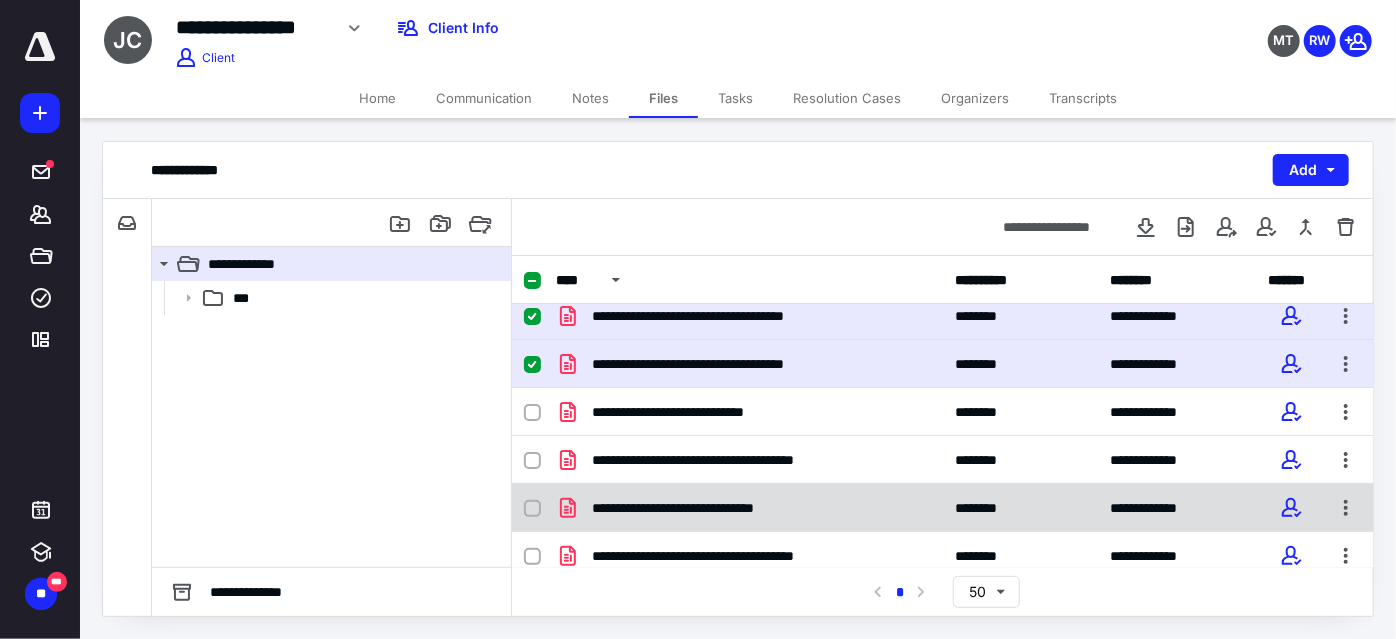 scroll, scrollTop: 642, scrollLeft: 0, axis: vertical 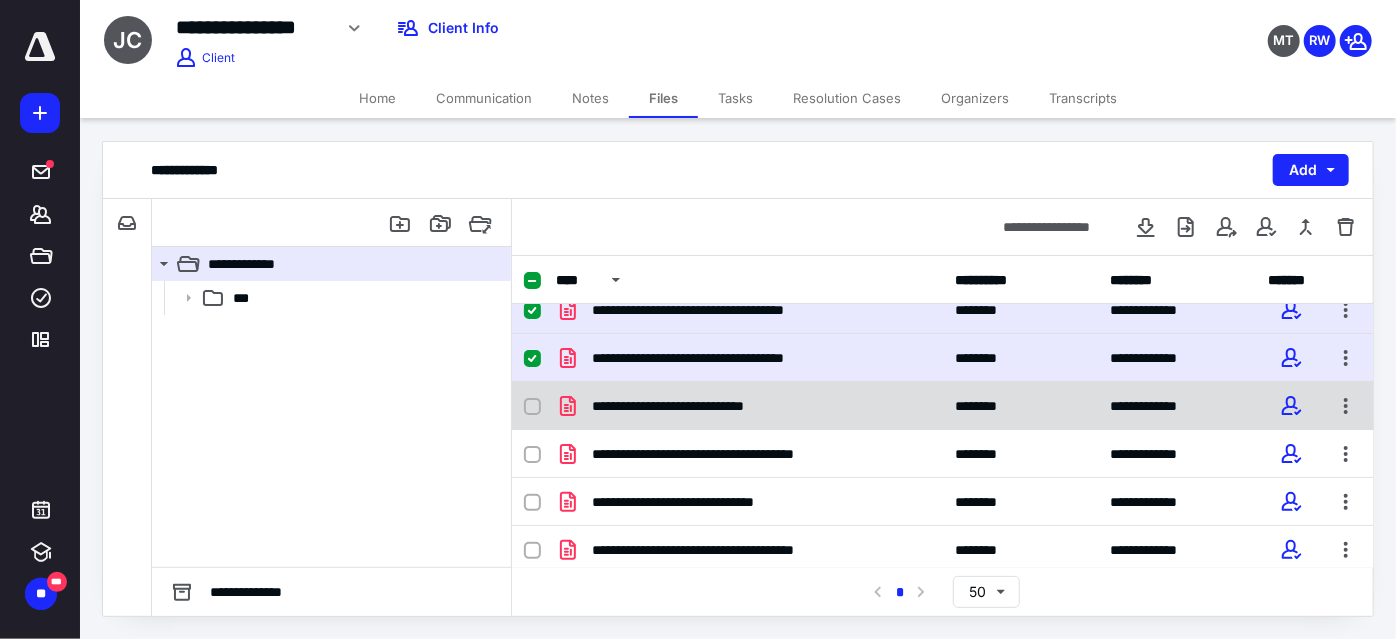 click 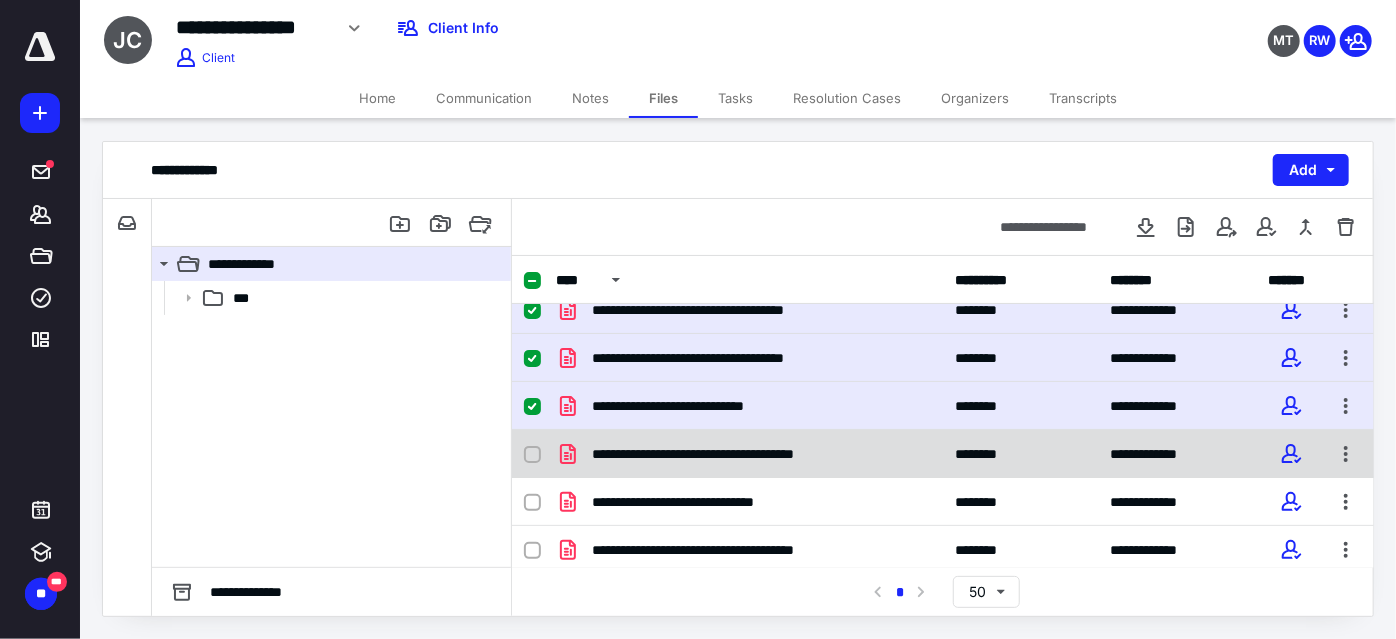 click 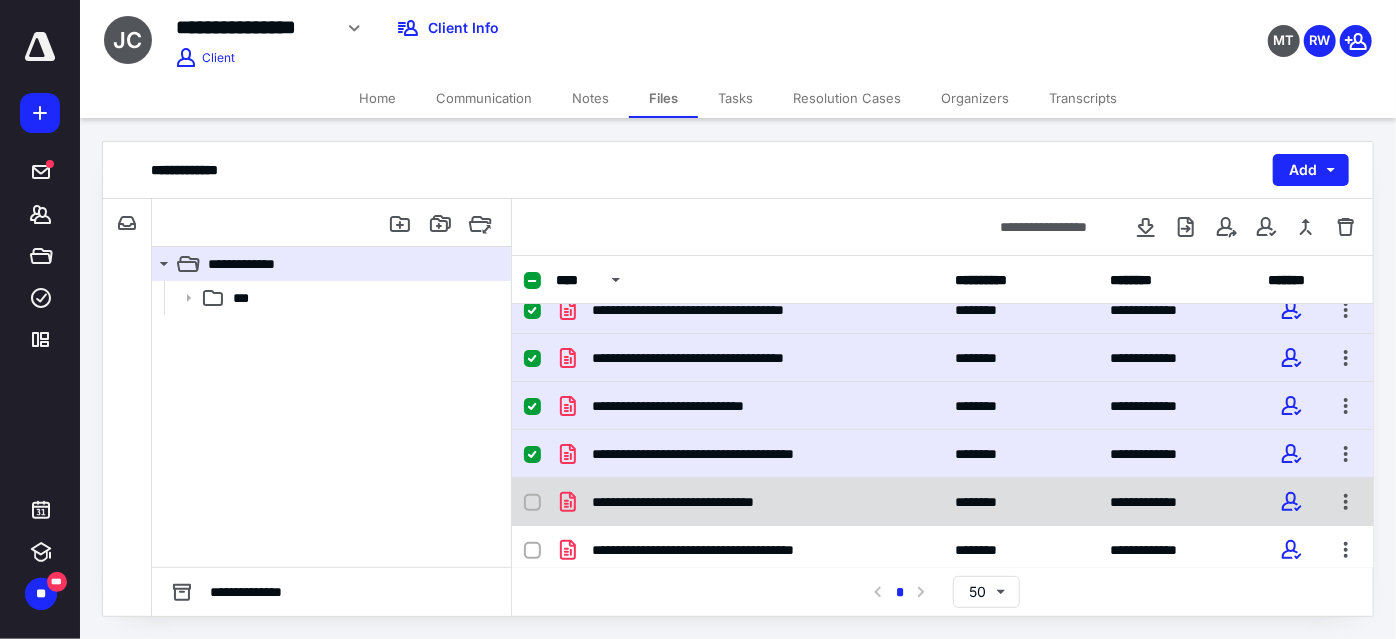 click at bounding box center (540, 502) 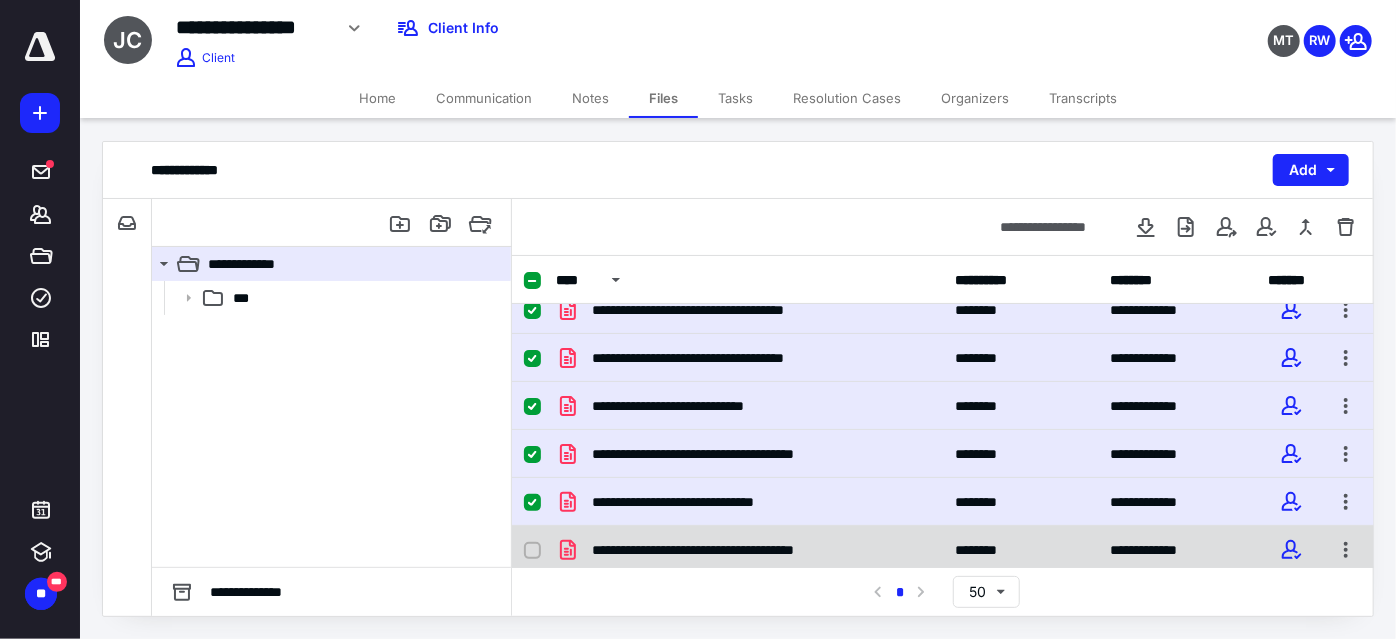 click 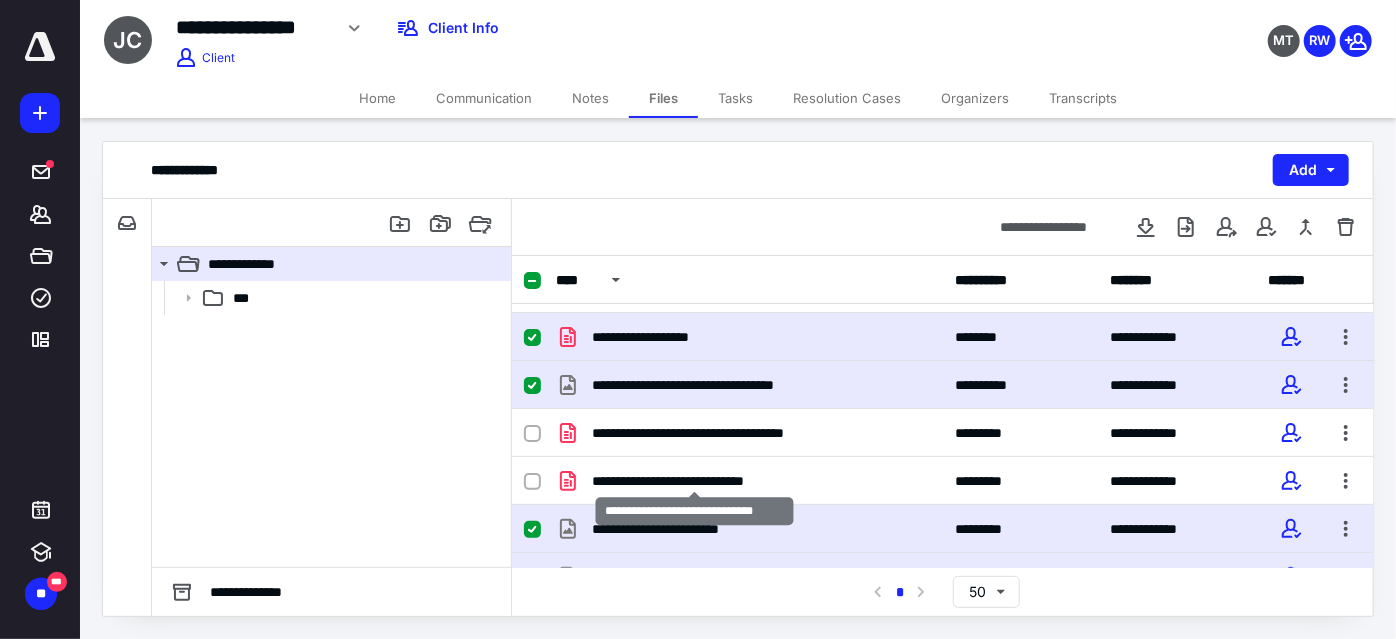 scroll, scrollTop: 0, scrollLeft: 0, axis: both 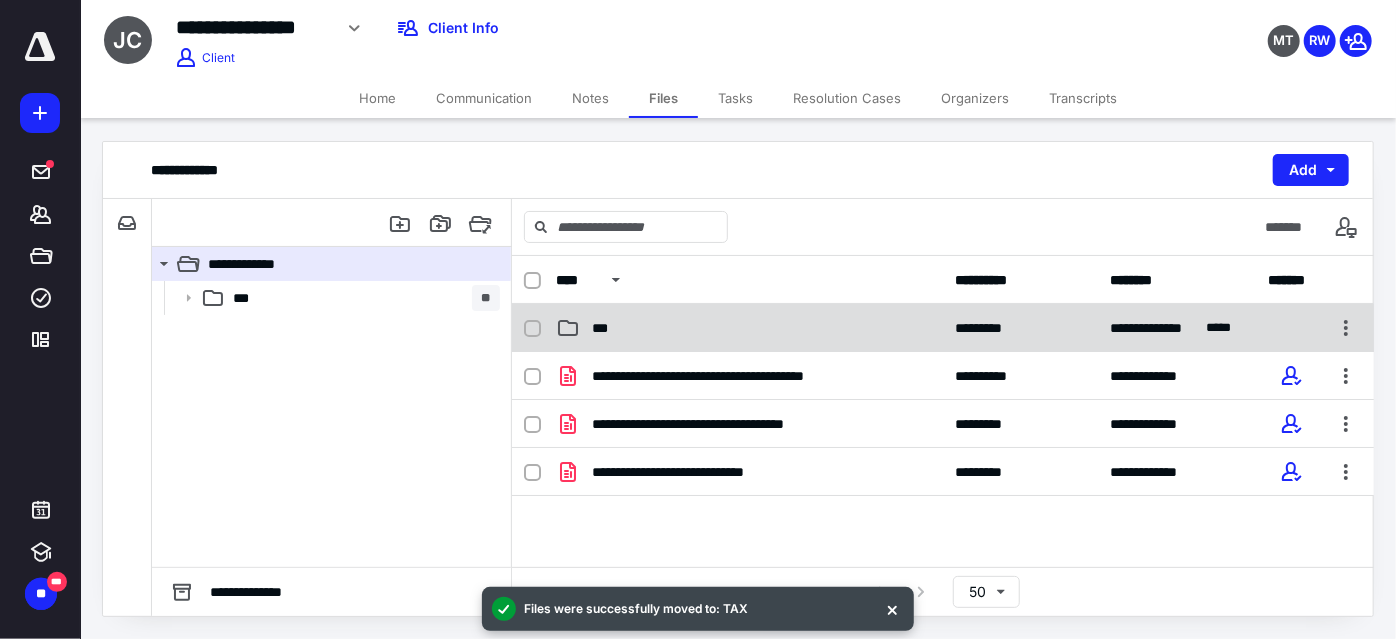 click on "***" at bounding box center (749, 328) 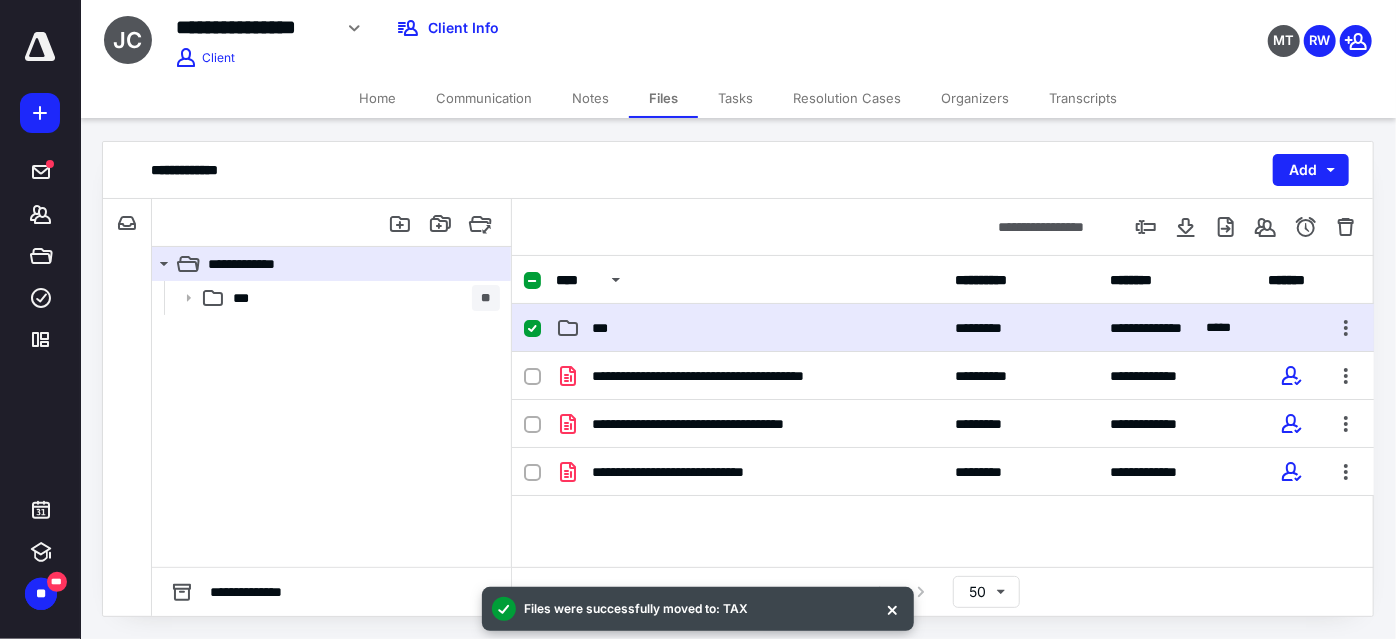 click on "***" at bounding box center (749, 328) 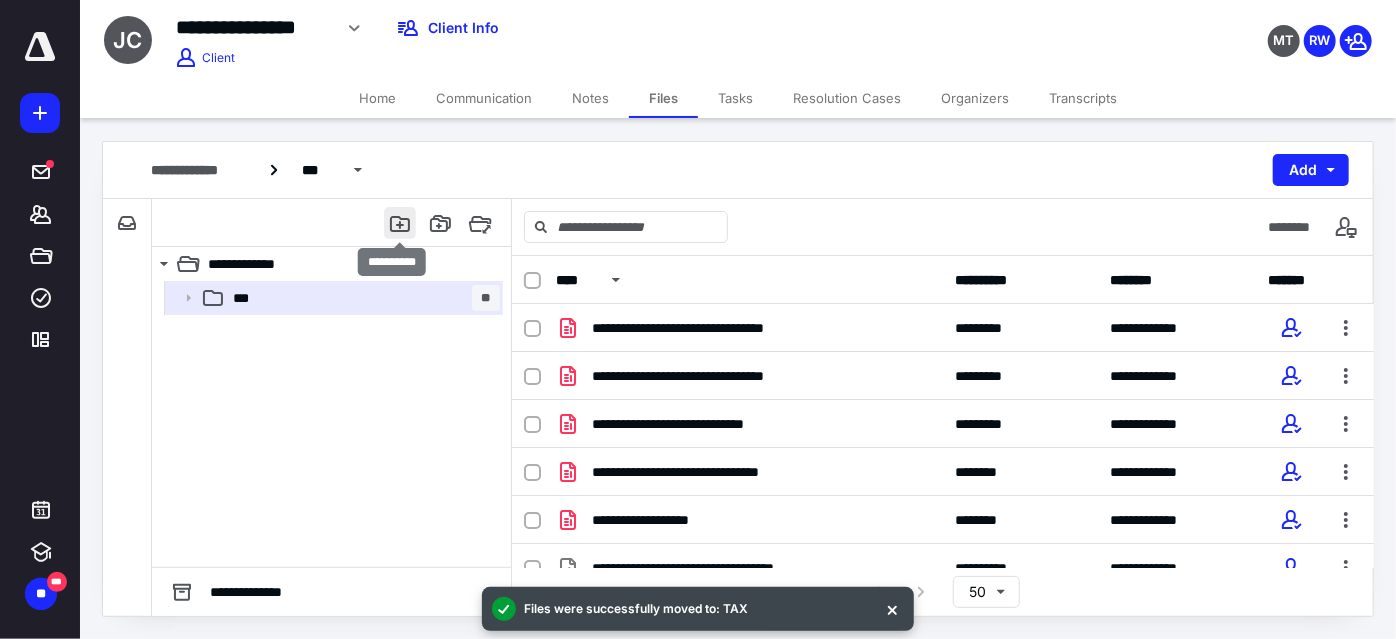 click at bounding box center [400, 223] 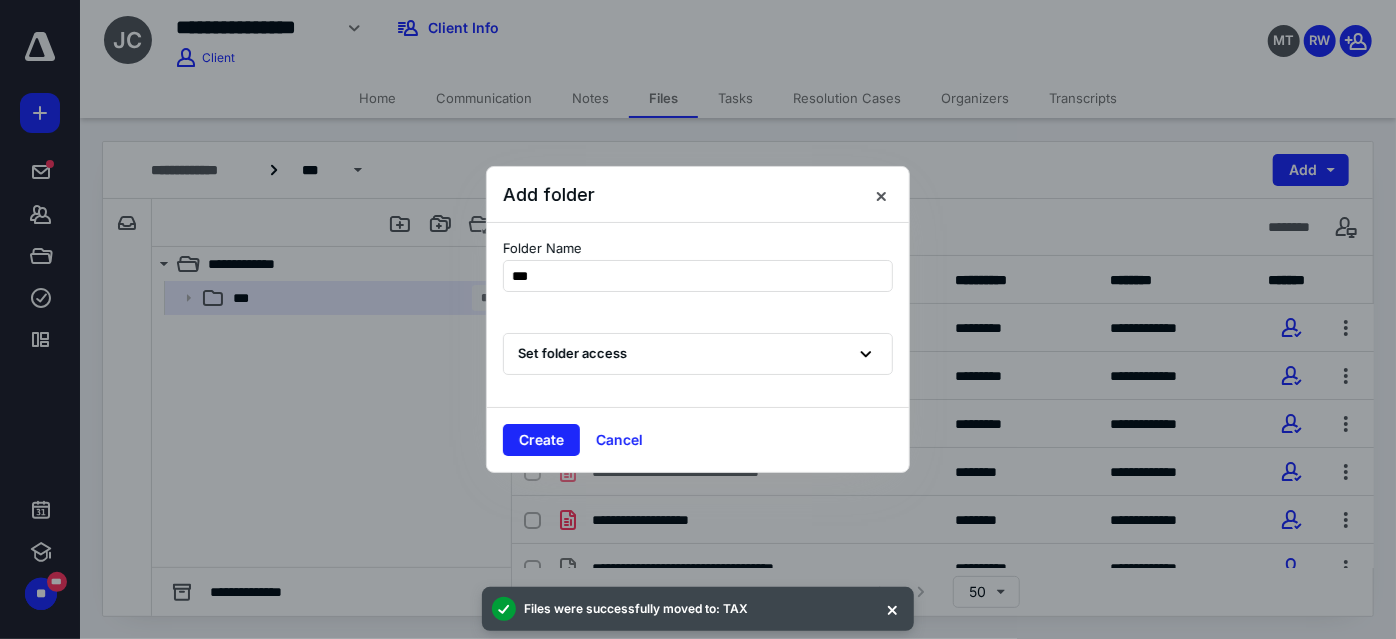 type on "****" 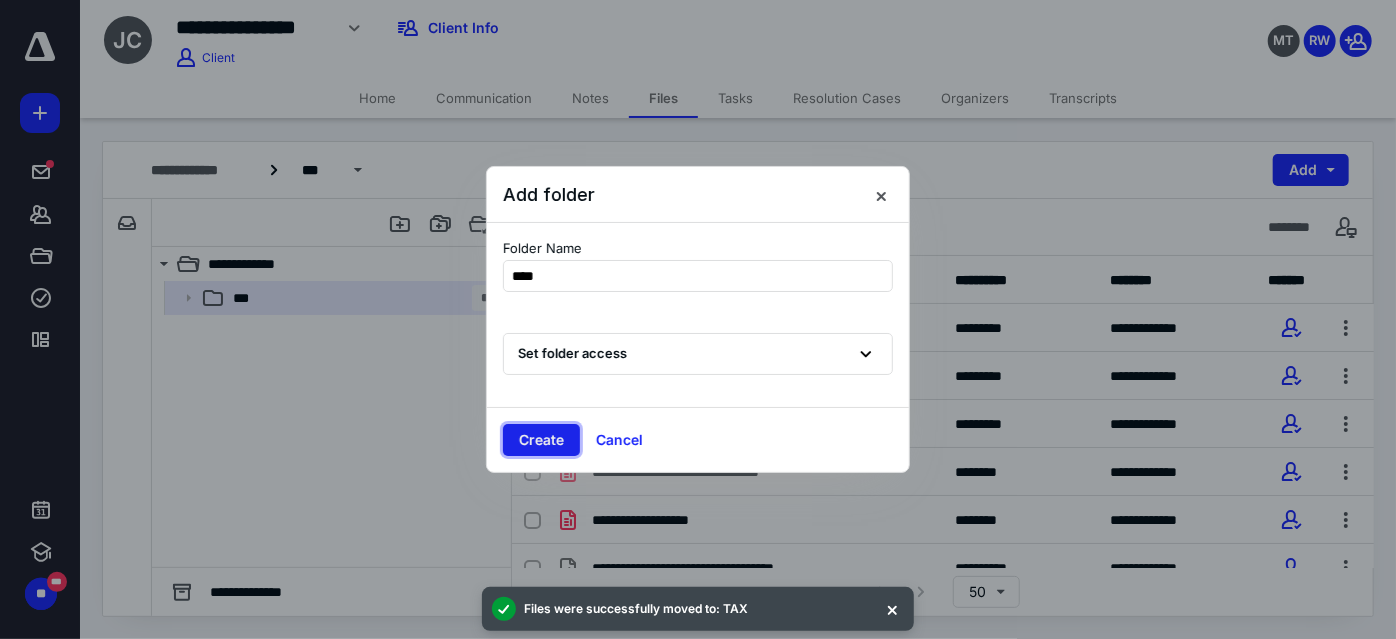 click on "Create" at bounding box center [541, 440] 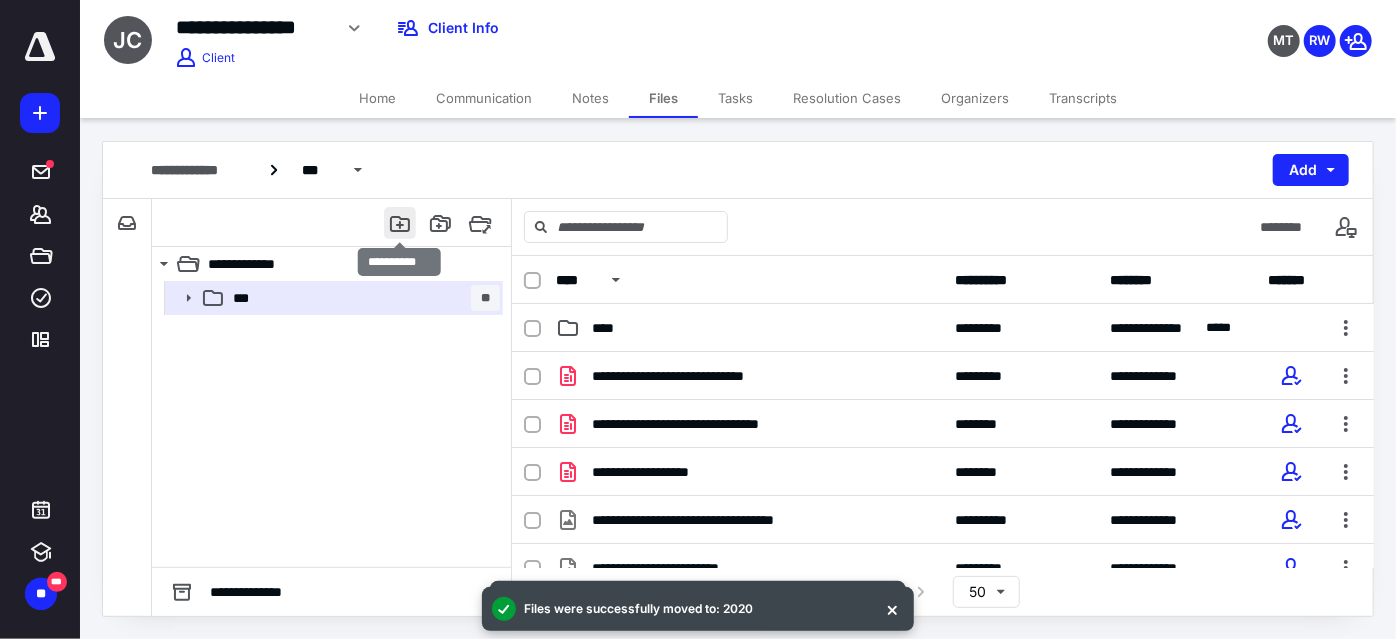click at bounding box center [400, 223] 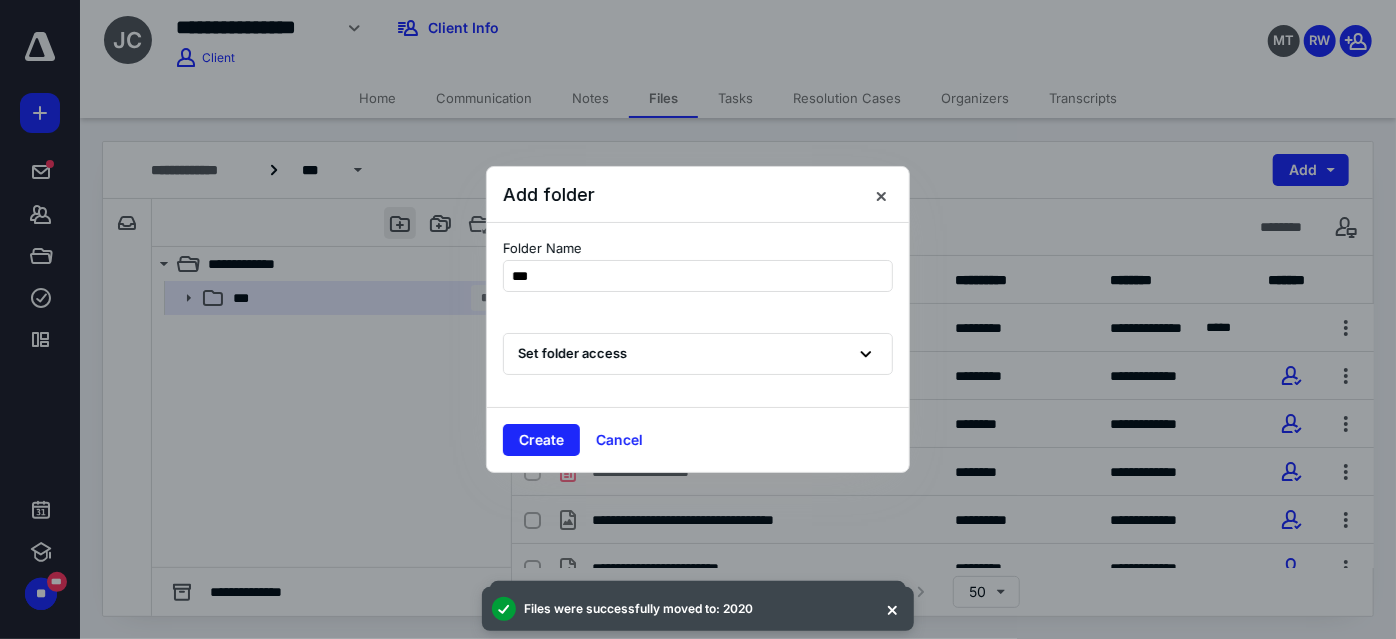 type on "****" 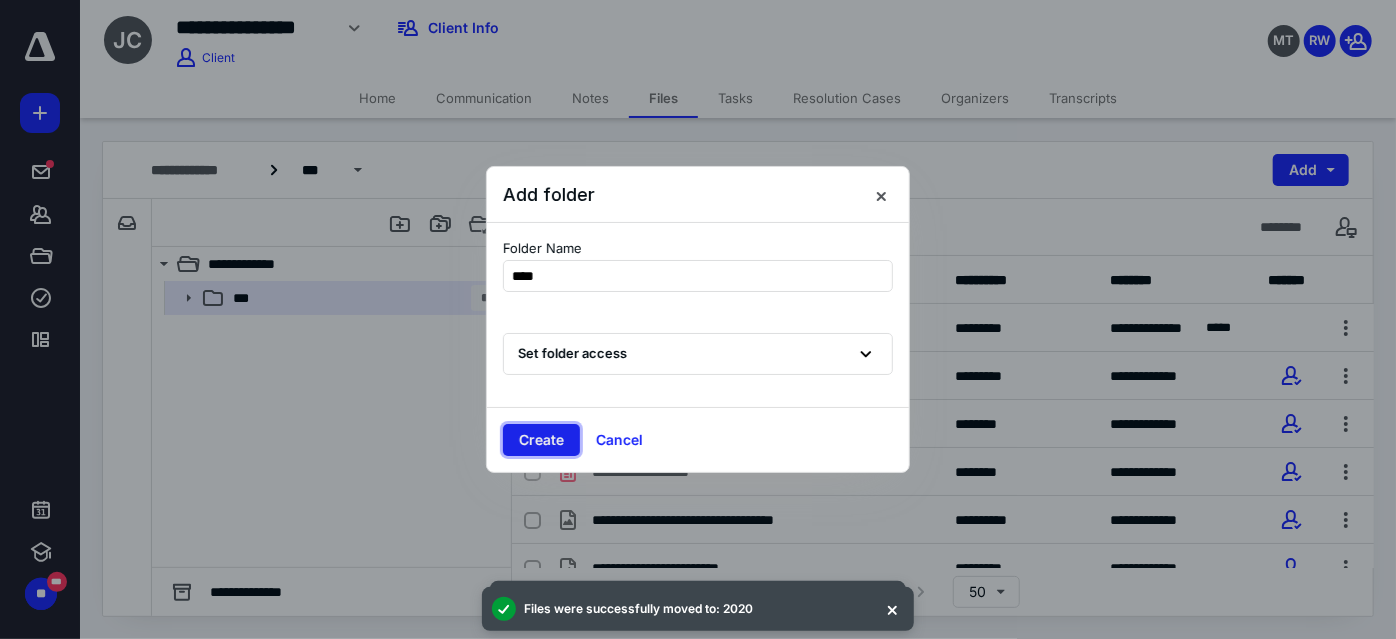 click on "Create" at bounding box center (541, 440) 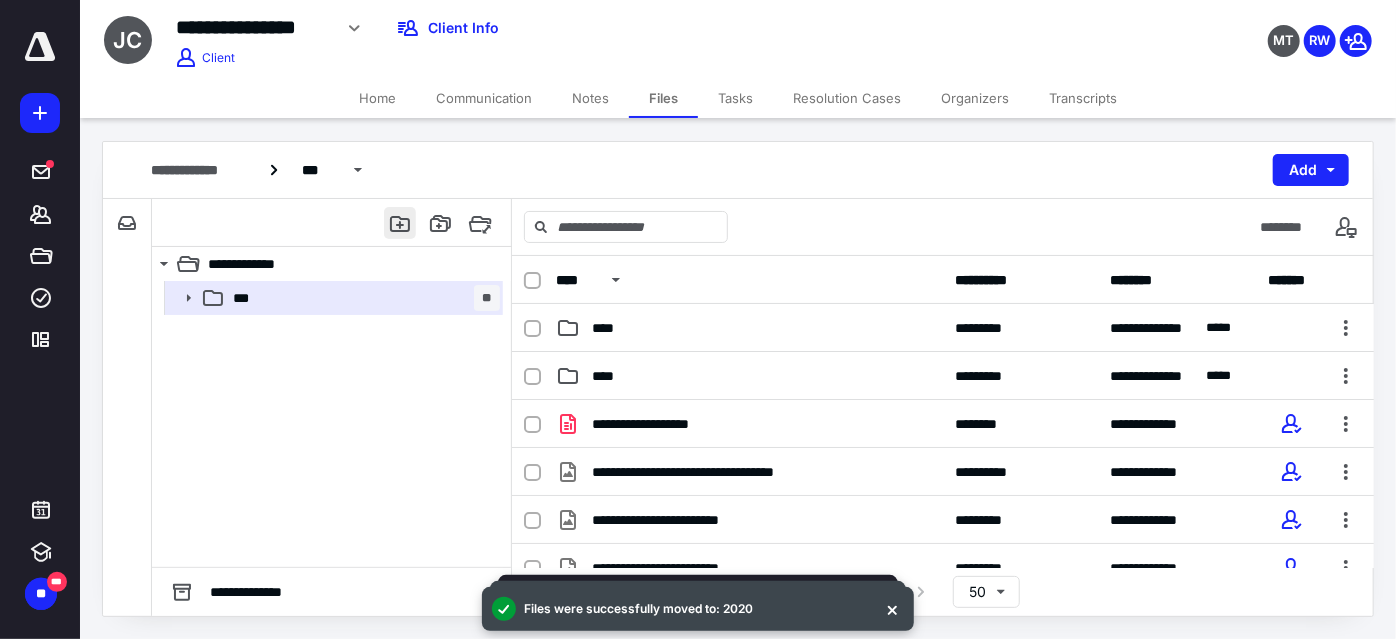 click at bounding box center [400, 223] 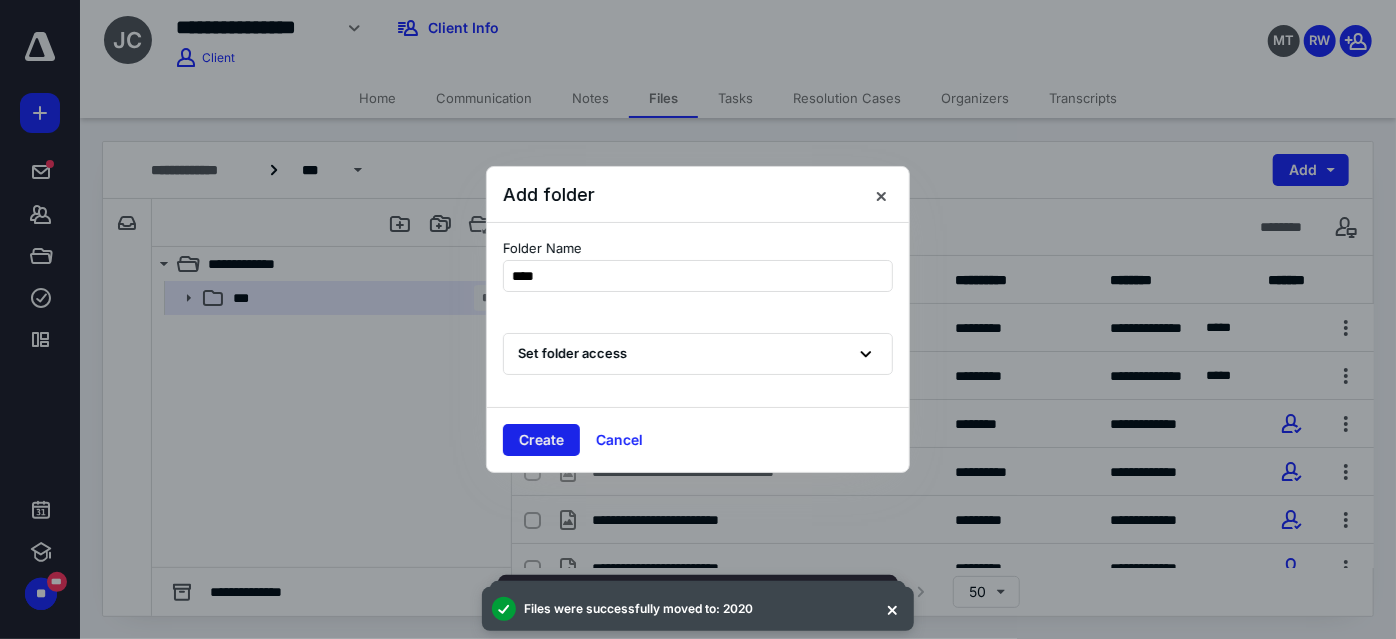 type on "****" 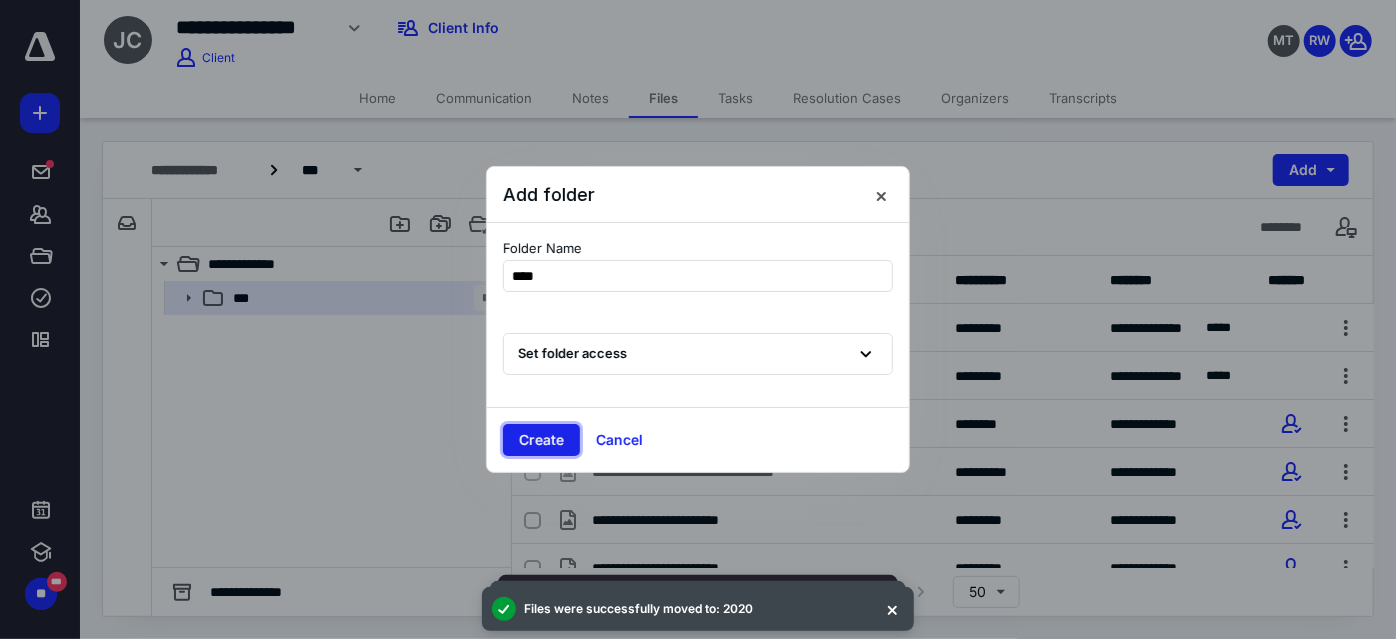 click on "Create" at bounding box center [541, 440] 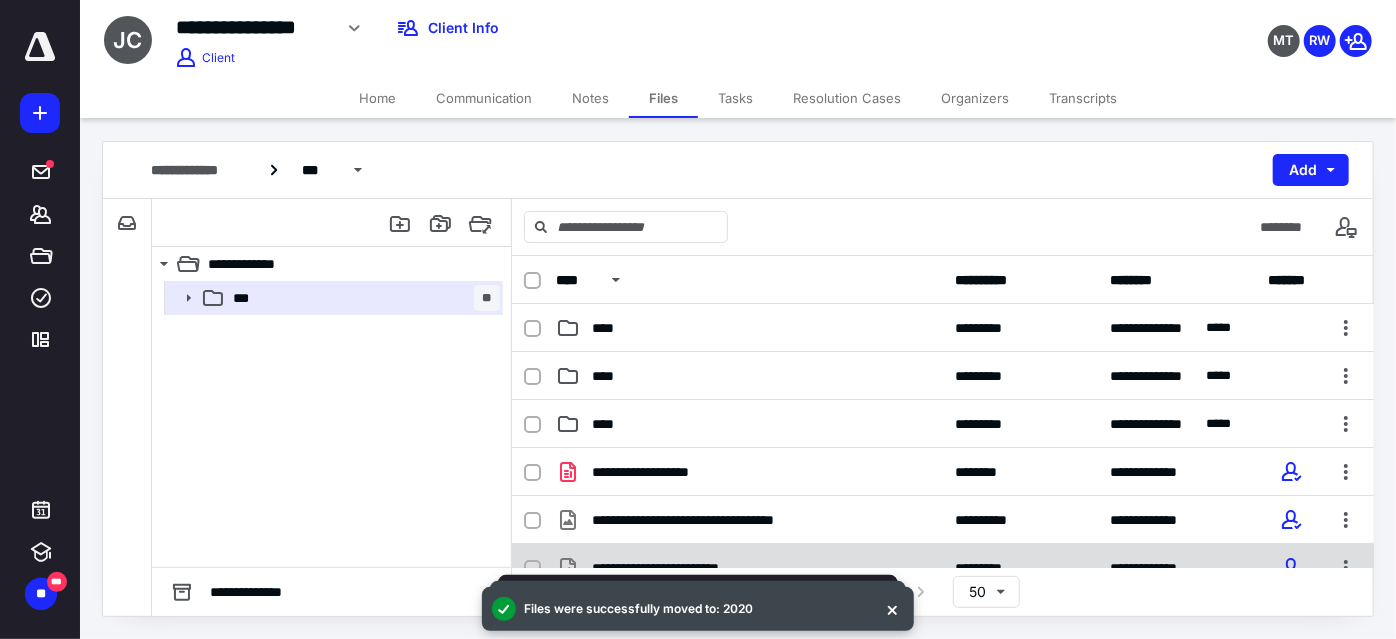 scroll, scrollTop: 90, scrollLeft: 0, axis: vertical 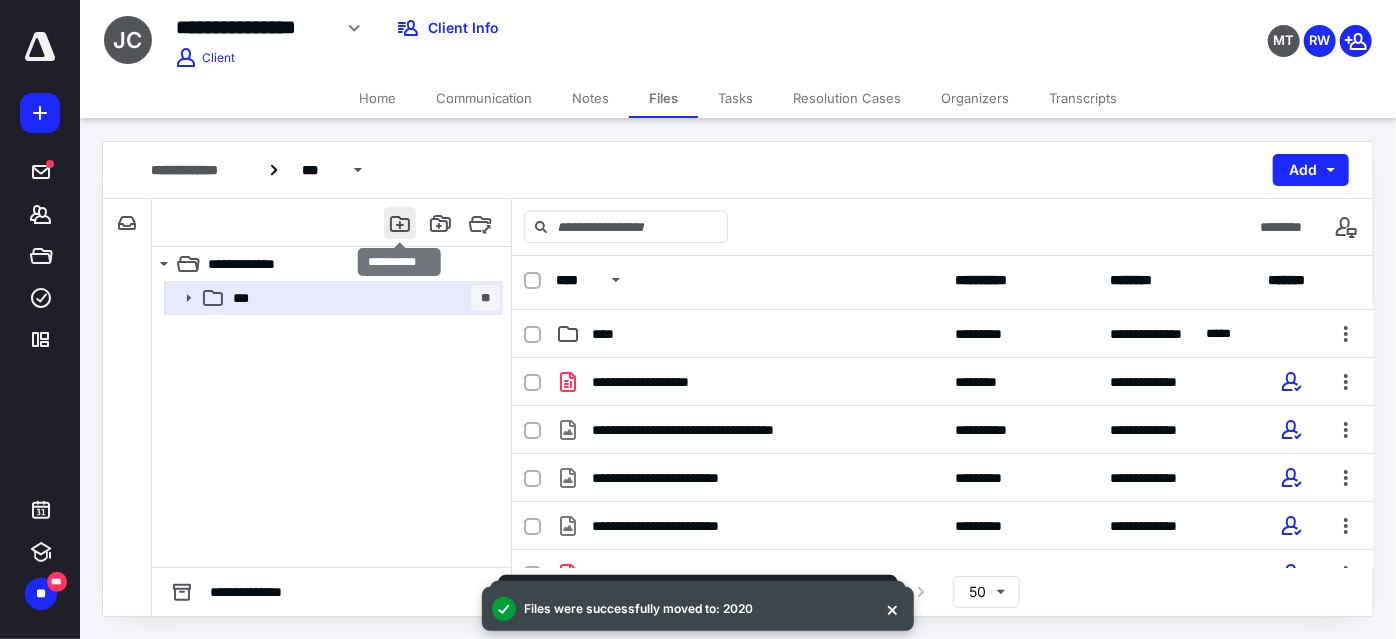 click at bounding box center [400, 223] 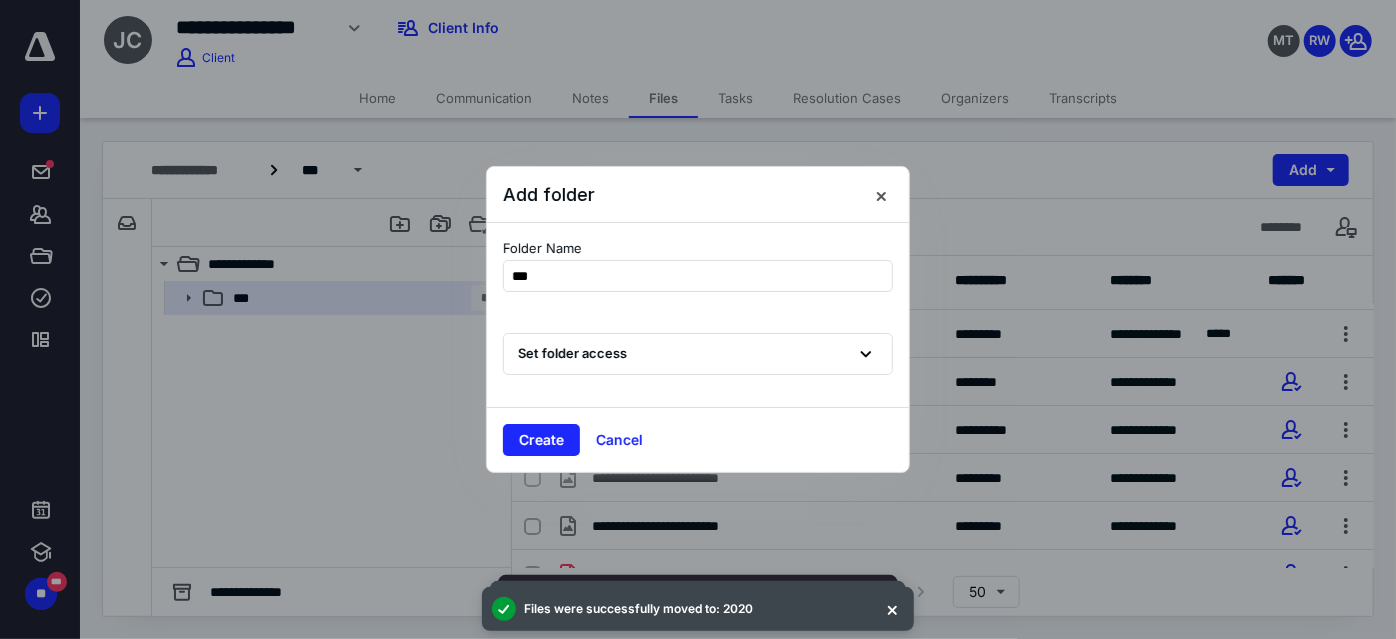 type on "****" 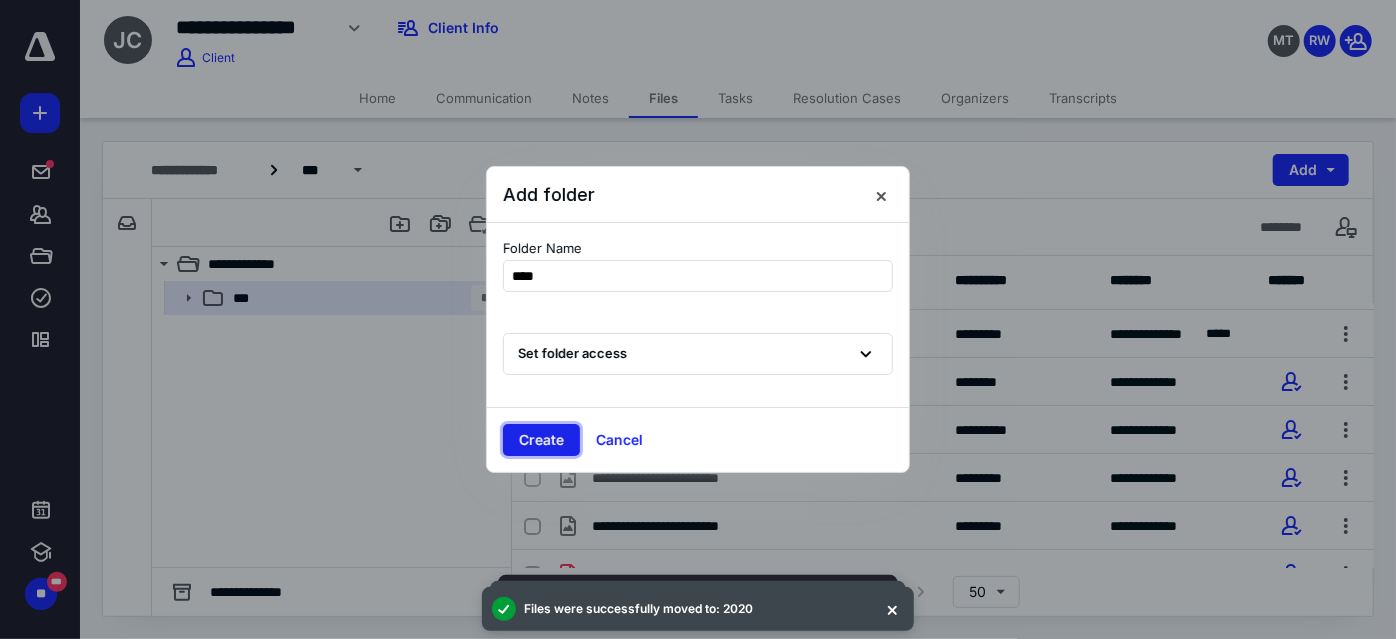 click on "Create" at bounding box center [541, 440] 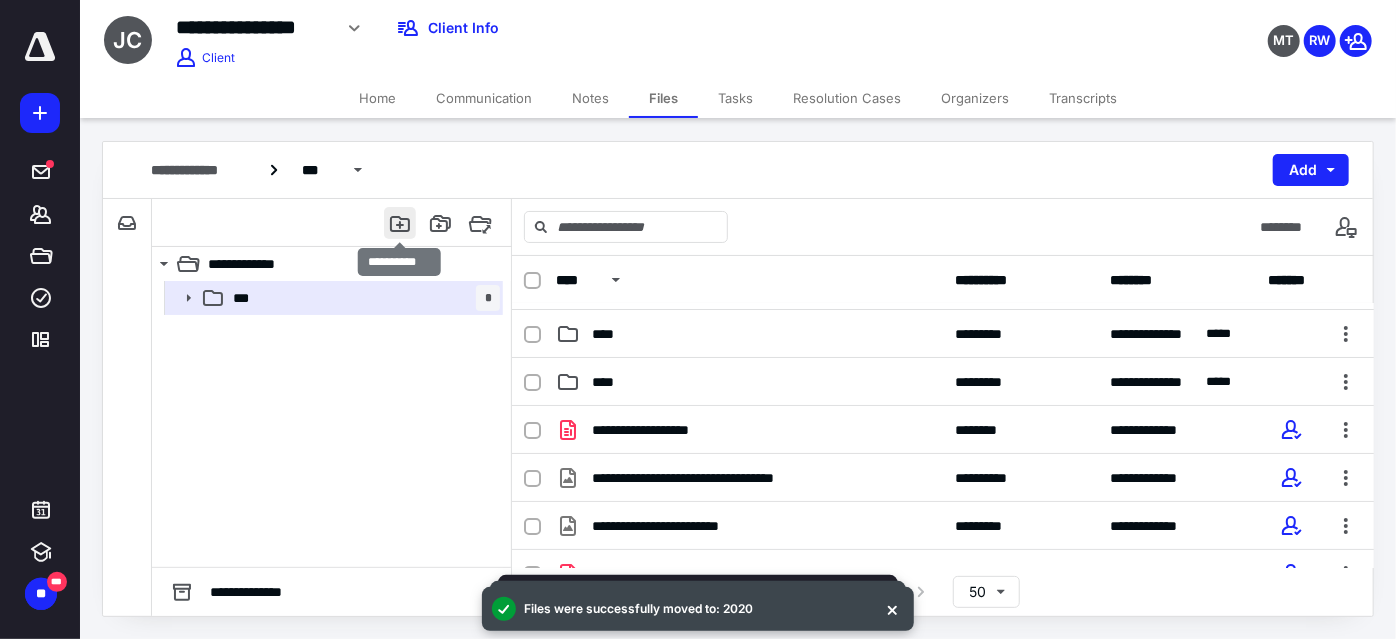 click at bounding box center (400, 223) 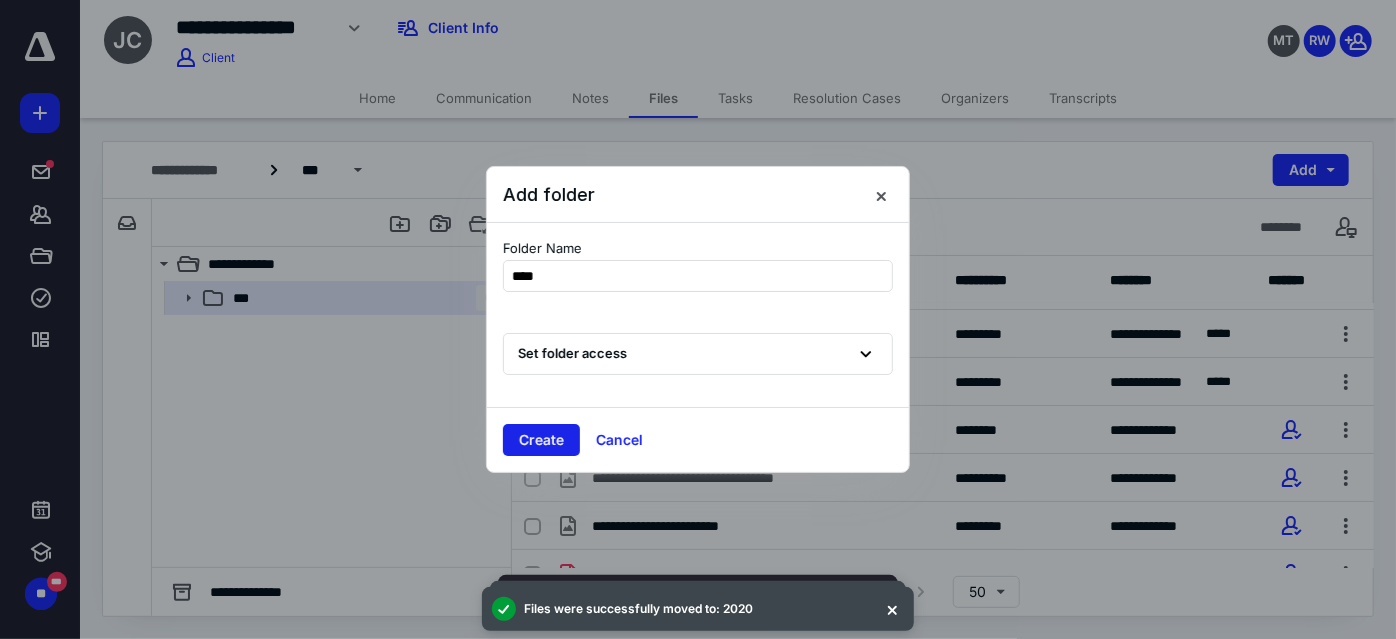 type on "****" 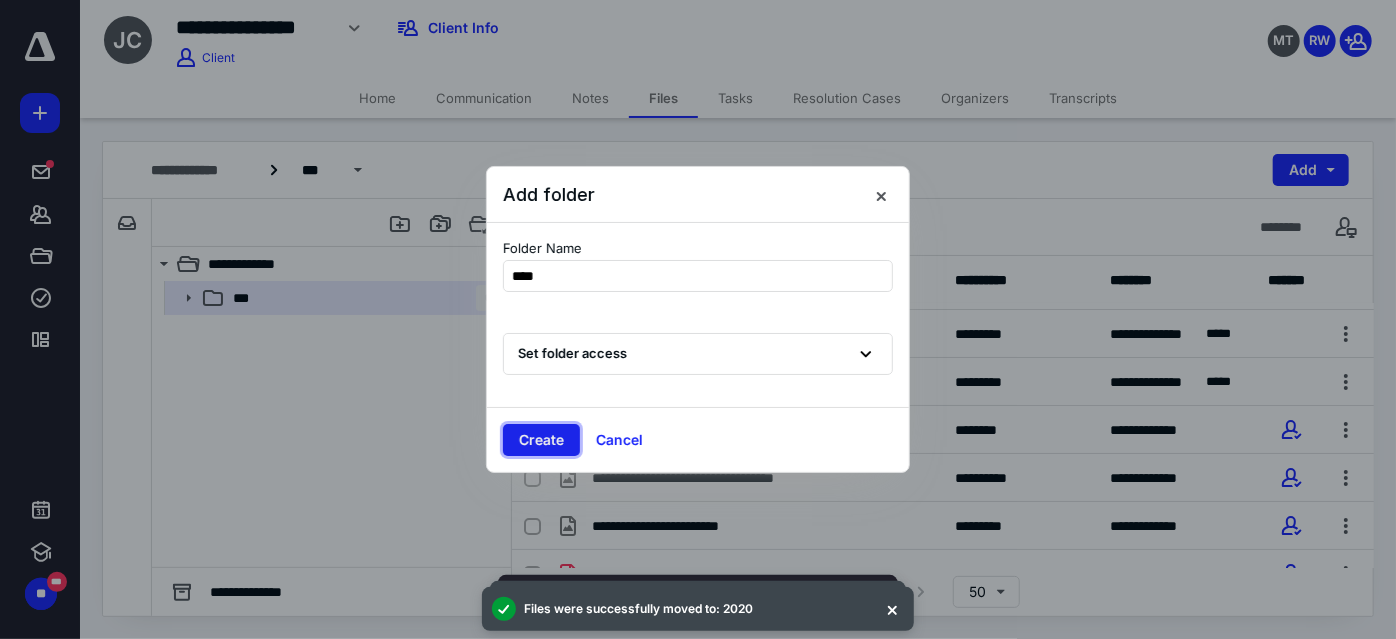 click on "Create" at bounding box center (541, 440) 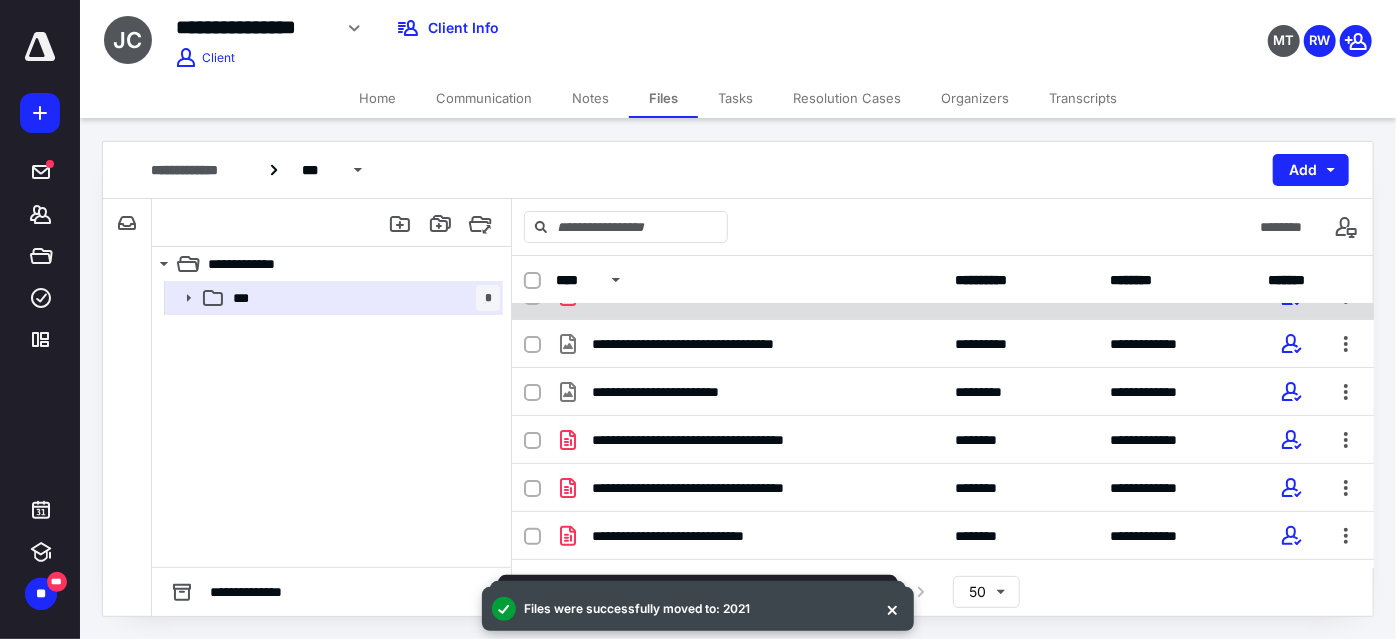 scroll, scrollTop: 181, scrollLeft: 0, axis: vertical 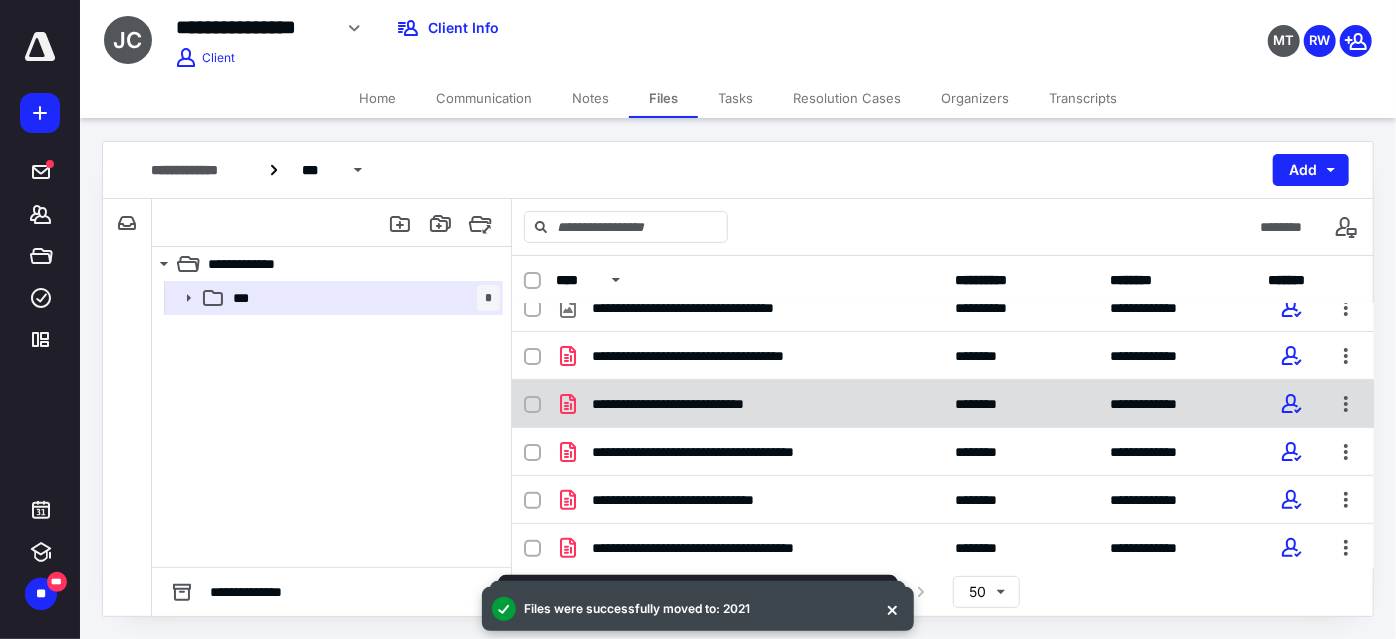 click at bounding box center [532, 405] 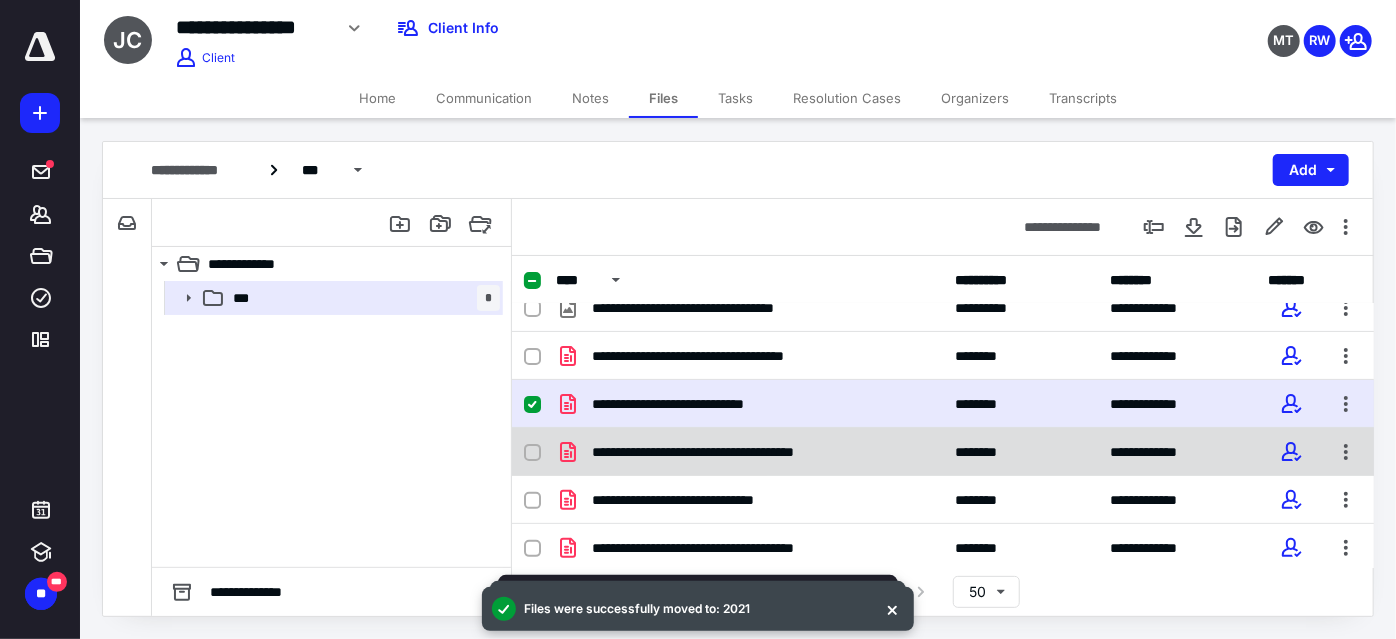 checkbox on "true" 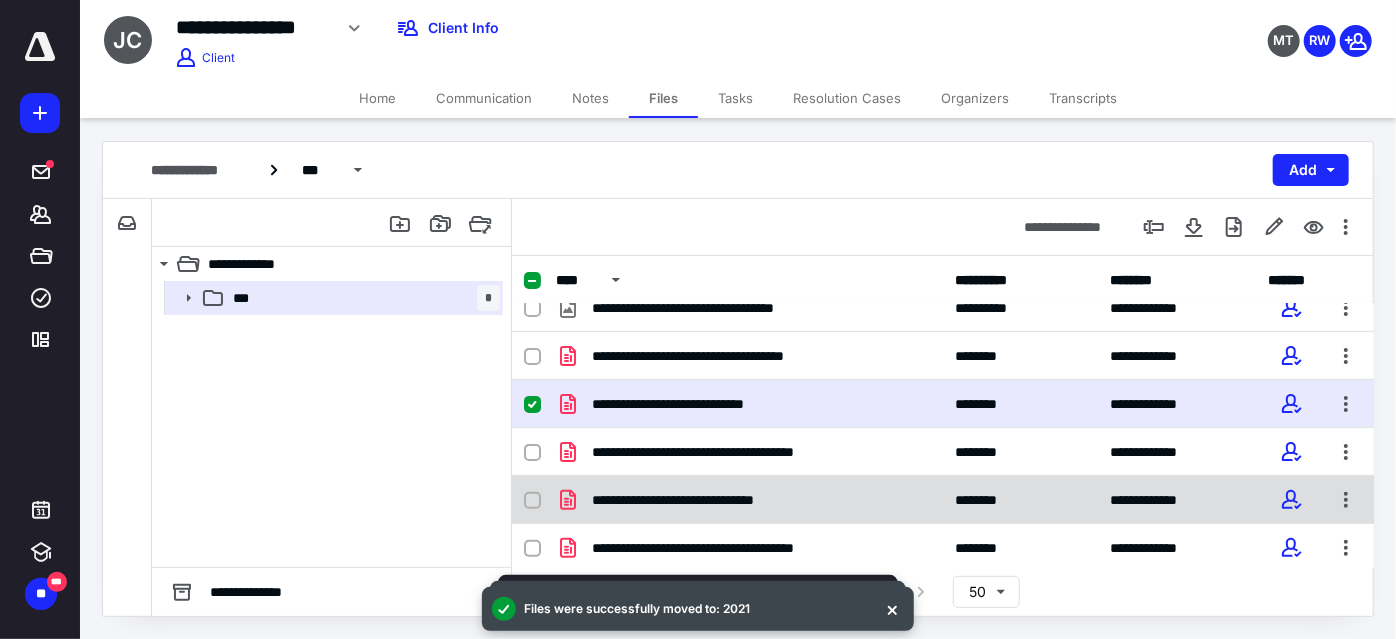 click at bounding box center [532, 501] 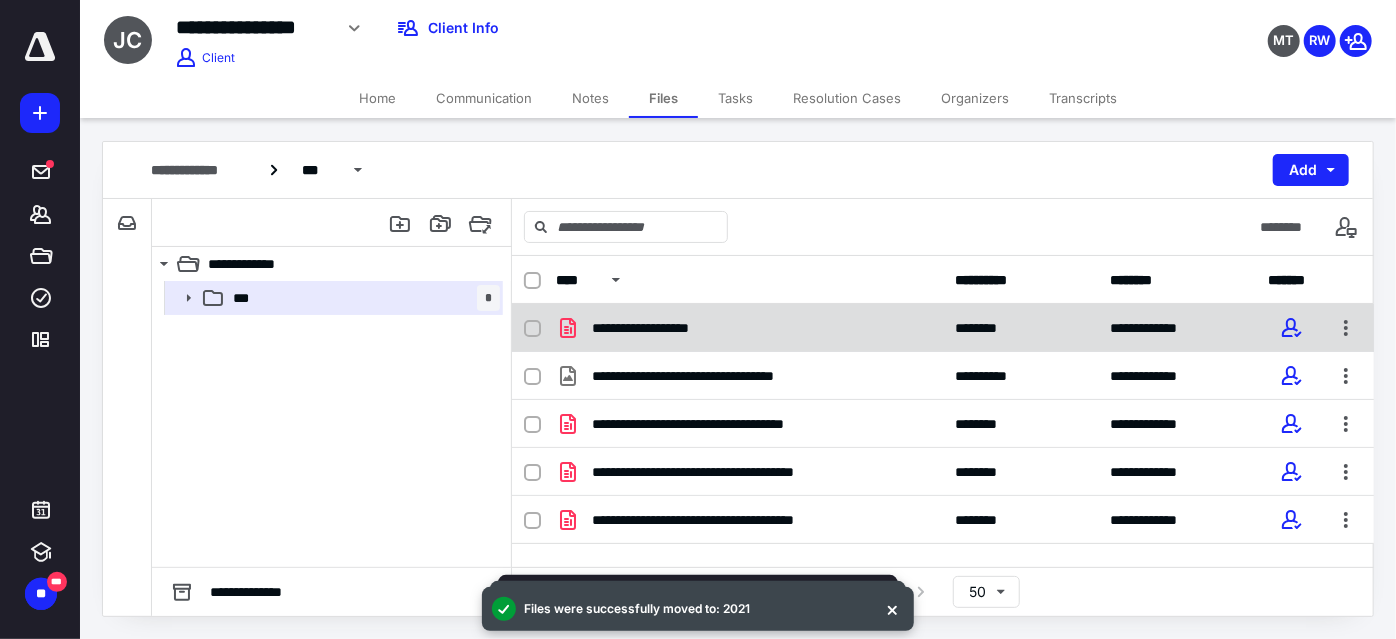 scroll, scrollTop: 274, scrollLeft: 0, axis: vertical 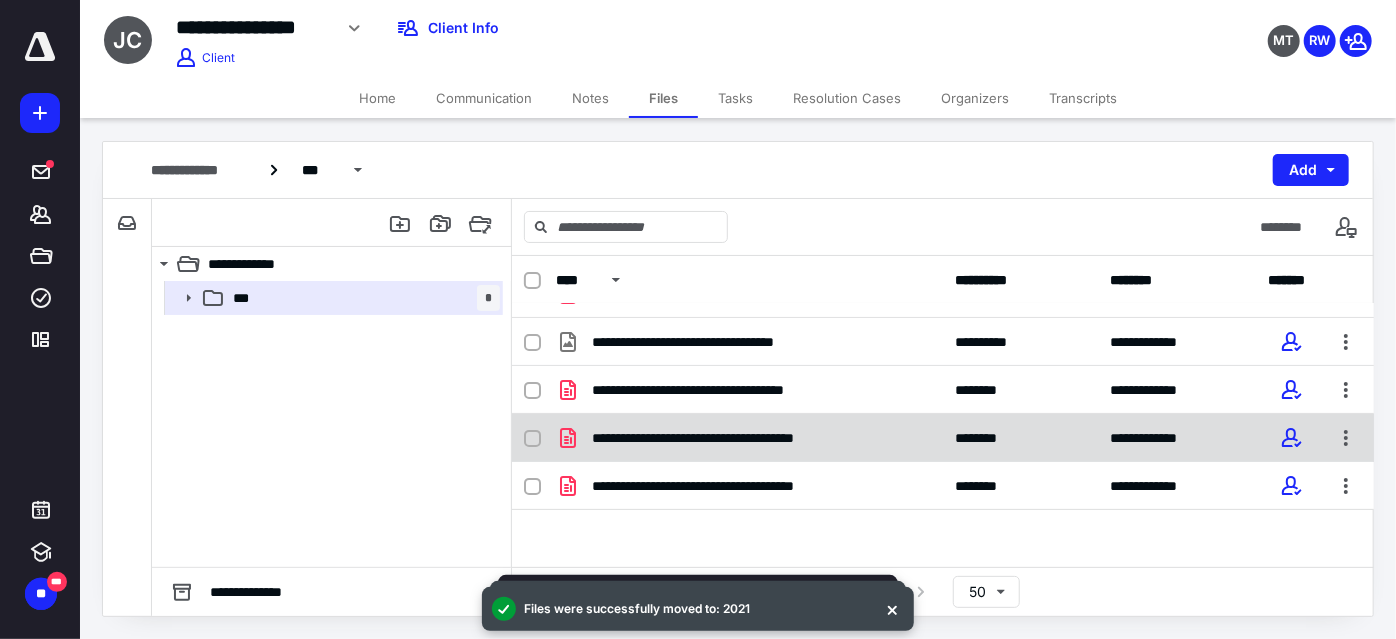 click at bounding box center [532, 439] 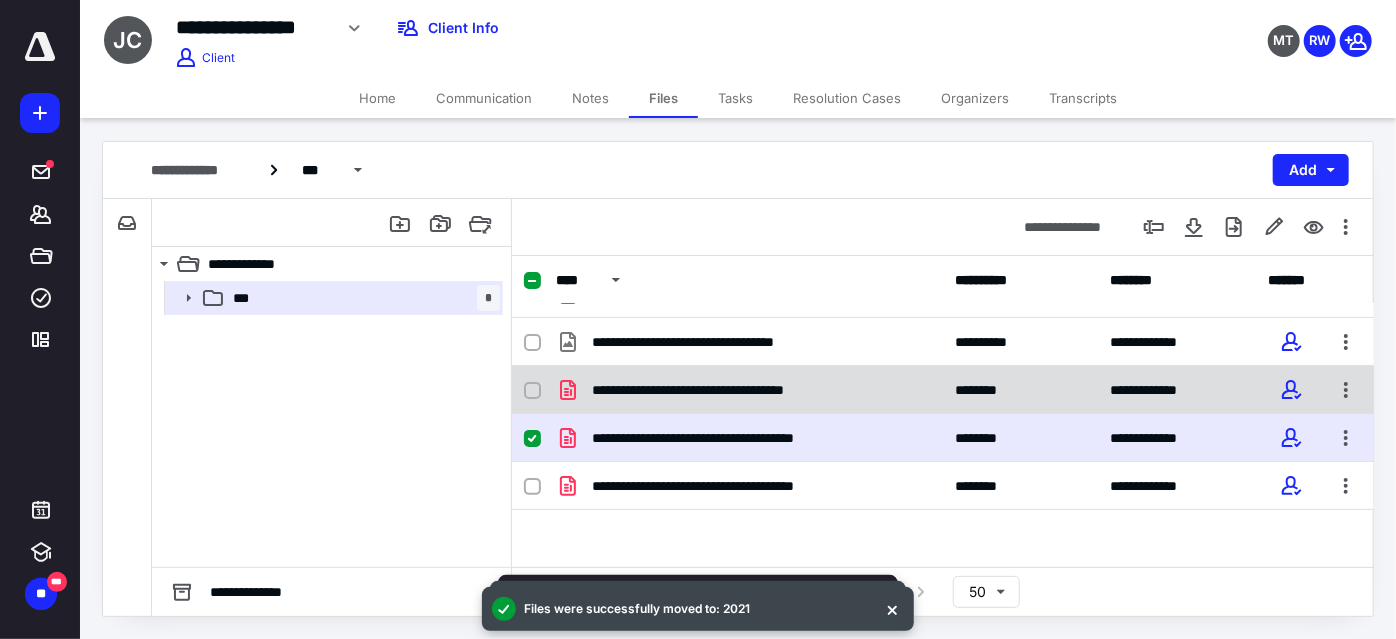 click at bounding box center [540, 390] 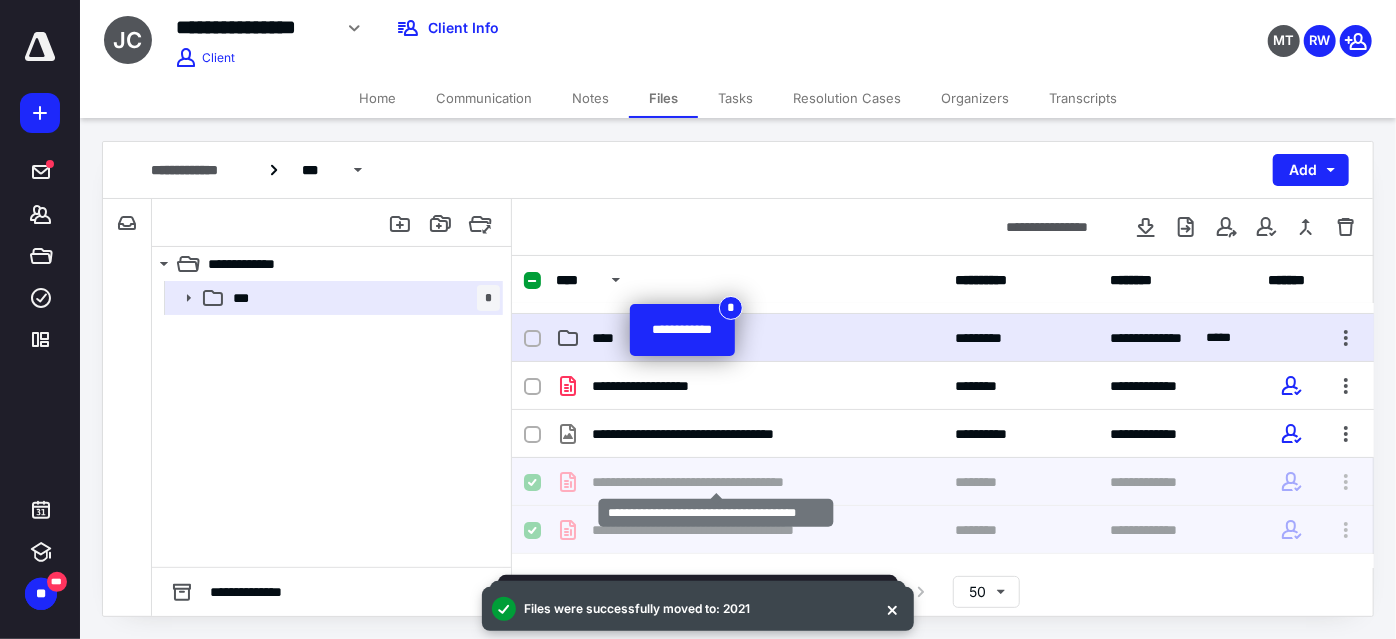 scroll, scrollTop: 141, scrollLeft: 0, axis: vertical 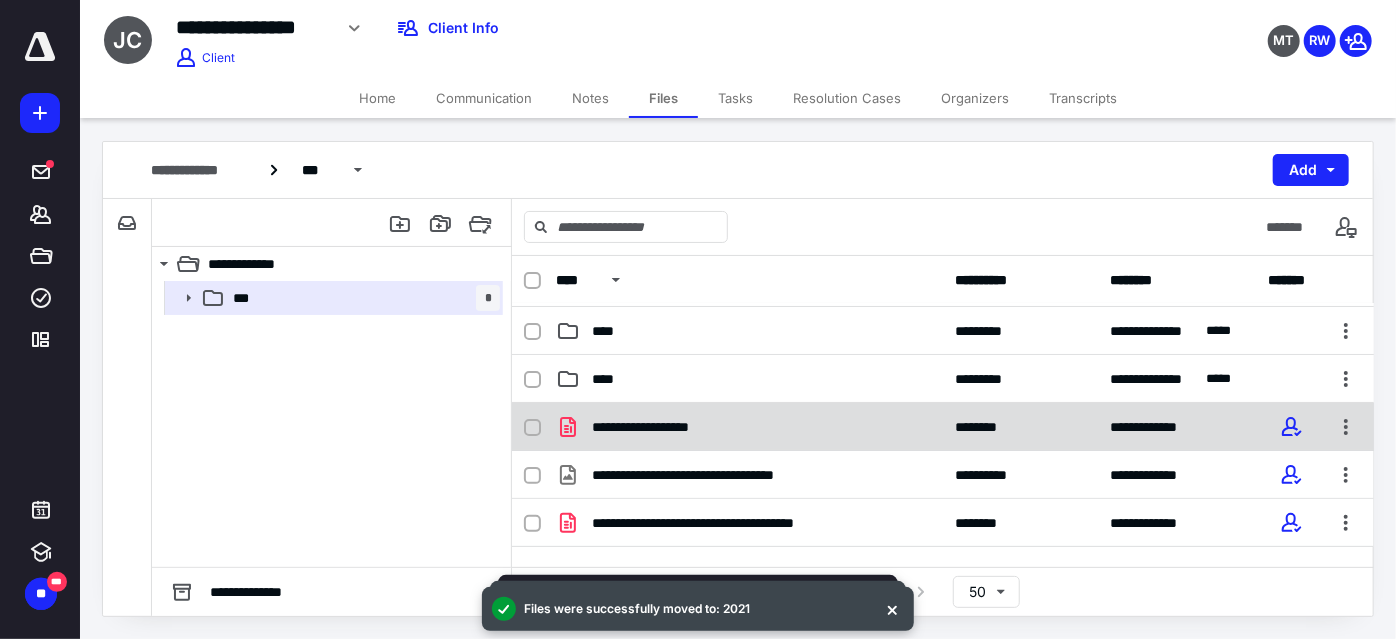click on "**********" at bounding box center (656, 427) 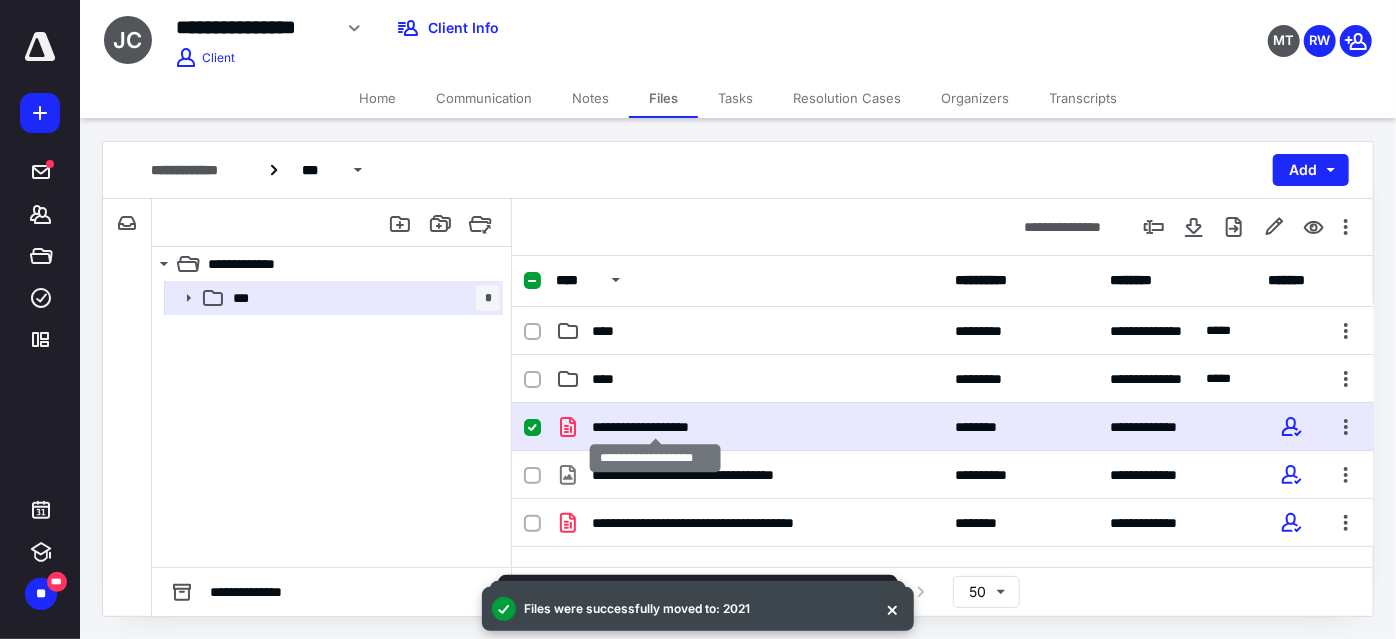 click on "**********" at bounding box center [656, 427] 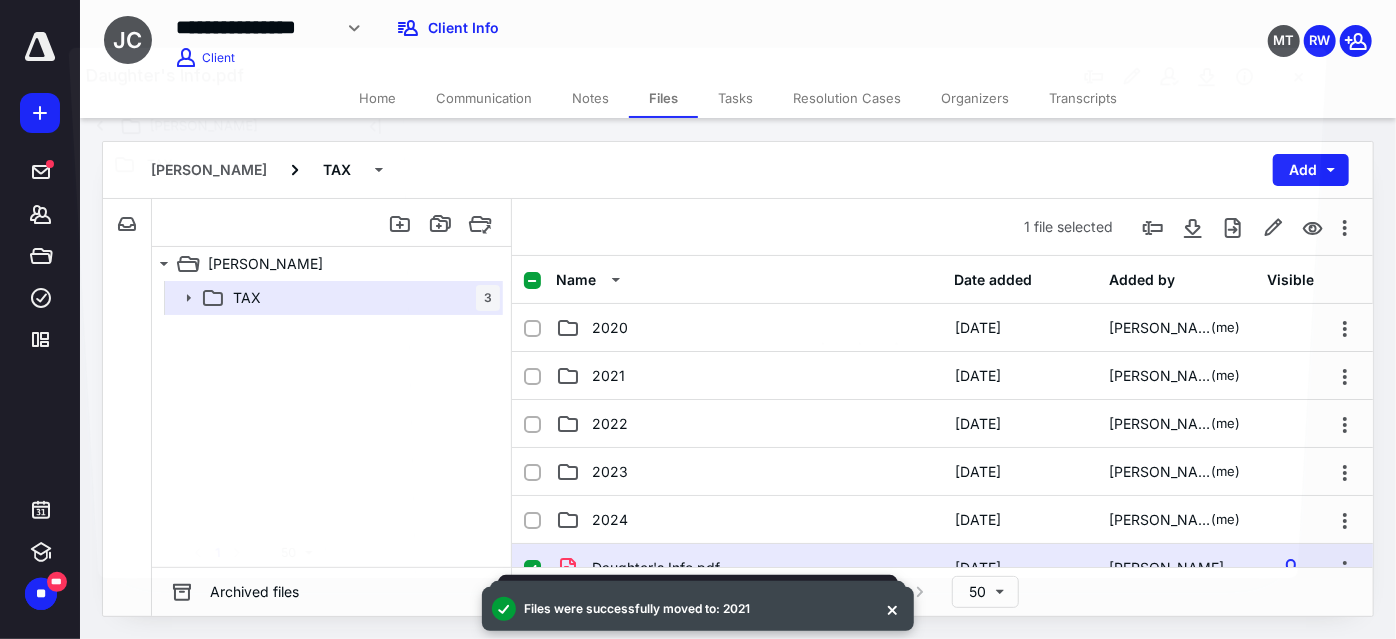 scroll, scrollTop: 141, scrollLeft: 0, axis: vertical 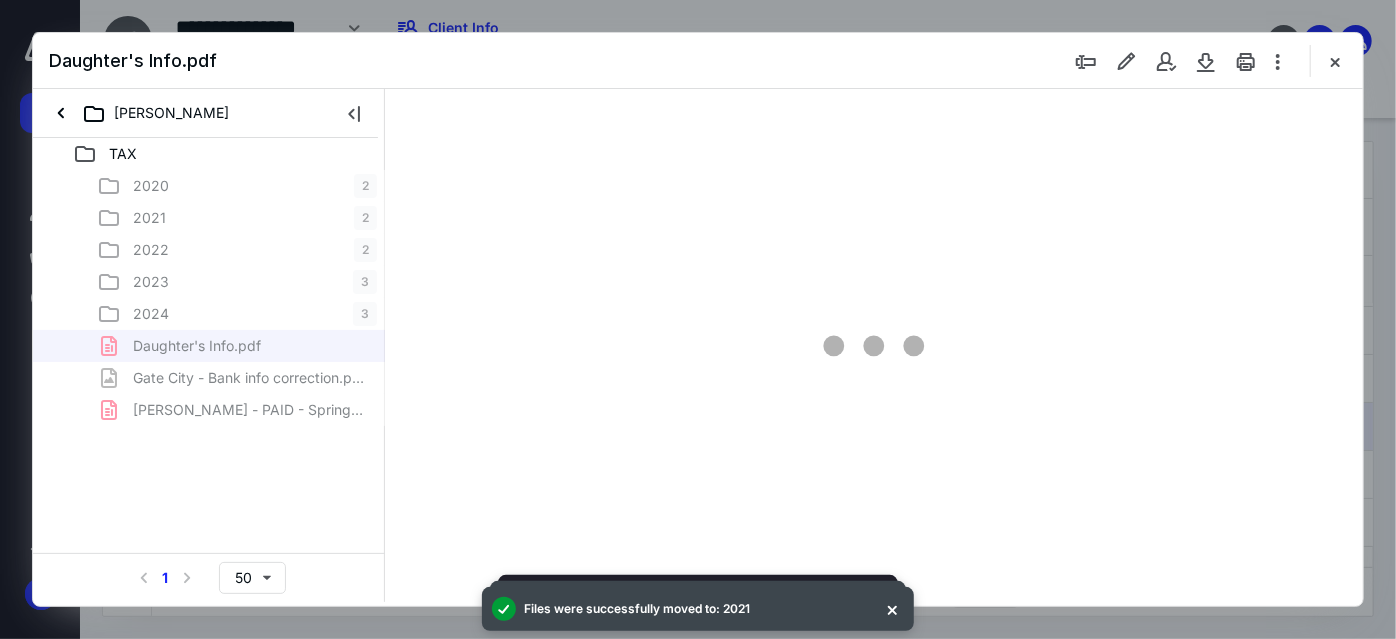 type on "55" 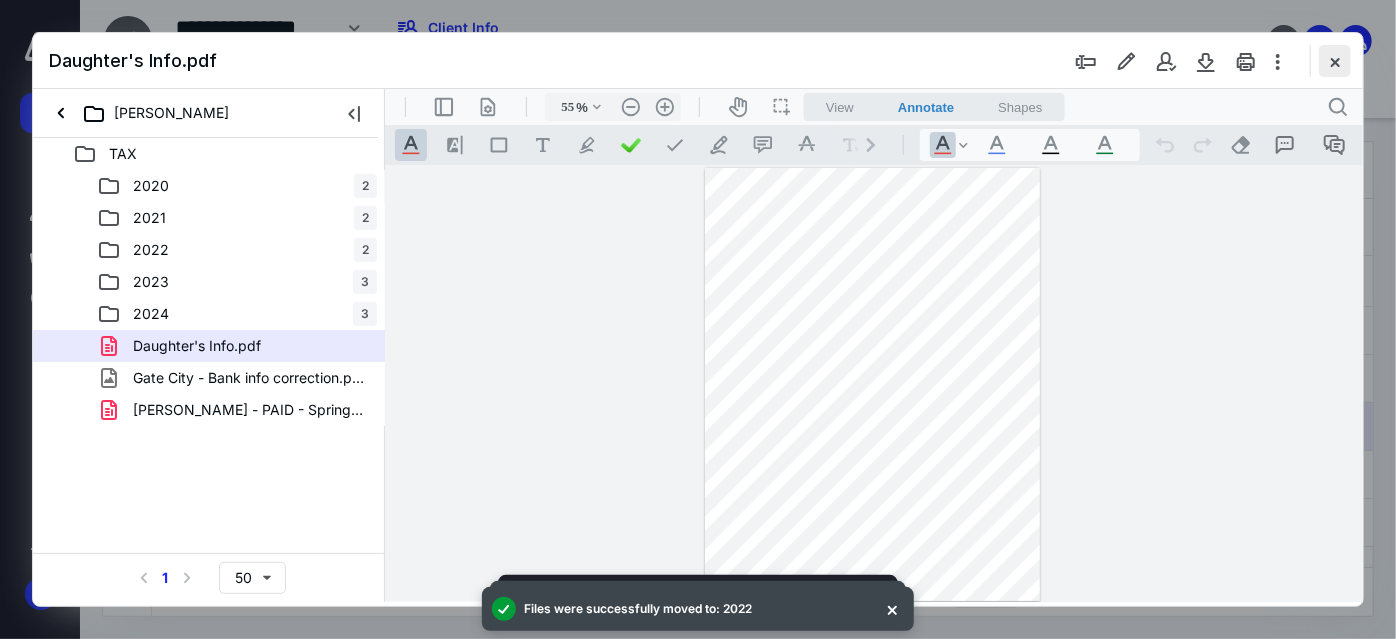 click at bounding box center (1335, 61) 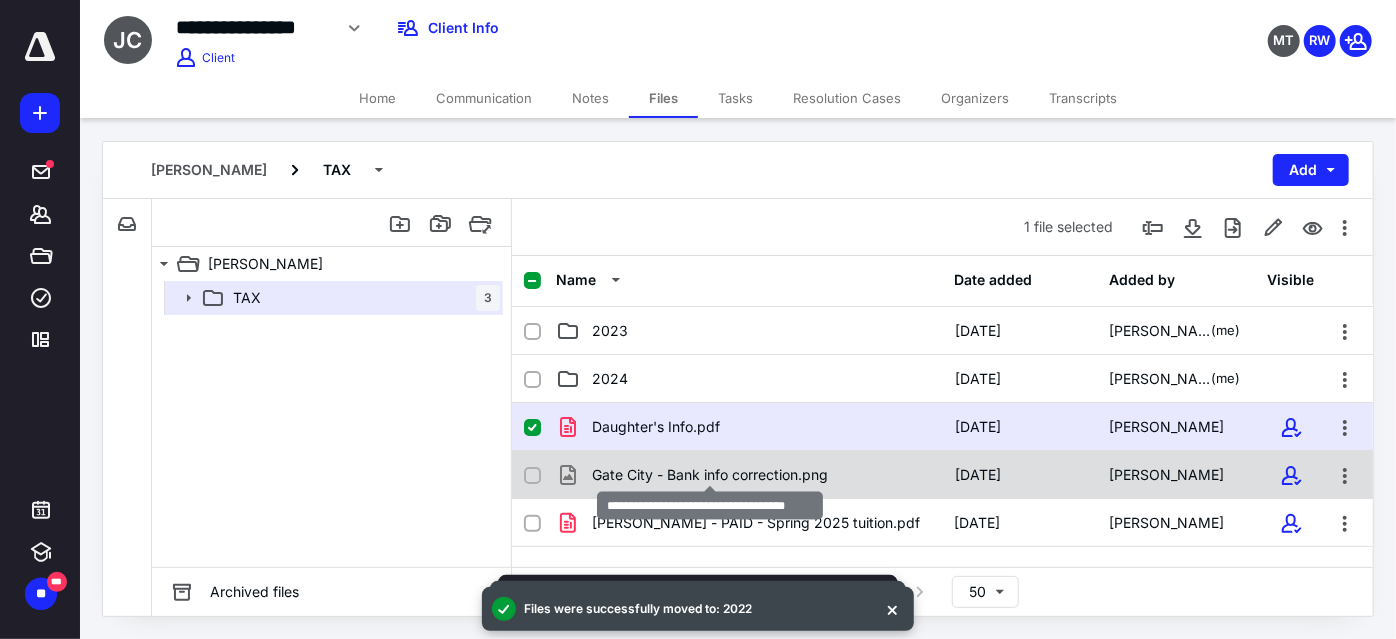 click on "Gate City - Bank info correction.png" at bounding box center (710, 475) 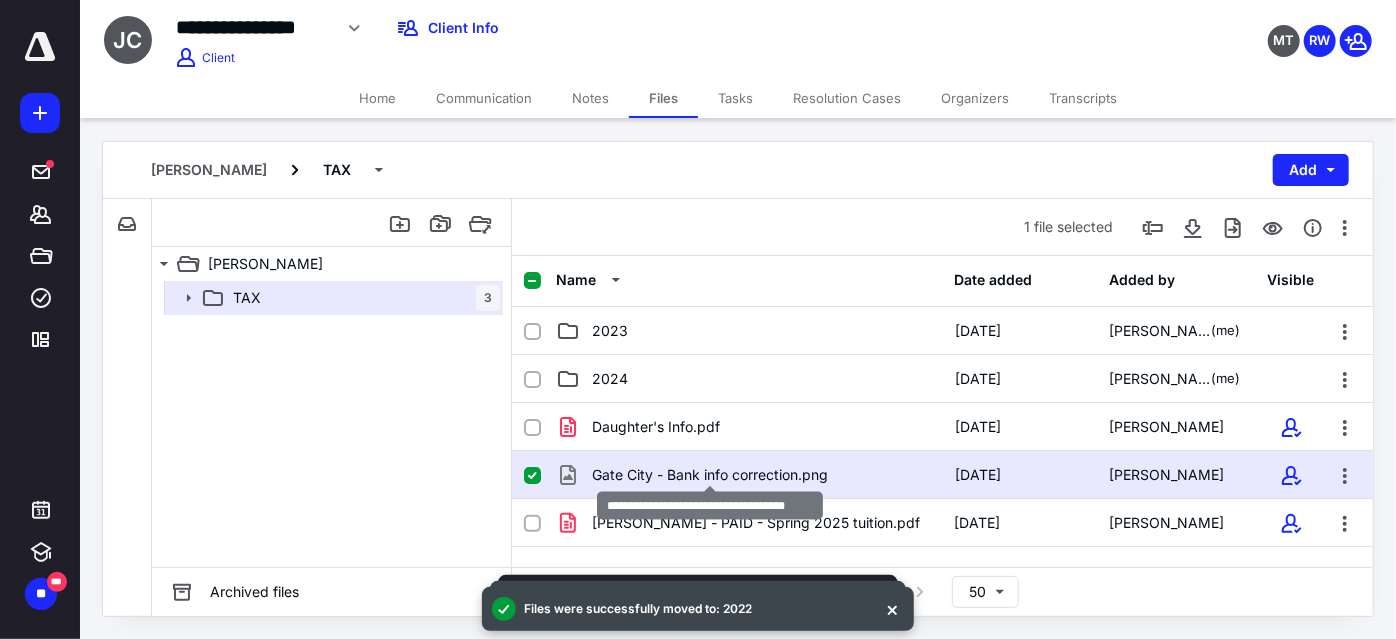 click on "Gate City - Bank info correction.png" at bounding box center [710, 475] 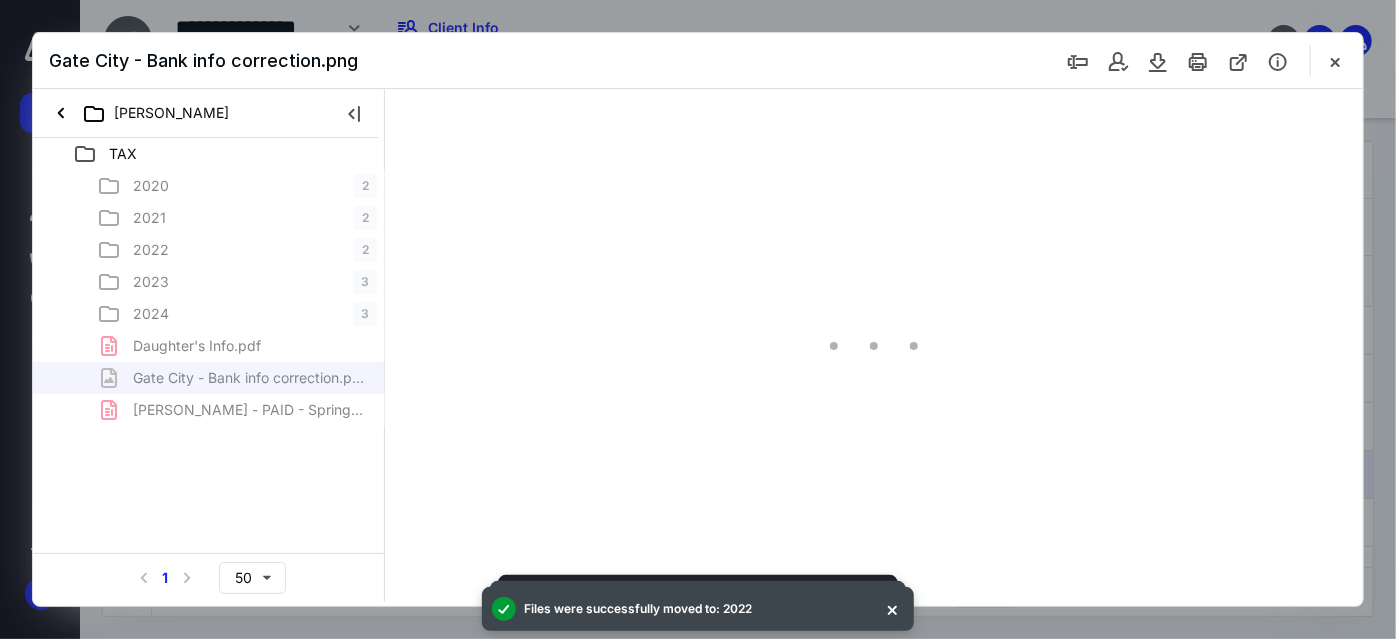 scroll, scrollTop: 0, scrollLeft: 0, axis: both 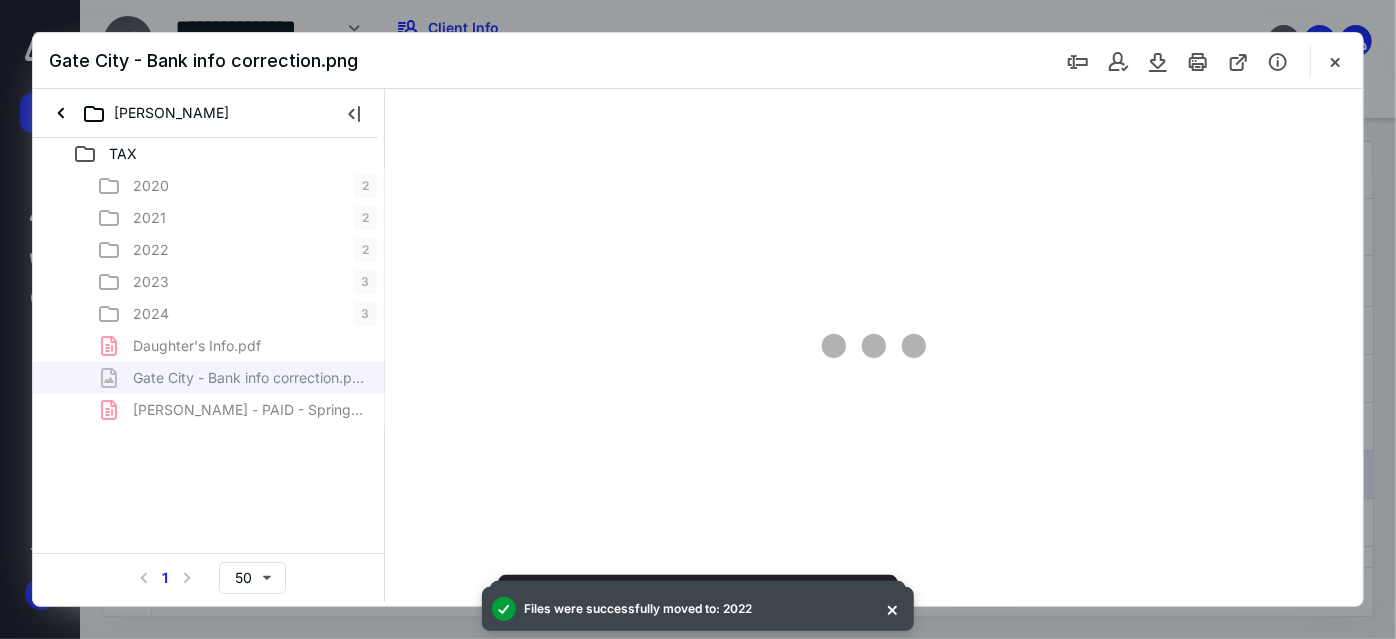 type on "157" 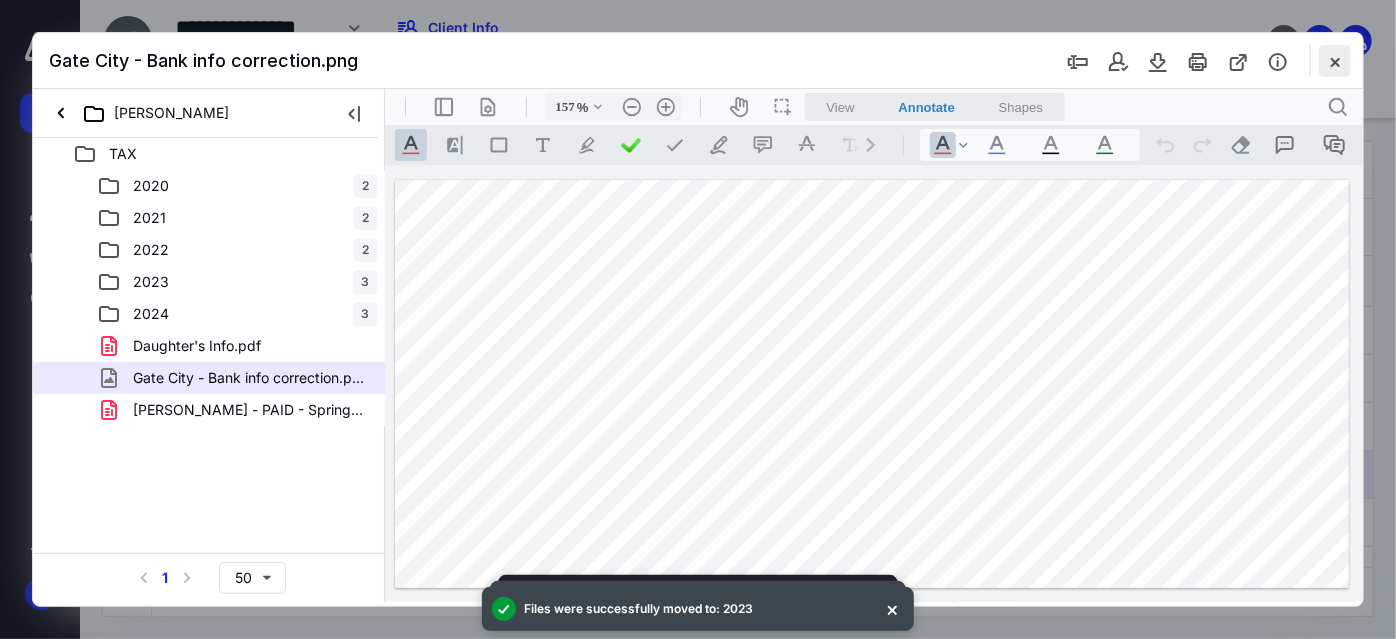 click at bounding box center [1335, 61] 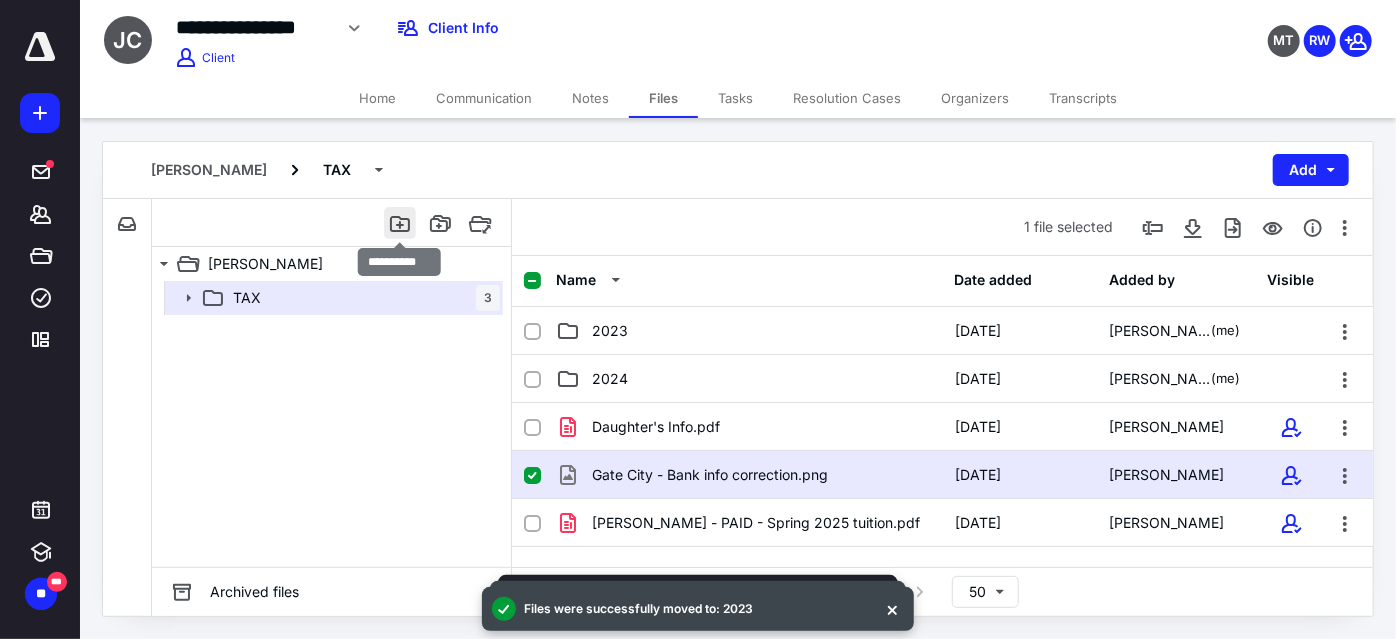 click at bounding box center [400, 223] 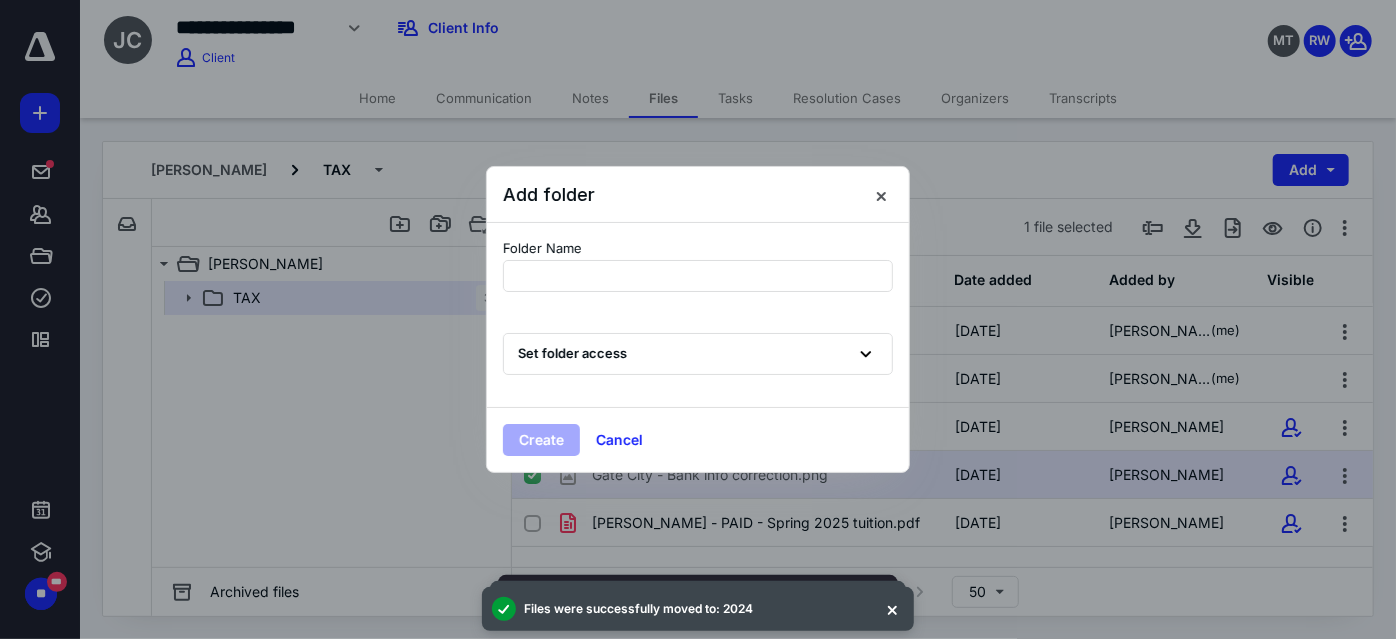 type on "*" 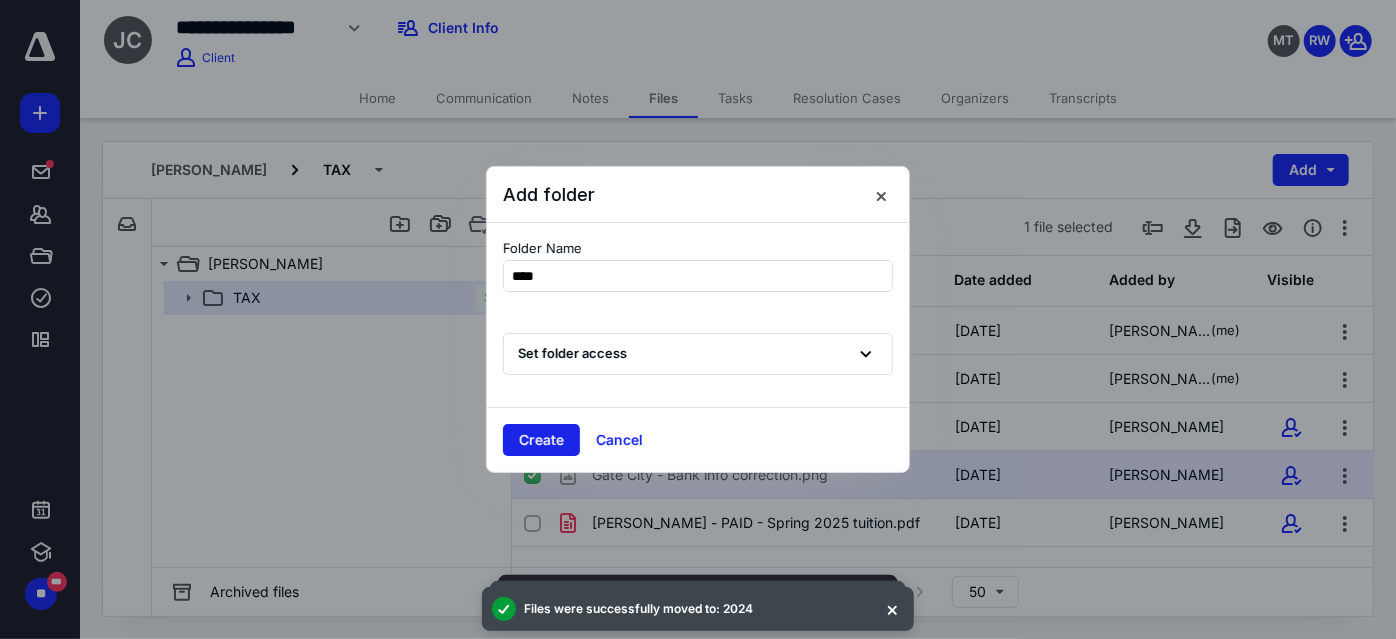 type on "****" 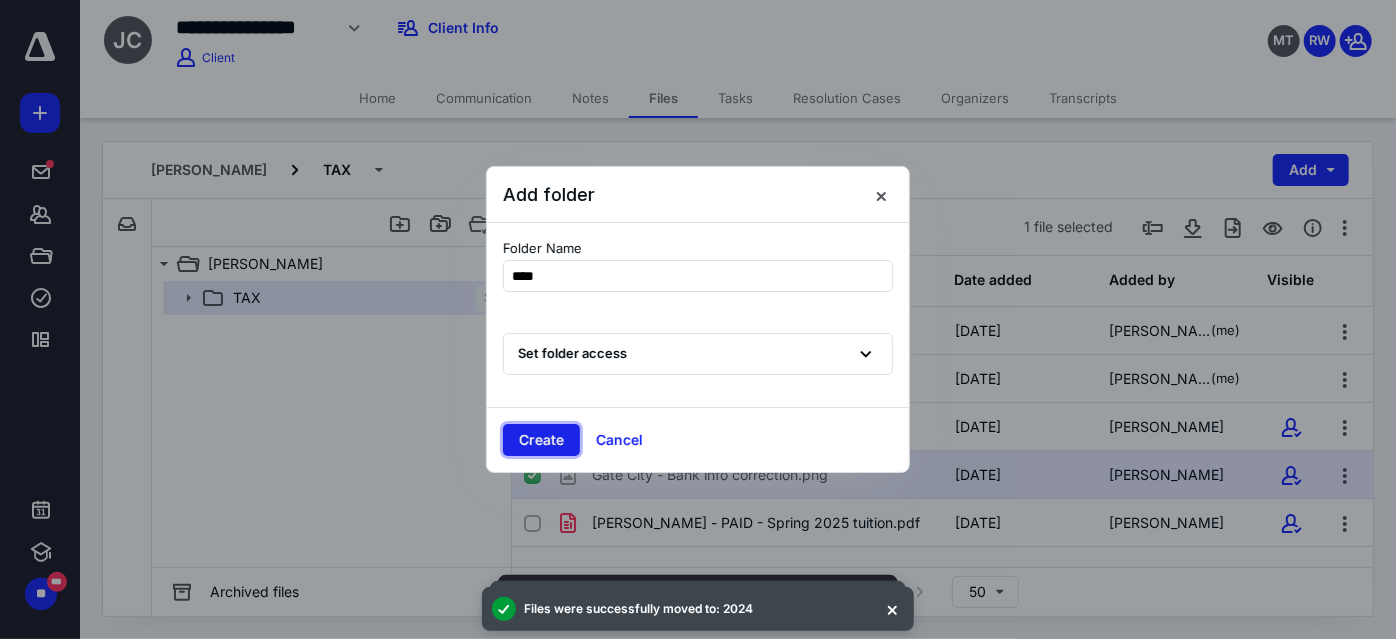 click on "Create" at bounding box center [541, 440] 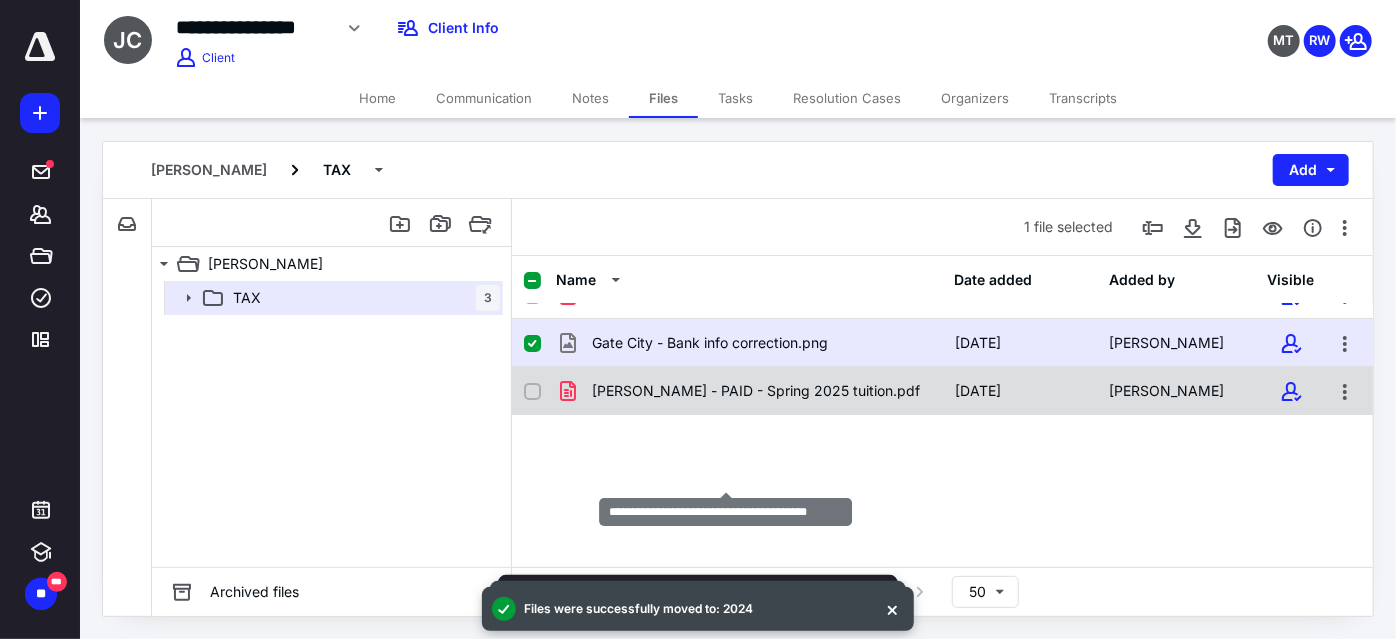 scroll, scrollTop: 139, scrollLeft: 0, axis: vertical 